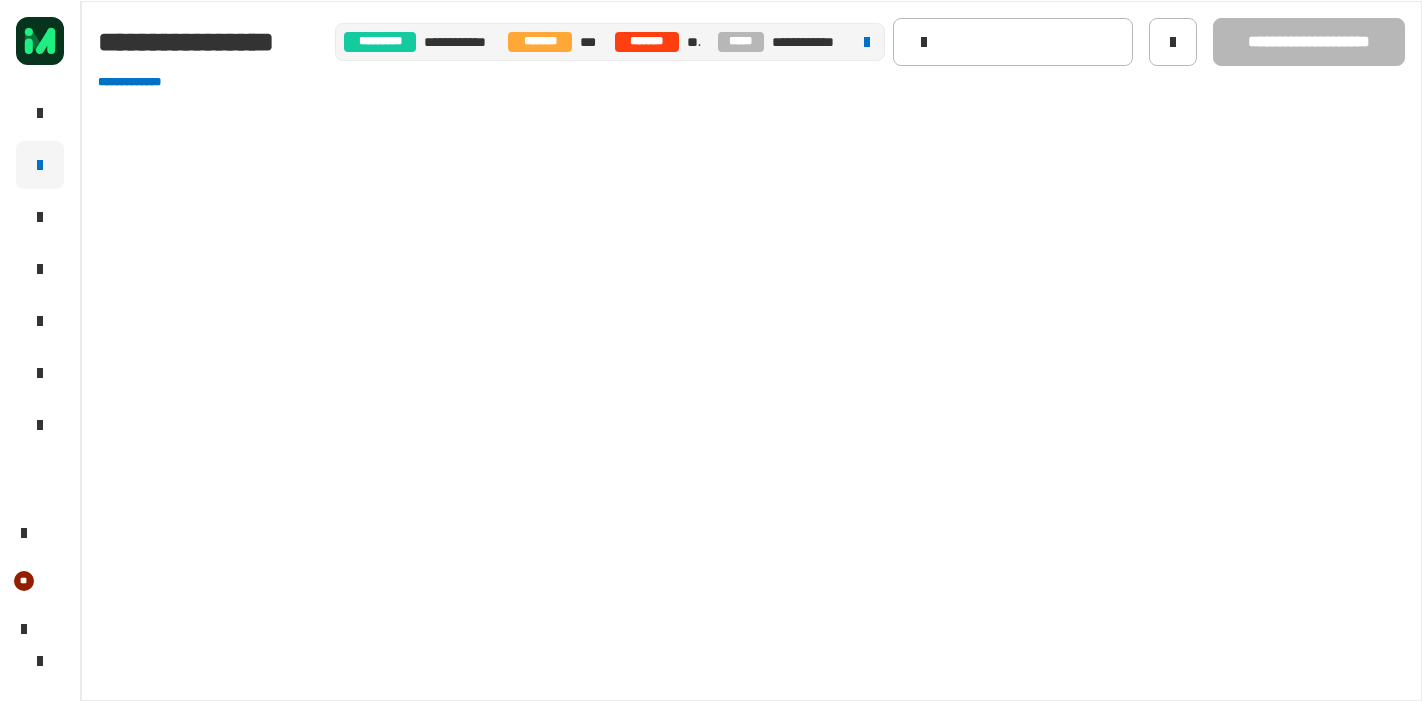 scroll, scrollTop: 0, scrollLeft: 0, axis: both 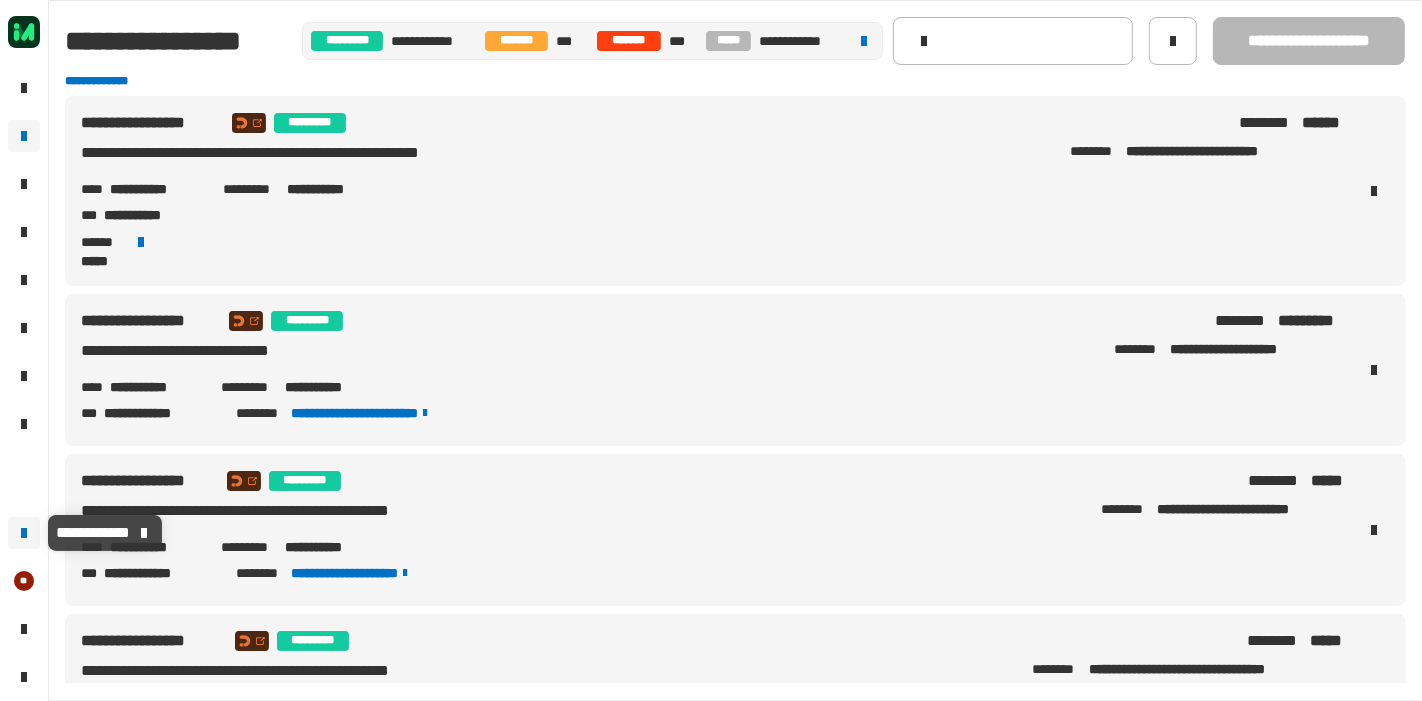 click 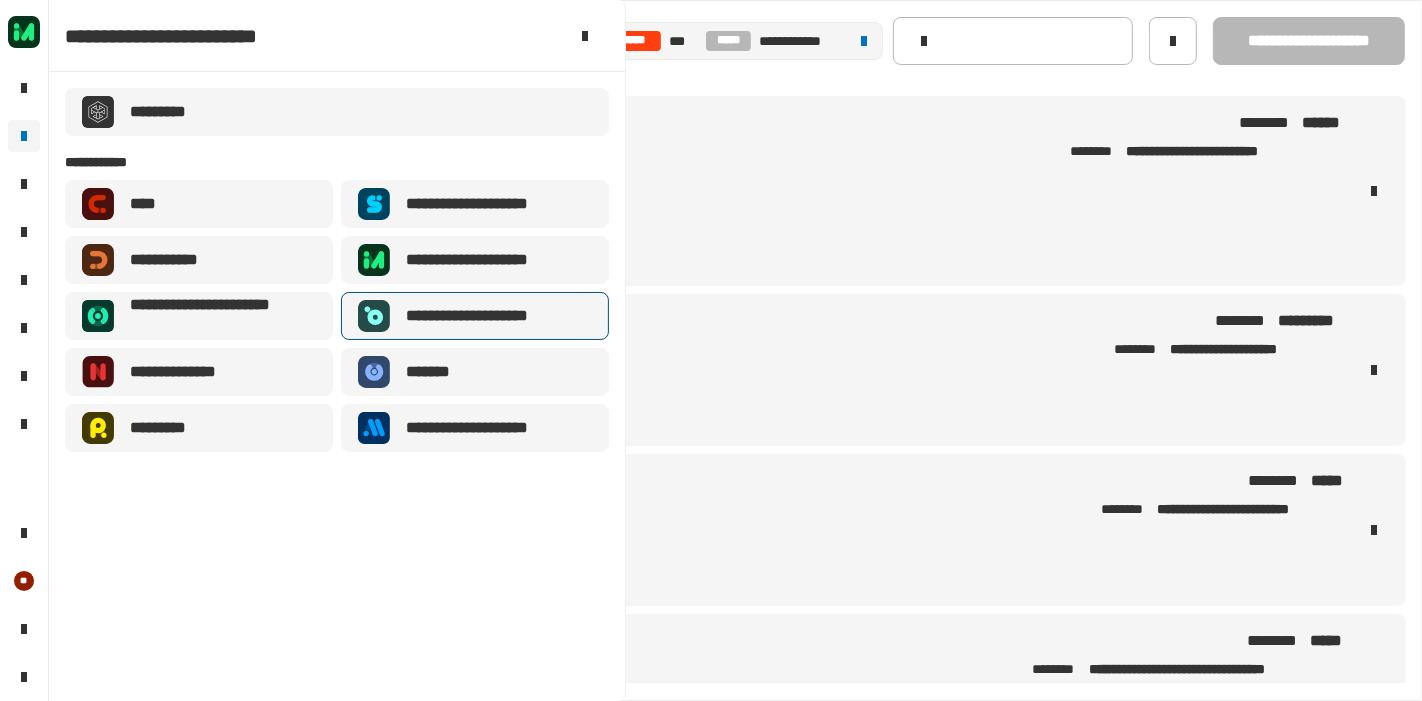 click on "**********" at bounding box center [482, 316] 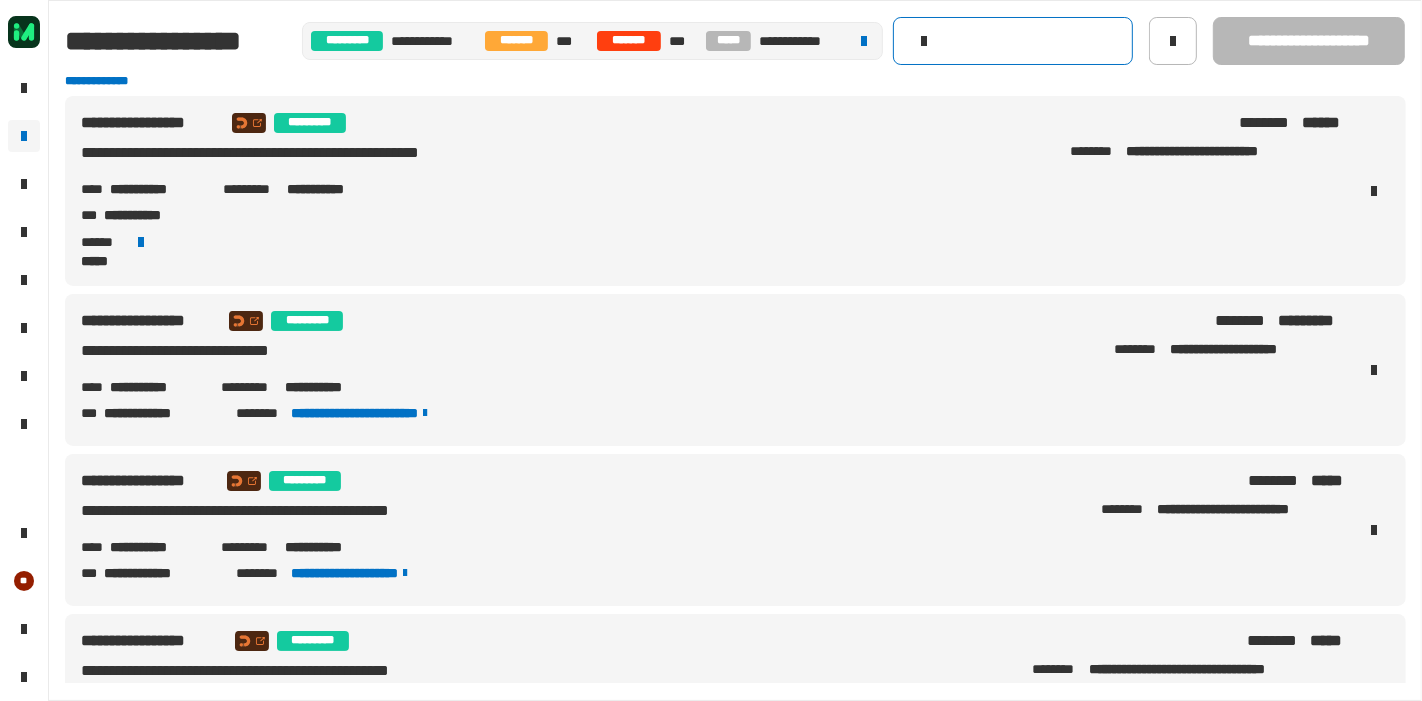 click 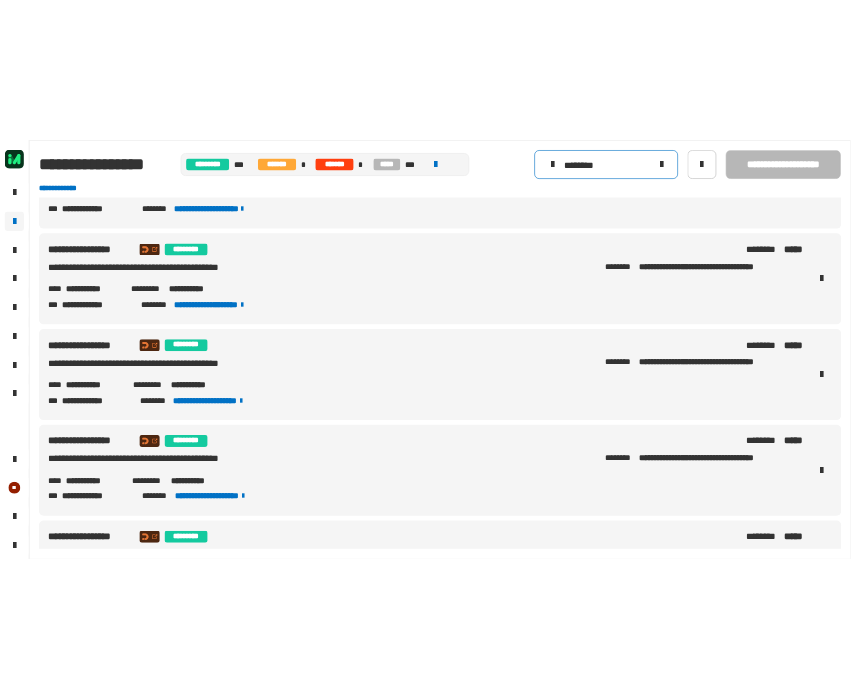 scroll, scrollTop: 0, scrollLeft: 0, axis: both 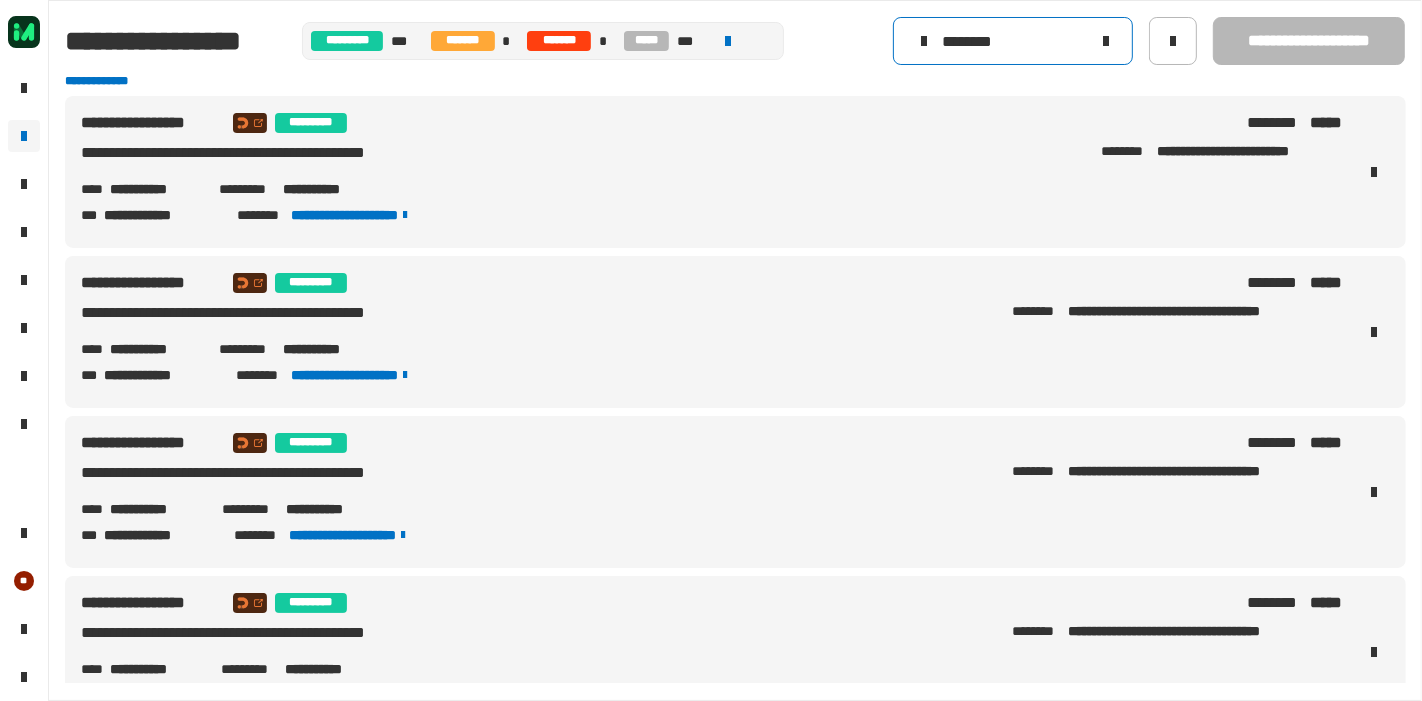 type on "********" 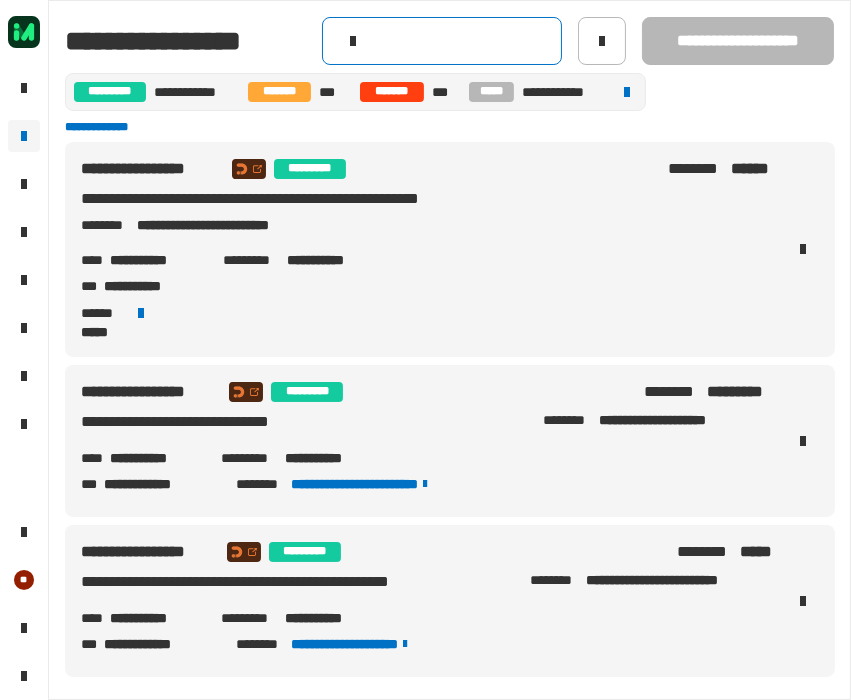click 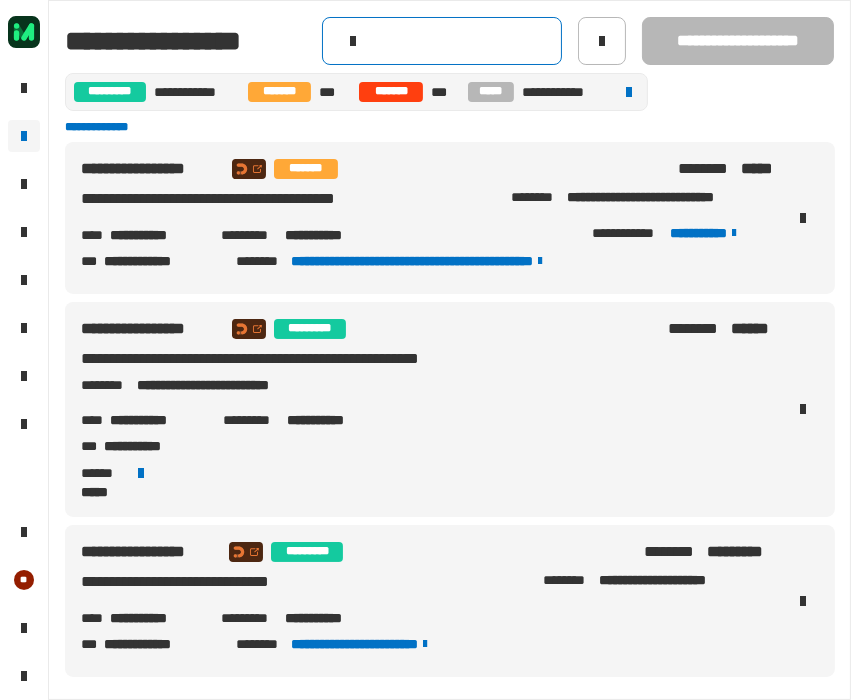 click 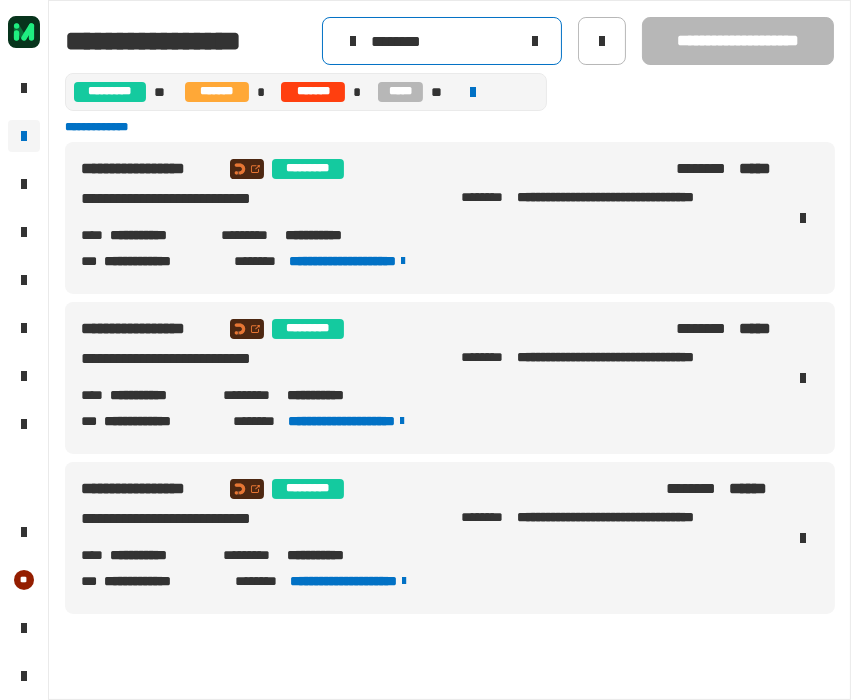 type on "********" 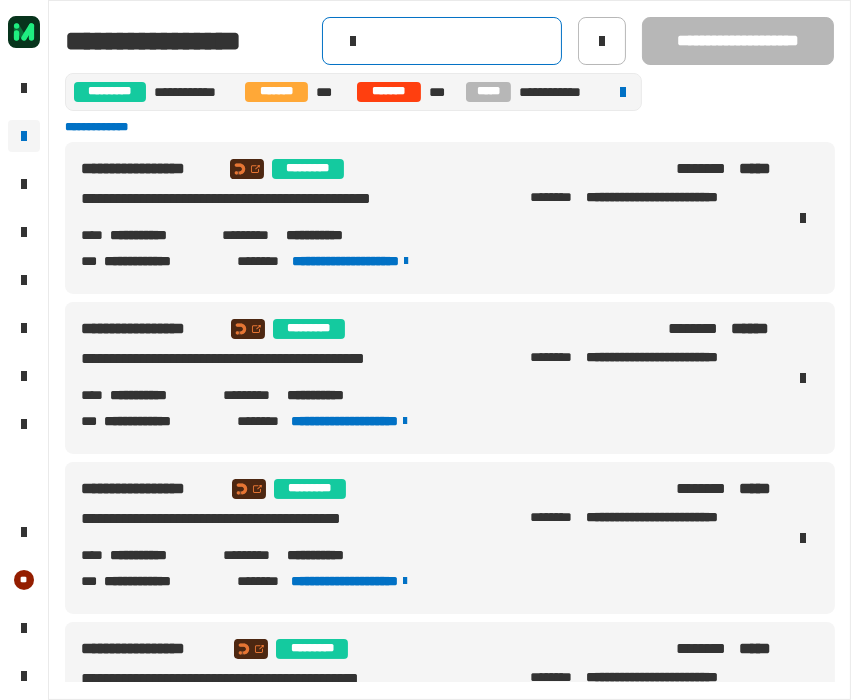 click 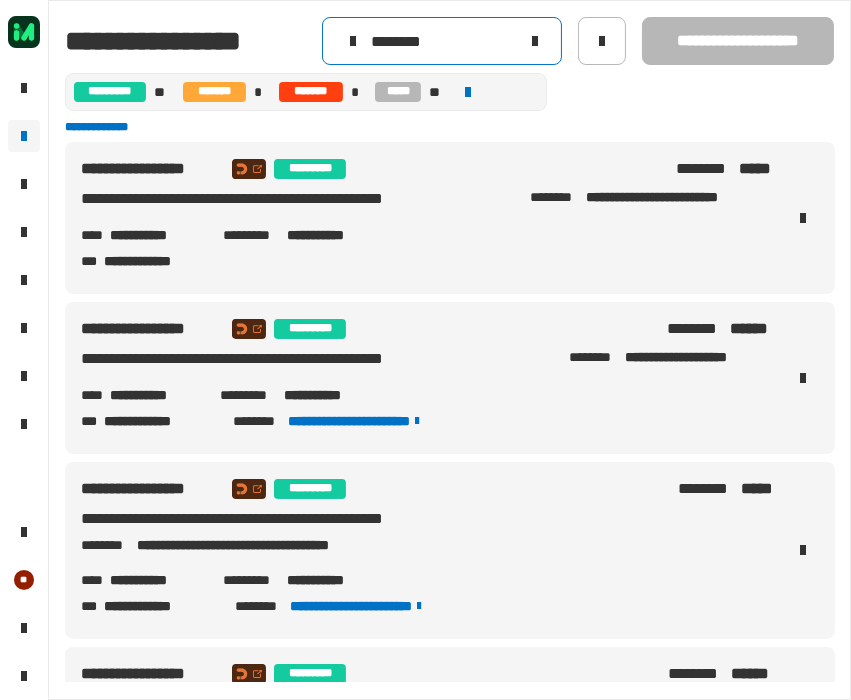 type on "********" 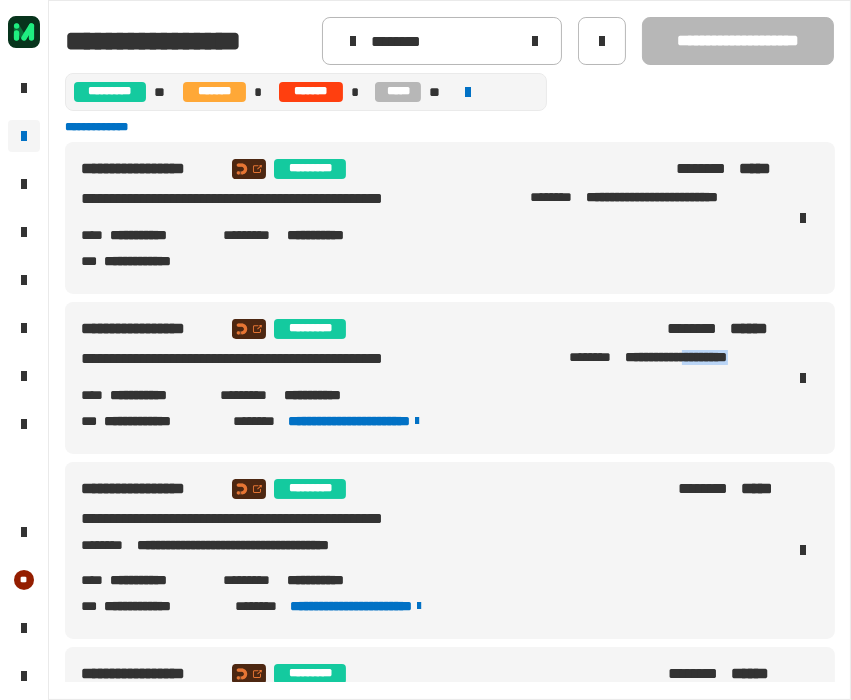 drag, startPoint x: 685, startPoint y: 367, endPoint x: 744, endPoint y: 373, distance: 59.3043 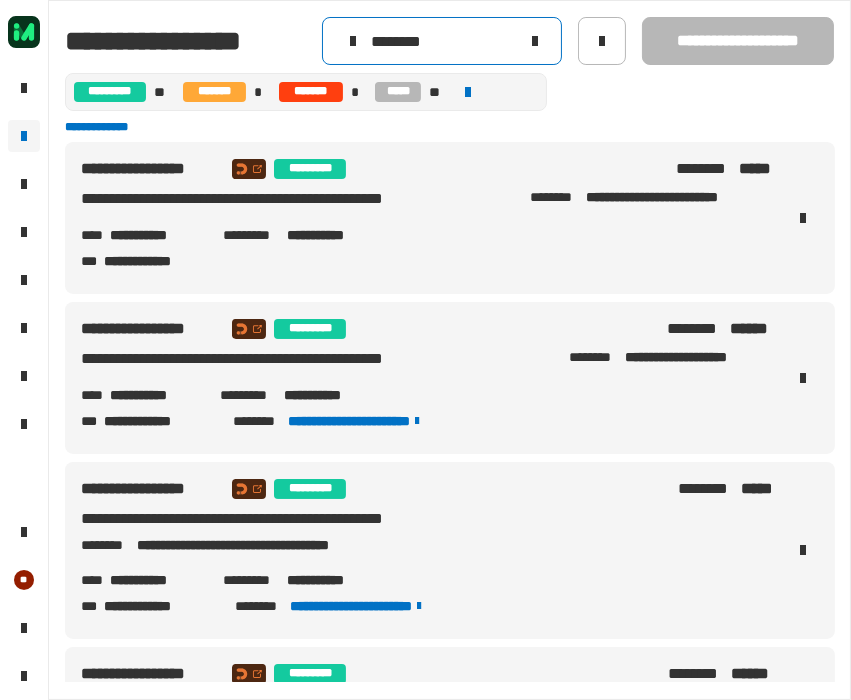 click 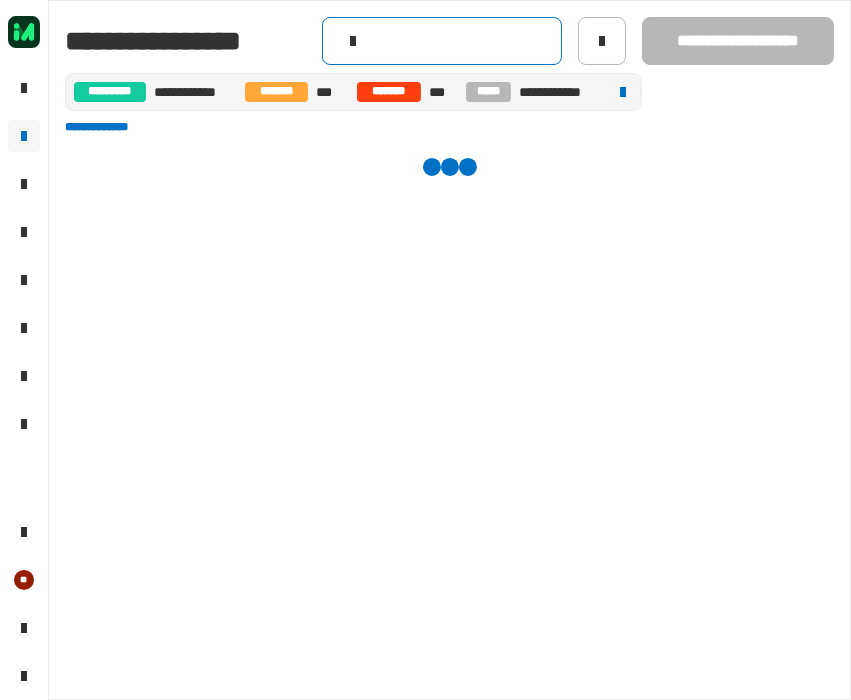 click 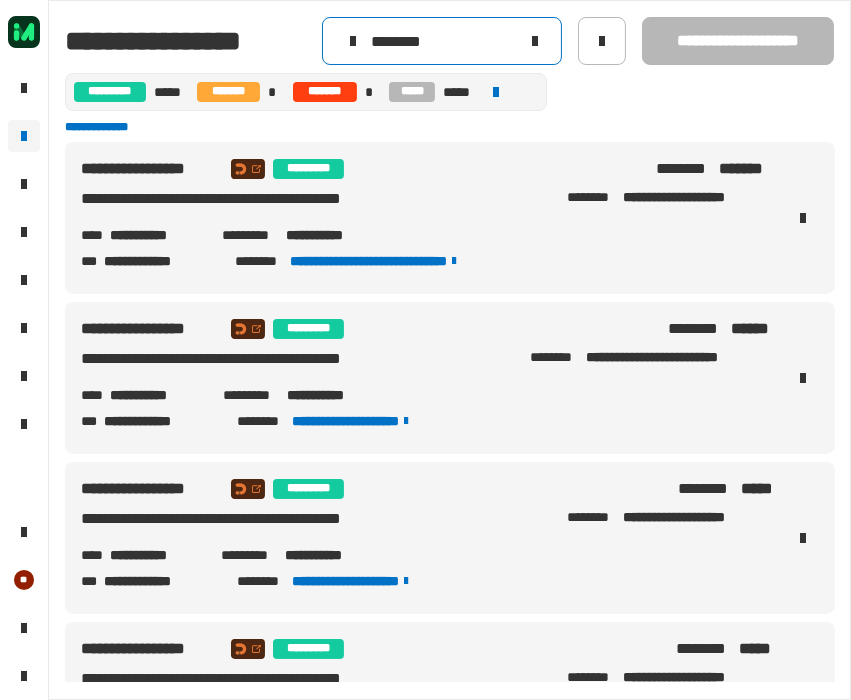 type on "********" 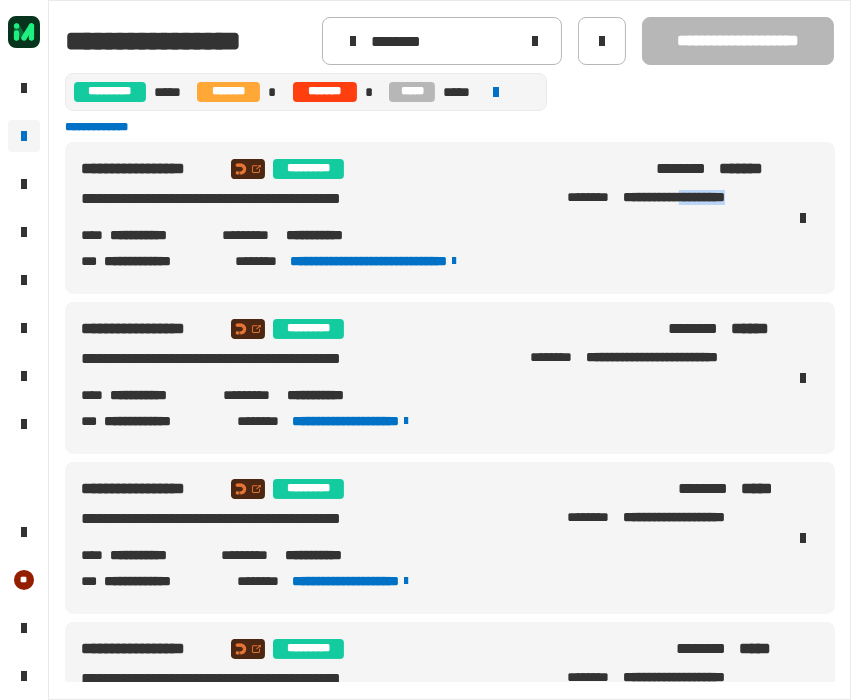 drag, startPoint x: 677, startPoint y: 198, endPoint x: 742, endPoint y: 212, distance: 66.4906 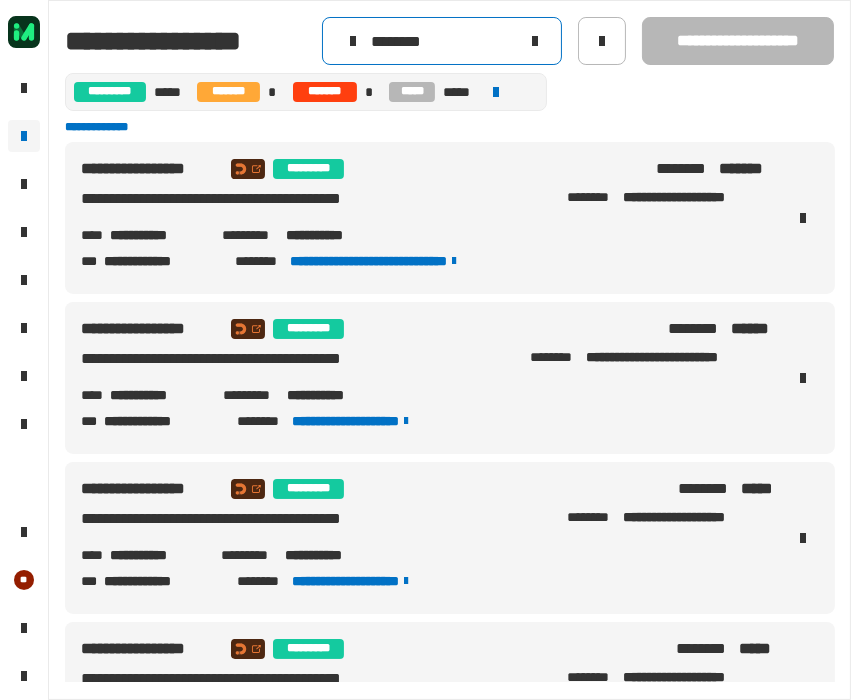 click 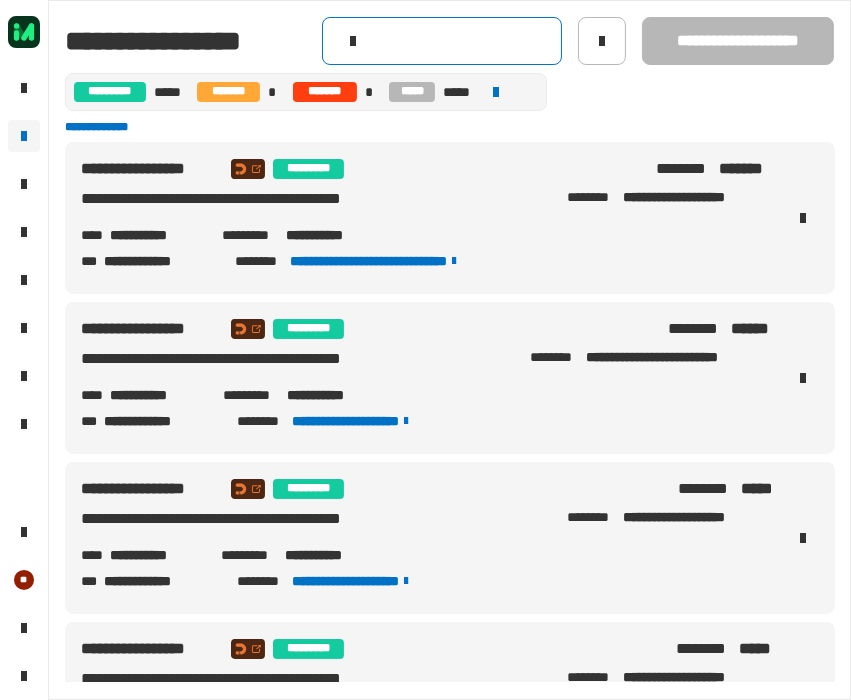 click 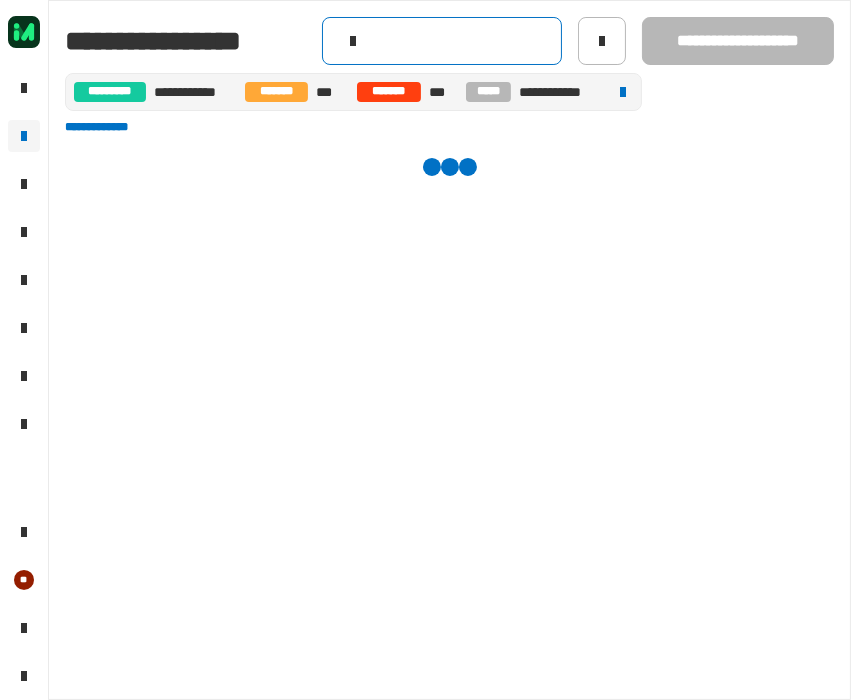 paste on "********" 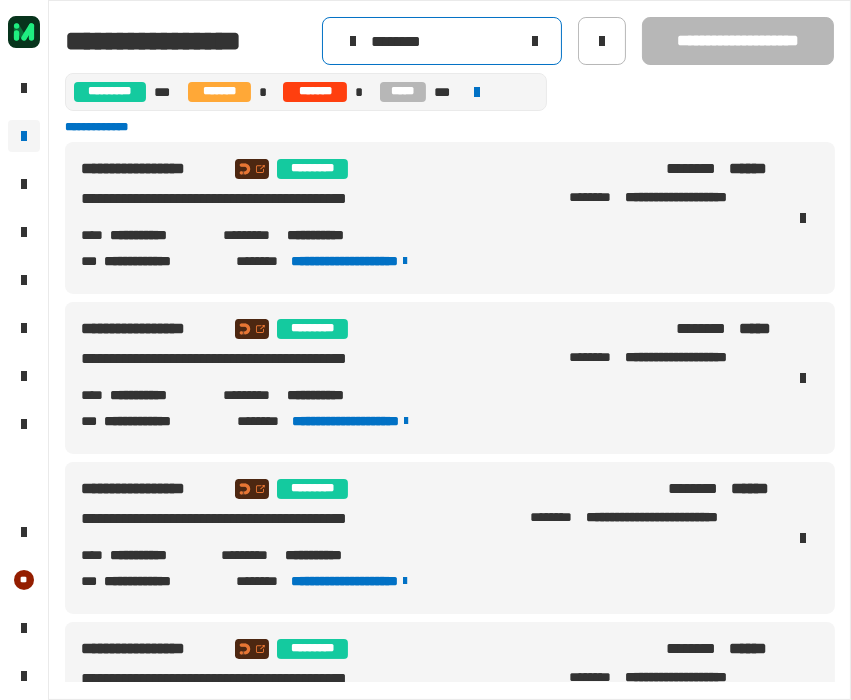 type on "********" 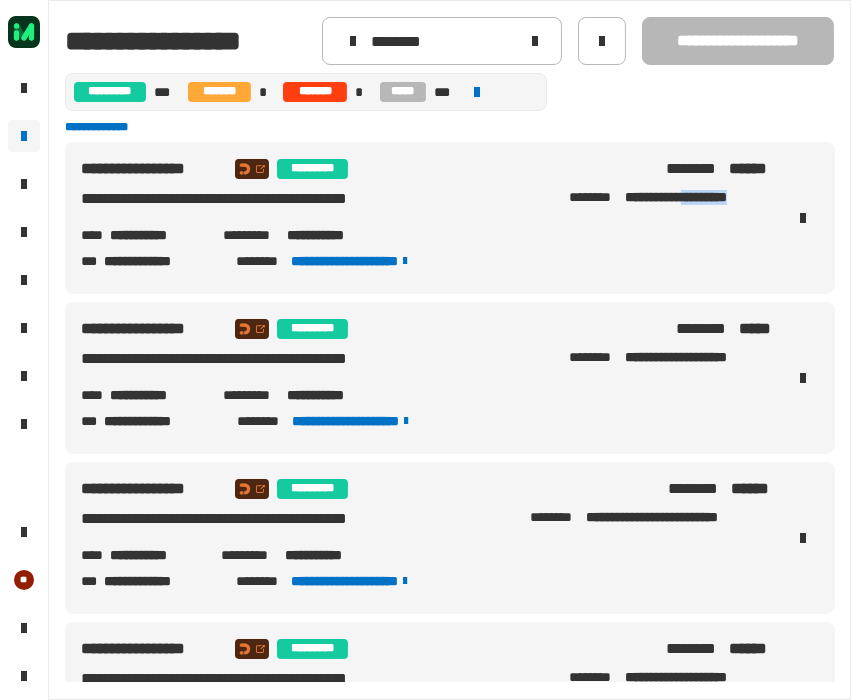 drag, startPoint x: 682, startPoint y: 195, endPoint x: 742, endPoint y: 204, distance: 60.671246 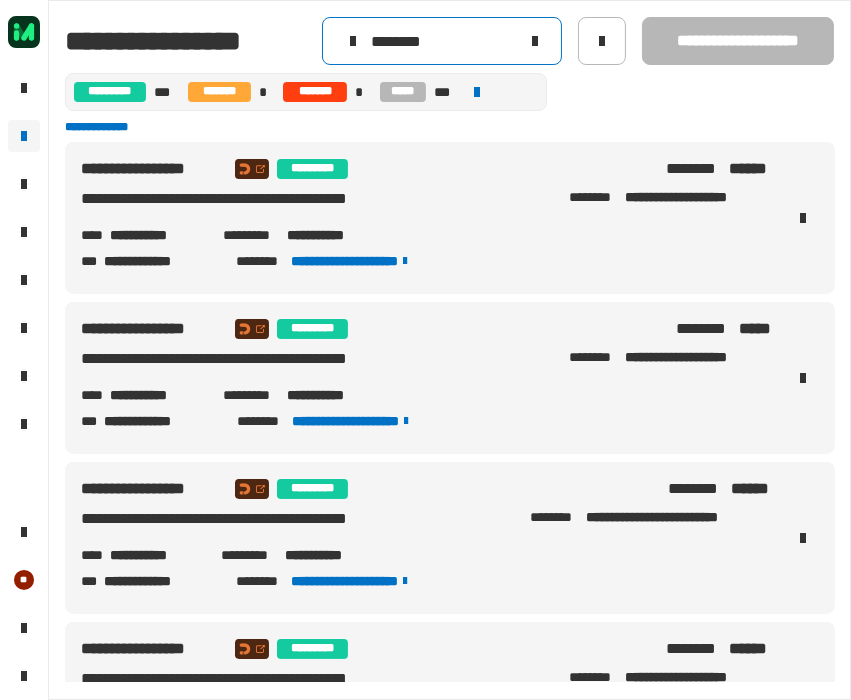 click 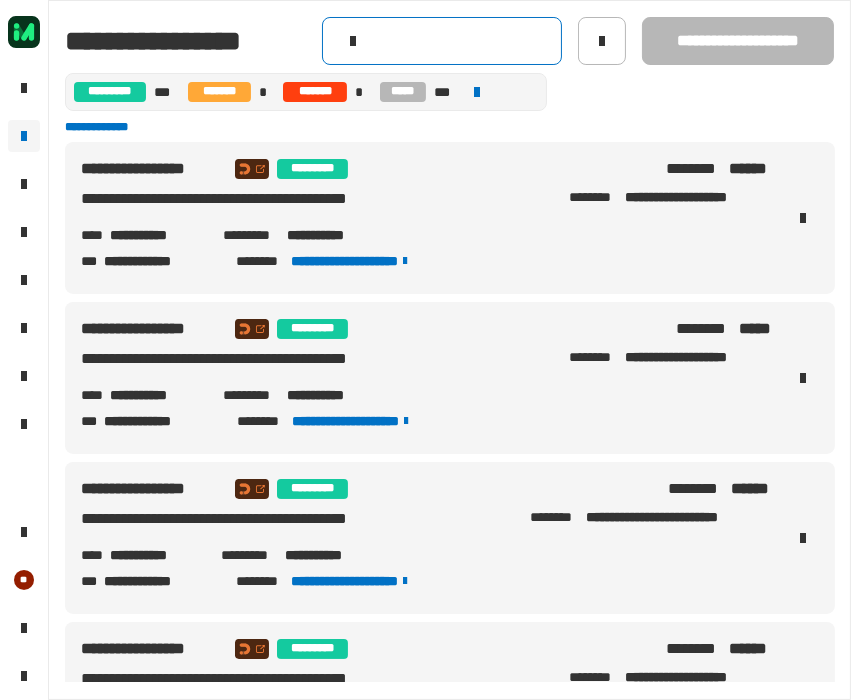 click 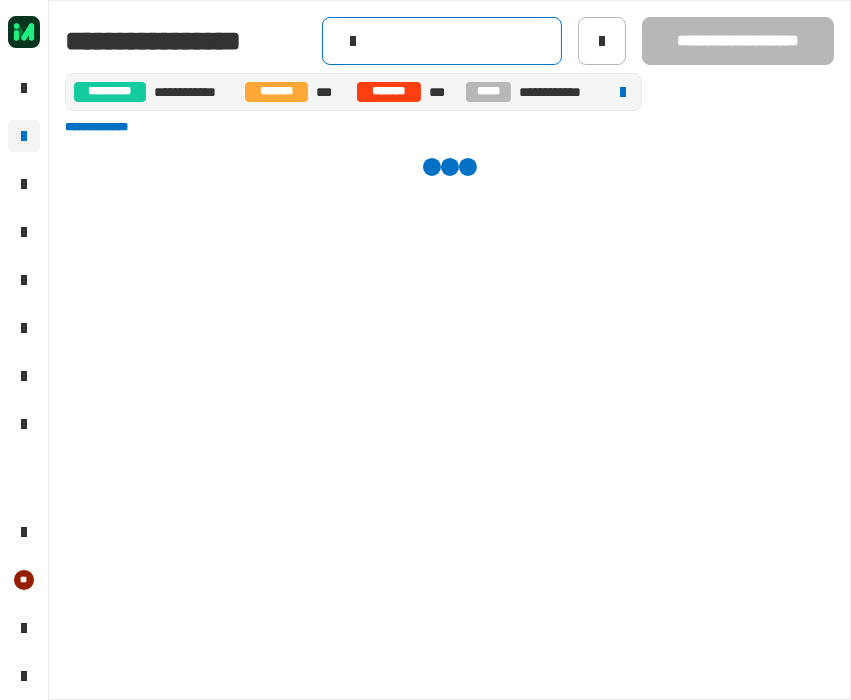 paste on "********" 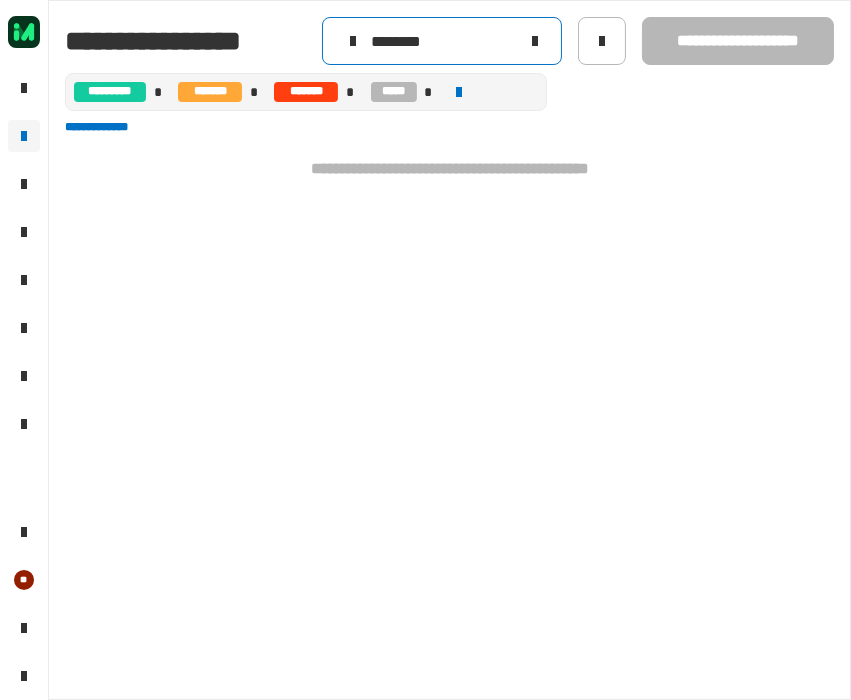 type on "********" 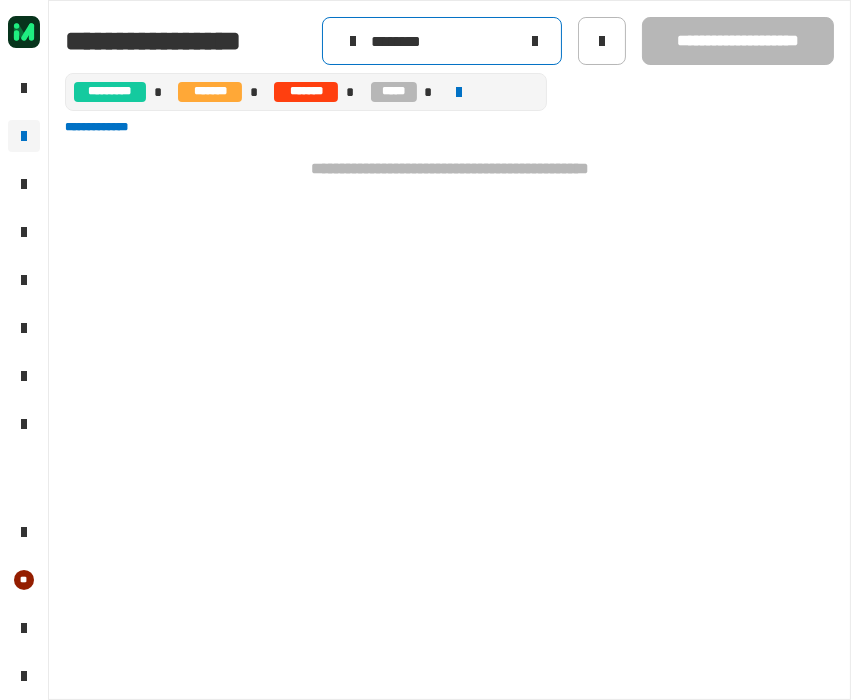 click 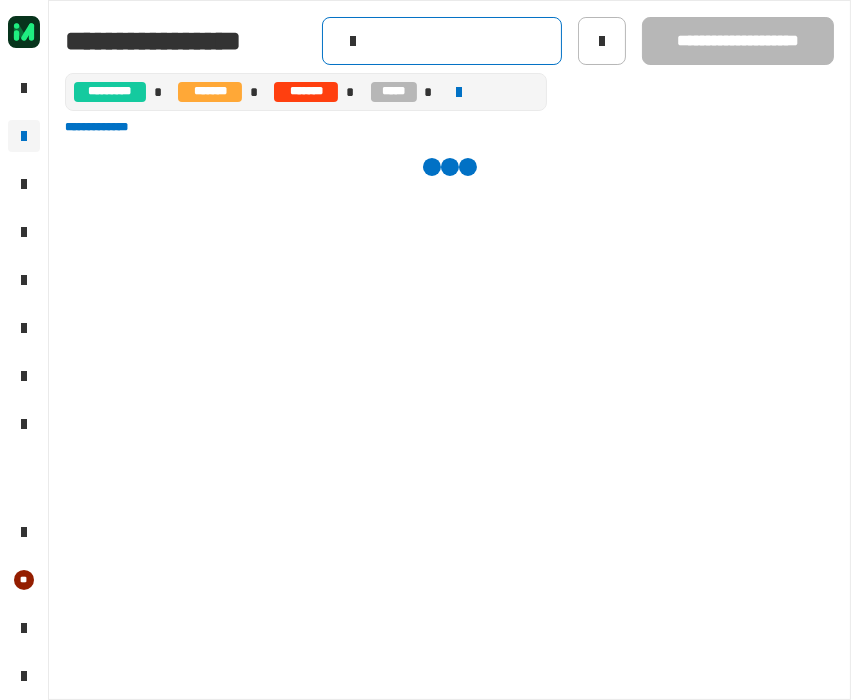 click 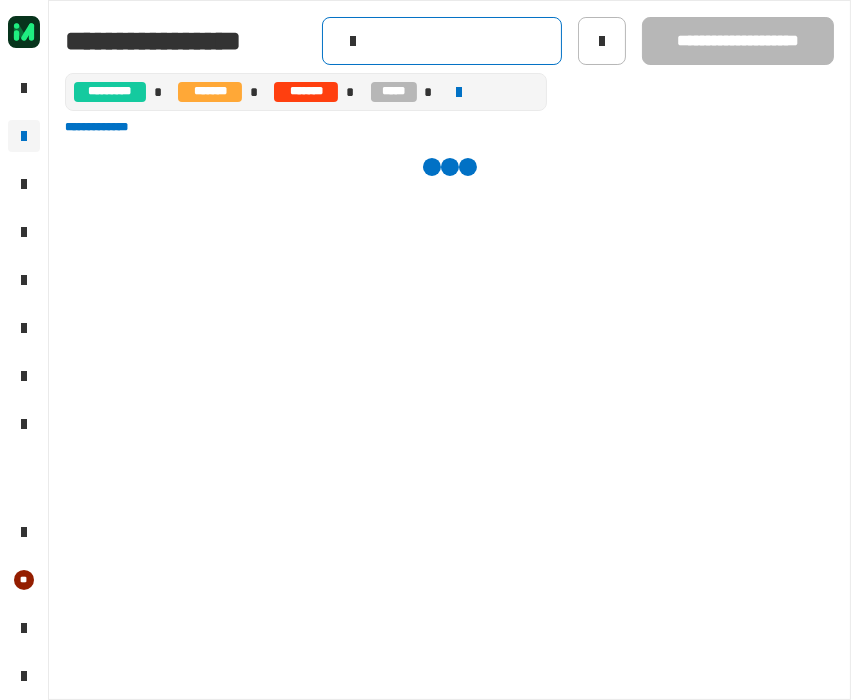 paste on "********" 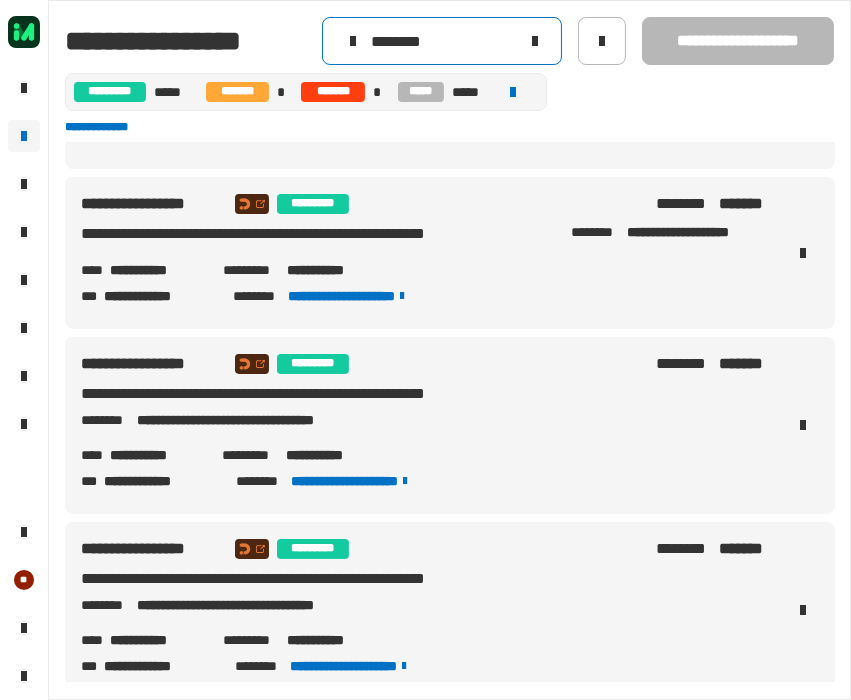 scroll, scrollTop: 1494, scrollLeft: 0, axis: vertical 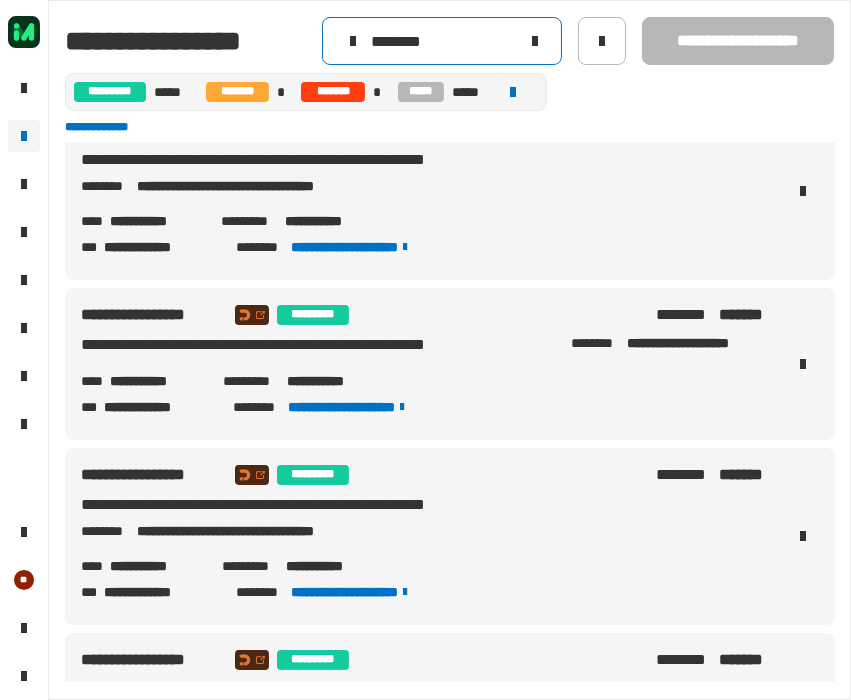 type on "********" 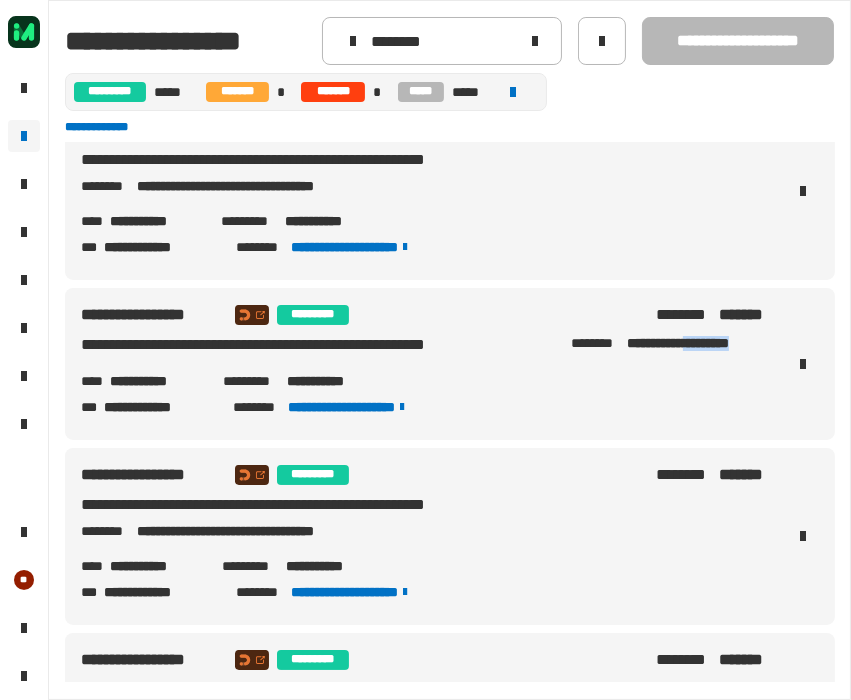 drag, startPoint x: 217, startPoint y: 395, endPoint x: 281, endPoint y: 406, distance: 64.93843 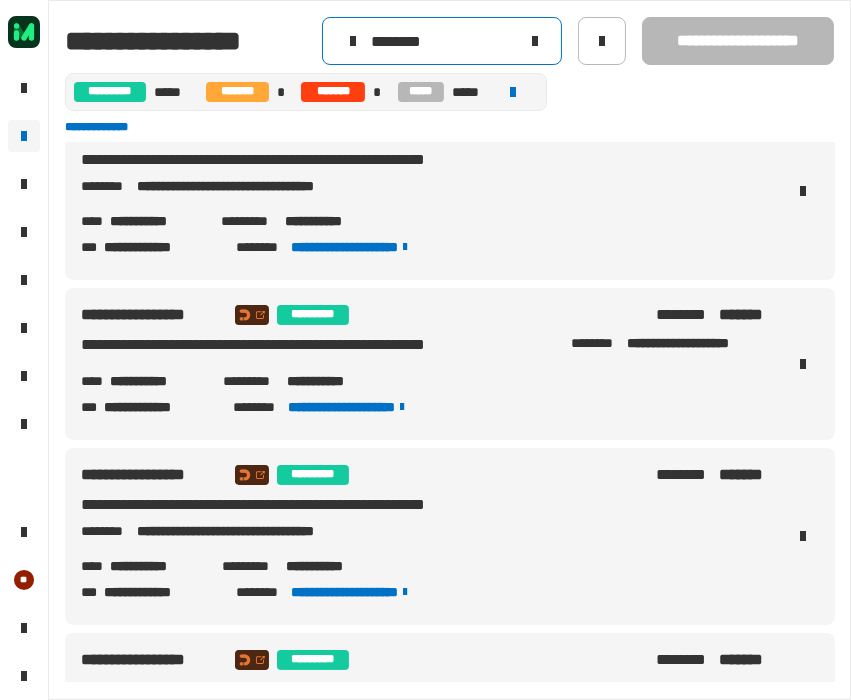 click 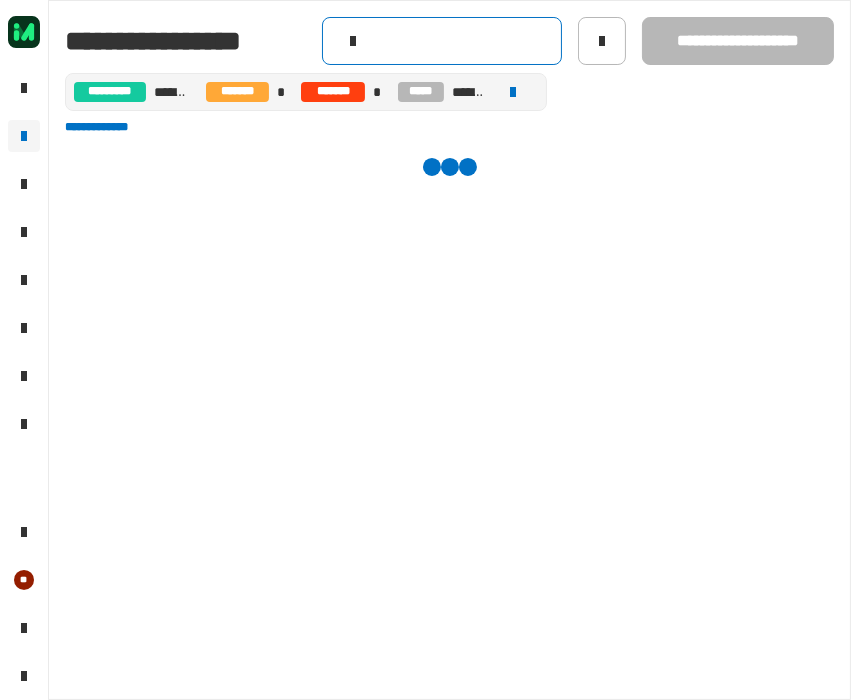 scroll, scrollTop: 0, scrollLeft: 0, axis: both 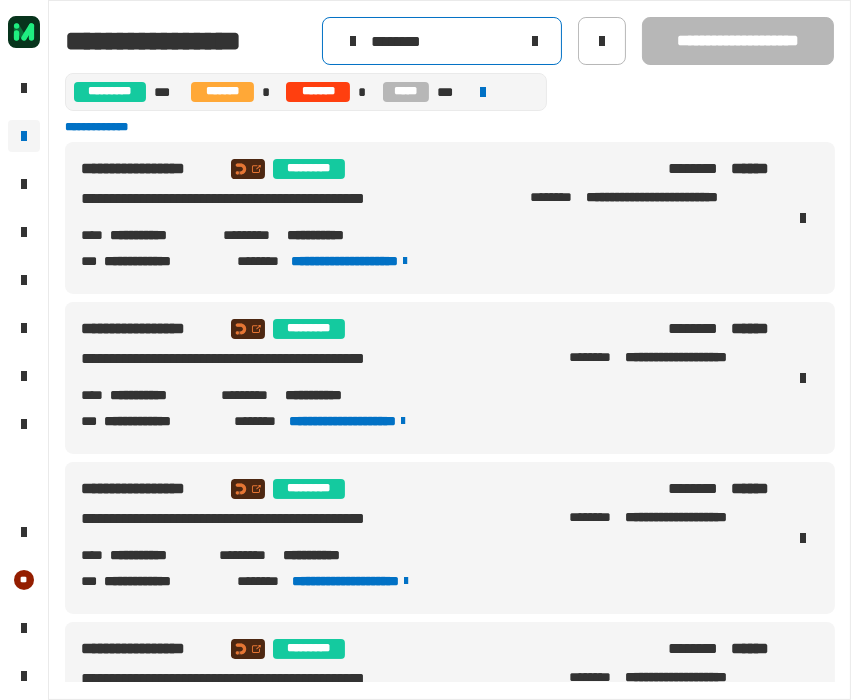 type on "********" 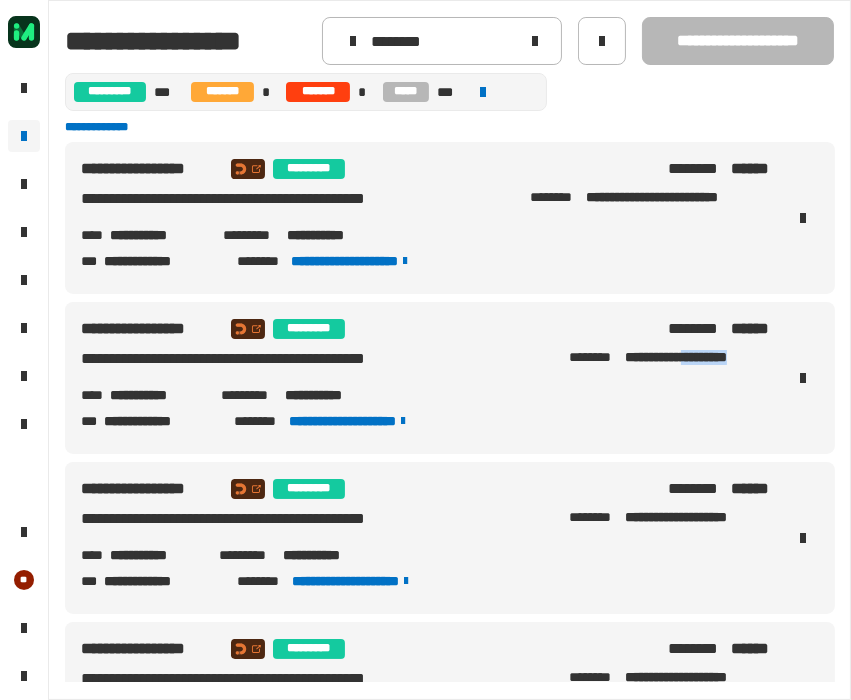 drag, startPoint x: 682, startPoint y: 361, endPoint x: 742, endPoint y: 367, distance: 60.299255 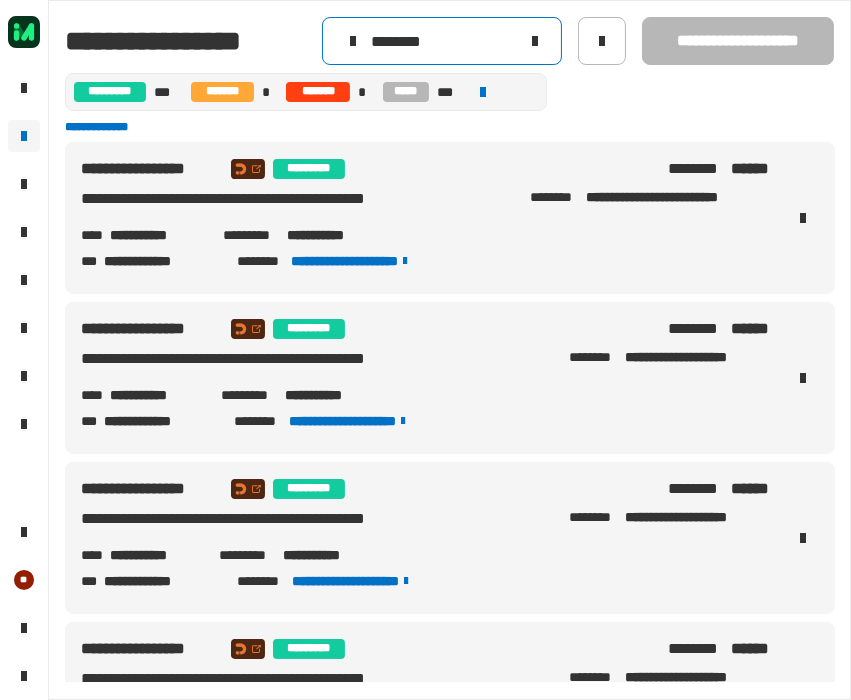 click 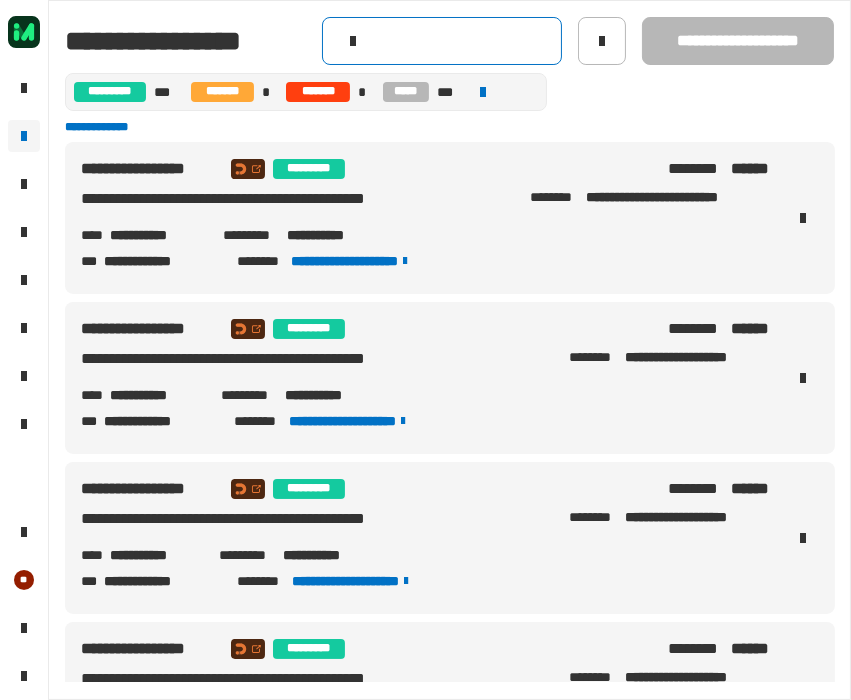 click 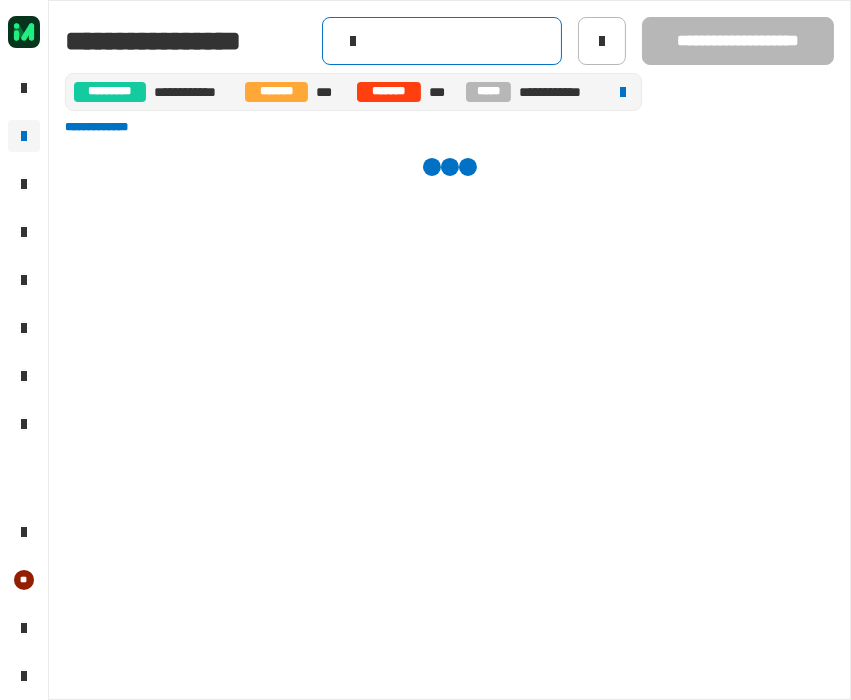 paste on "********" 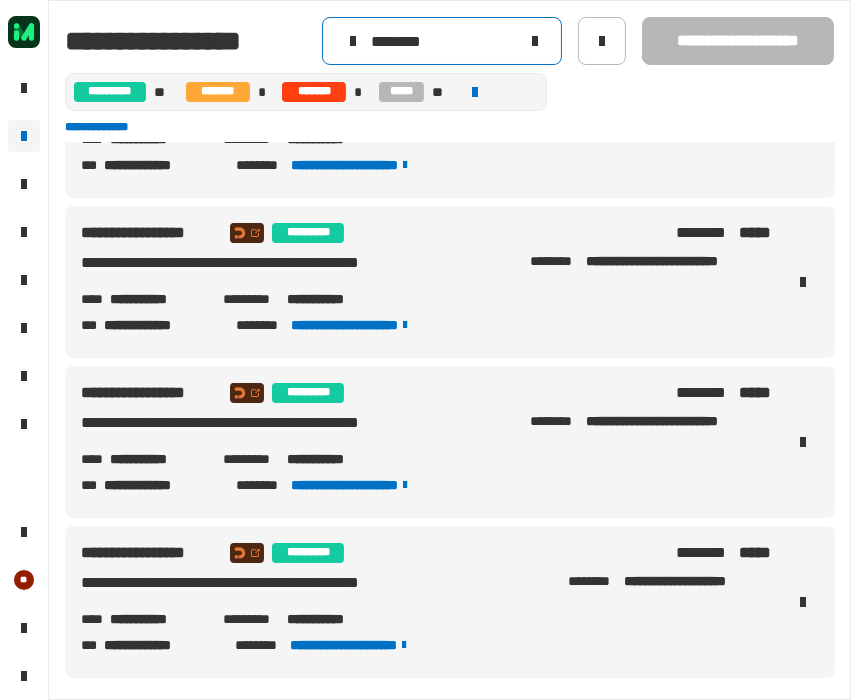 scroll, scrollTop: 260, scrollLeft: 0, axis: vertical 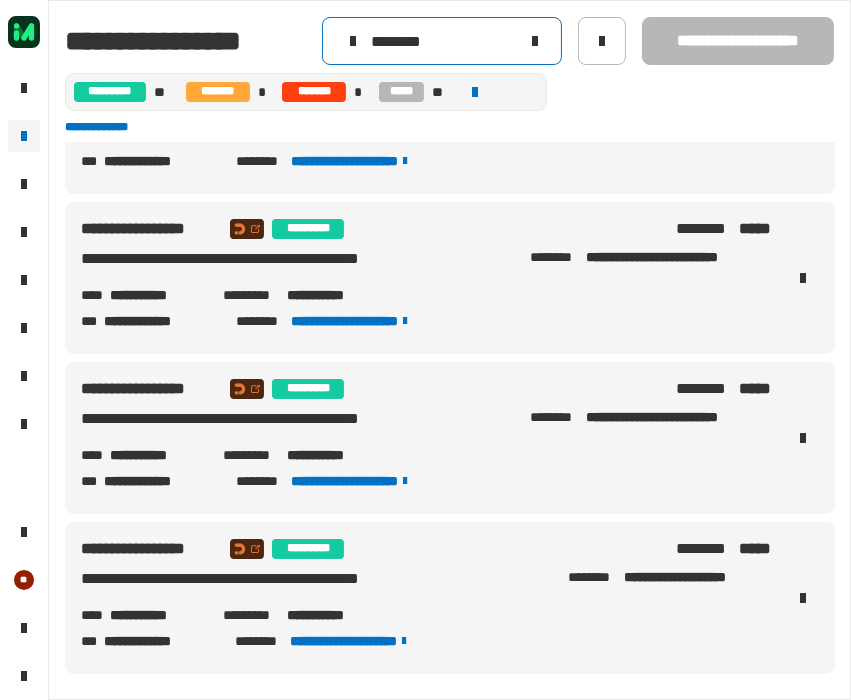 type on "********" 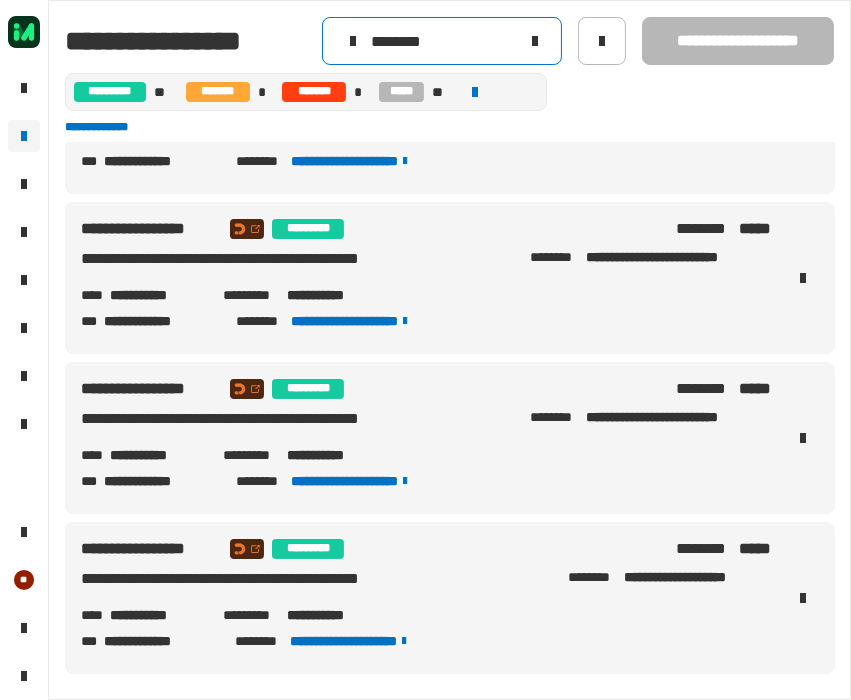 click 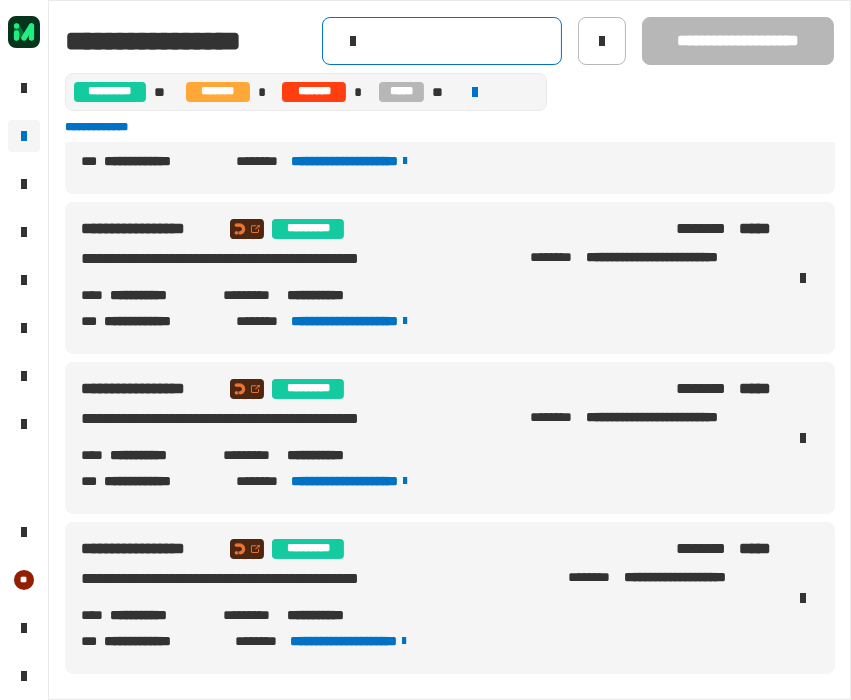 click 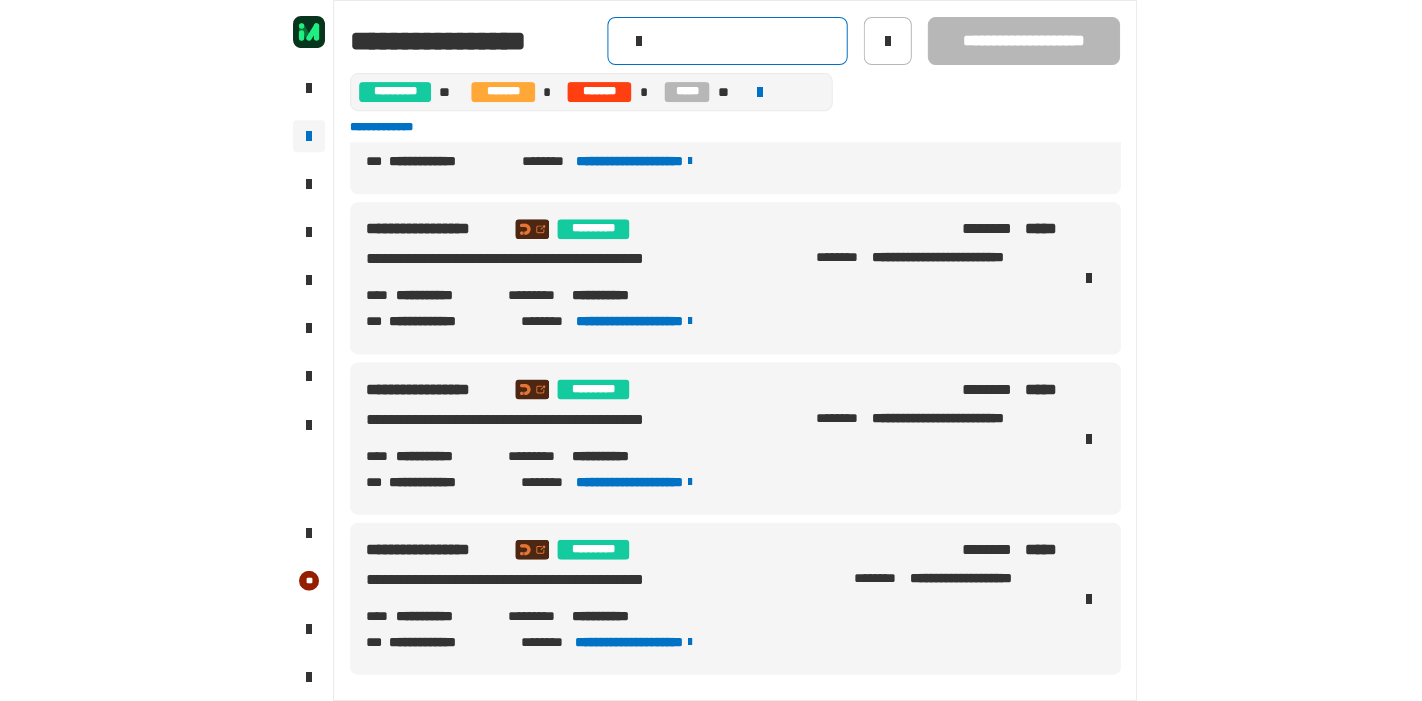 scroll, scrollTop: 0, scrollLeft: 0, axis: both 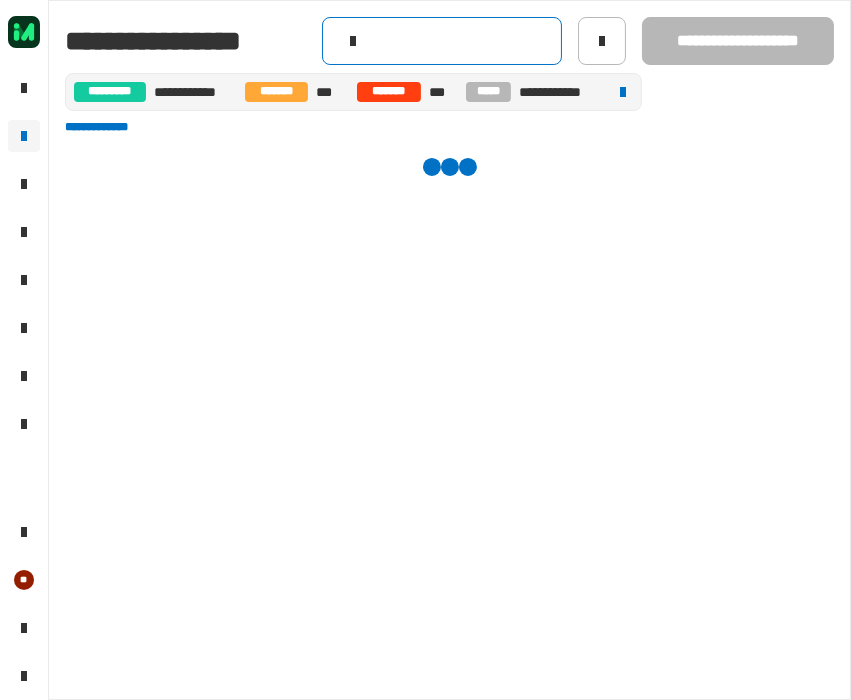 type on "*" 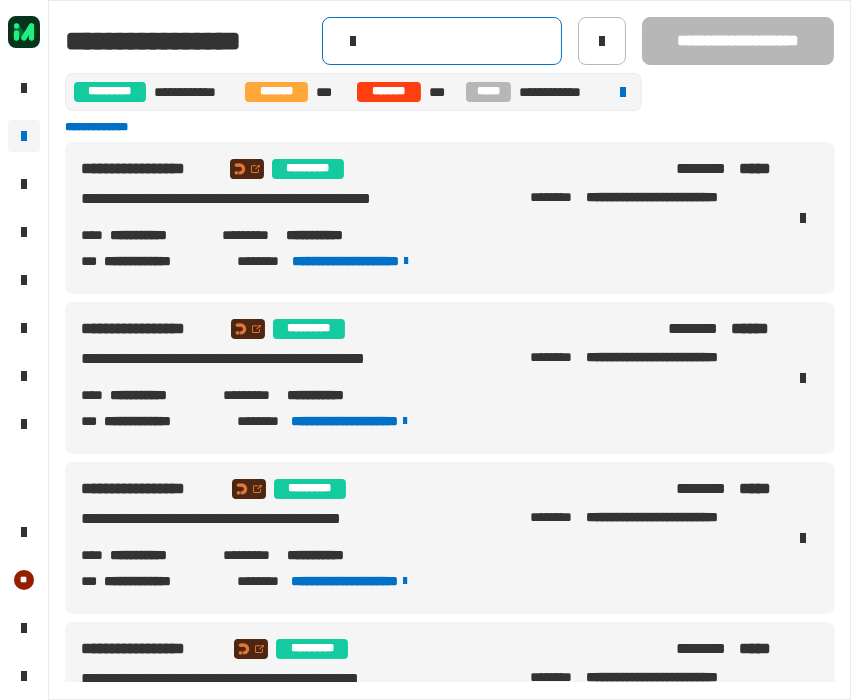 click 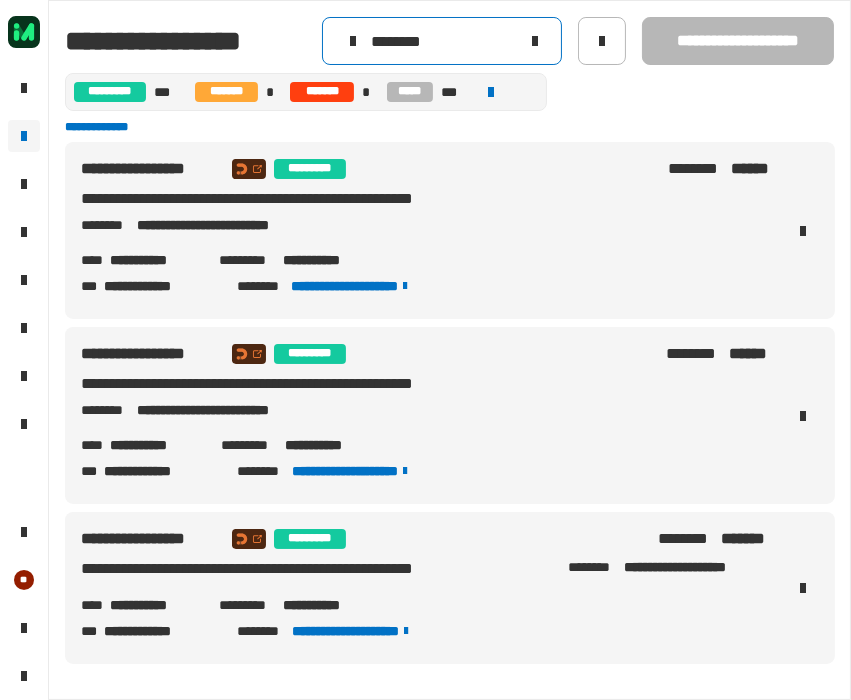 type on "********" 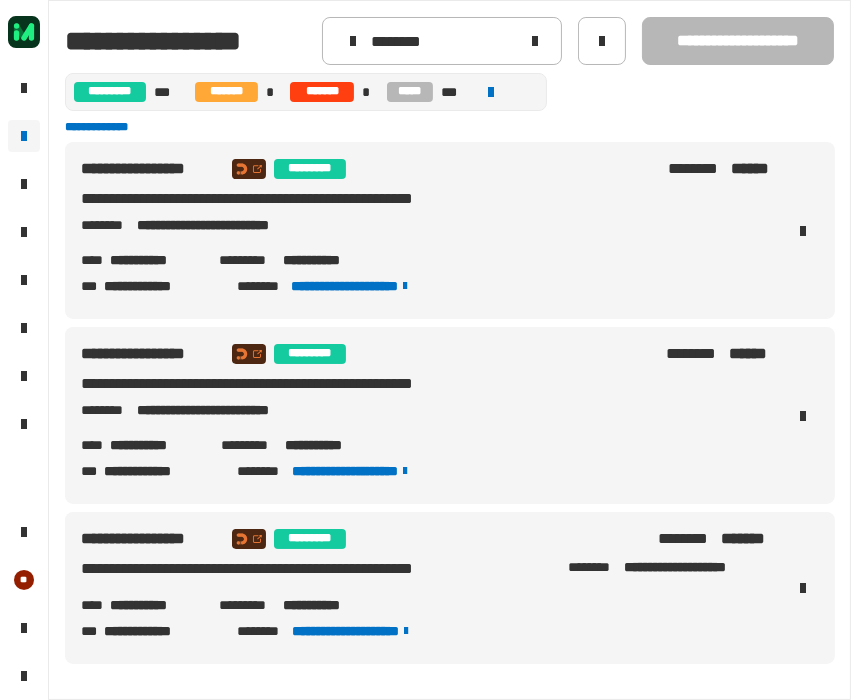 drag, startPoint x: 702, startPoint y: 571, endPoint x: 726, endPoint y: 577, distance: 24.738634 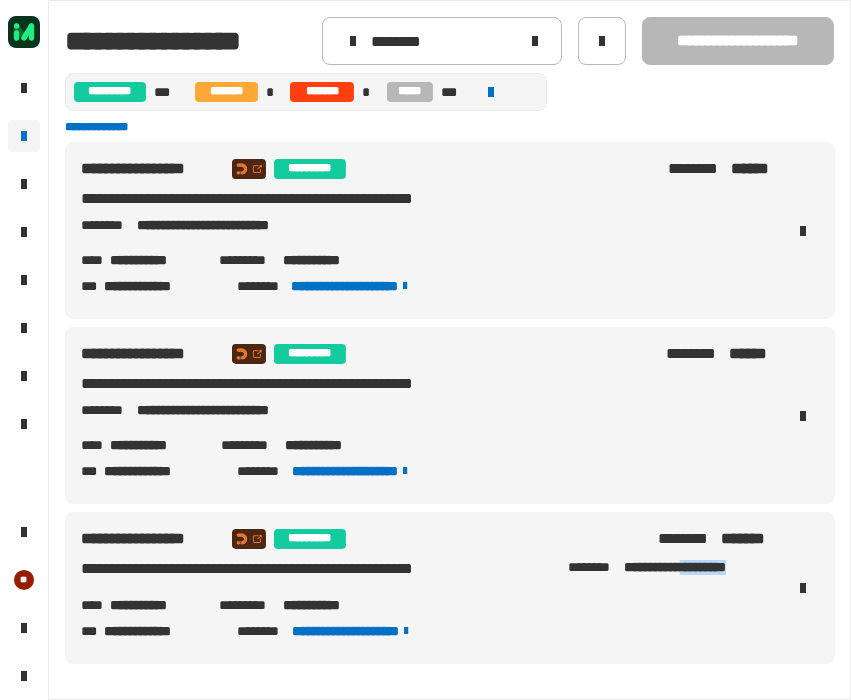 drag, startPoint x: 216, startPoint y: 601, endPoint x: 284, endPoint y: 612, distance: 68.88396 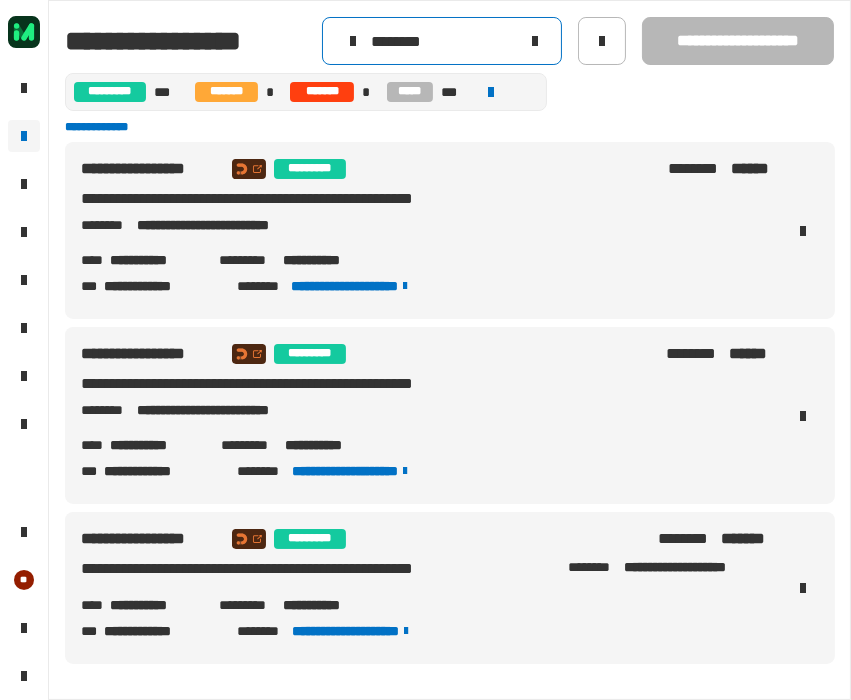 click on "********" 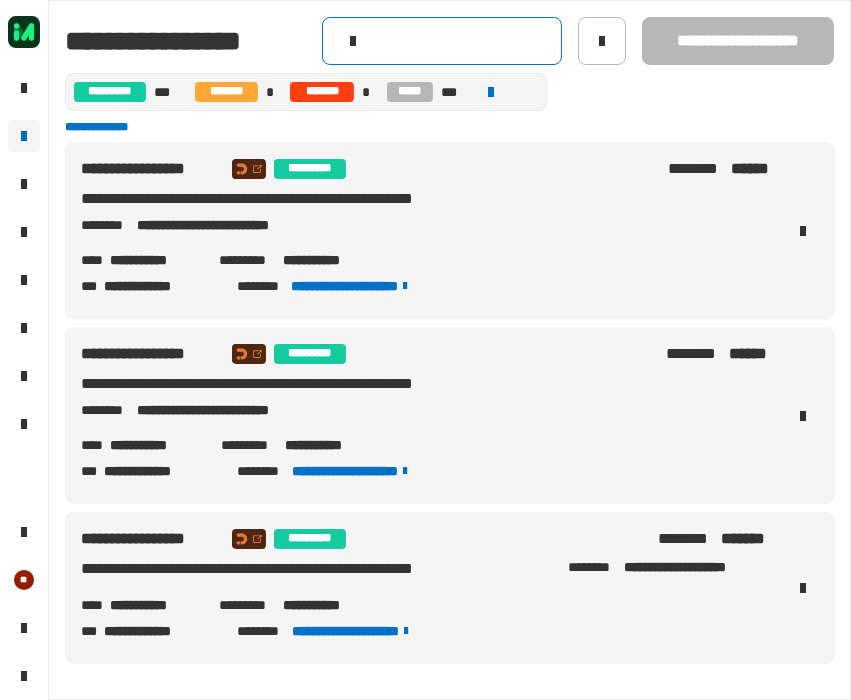 click 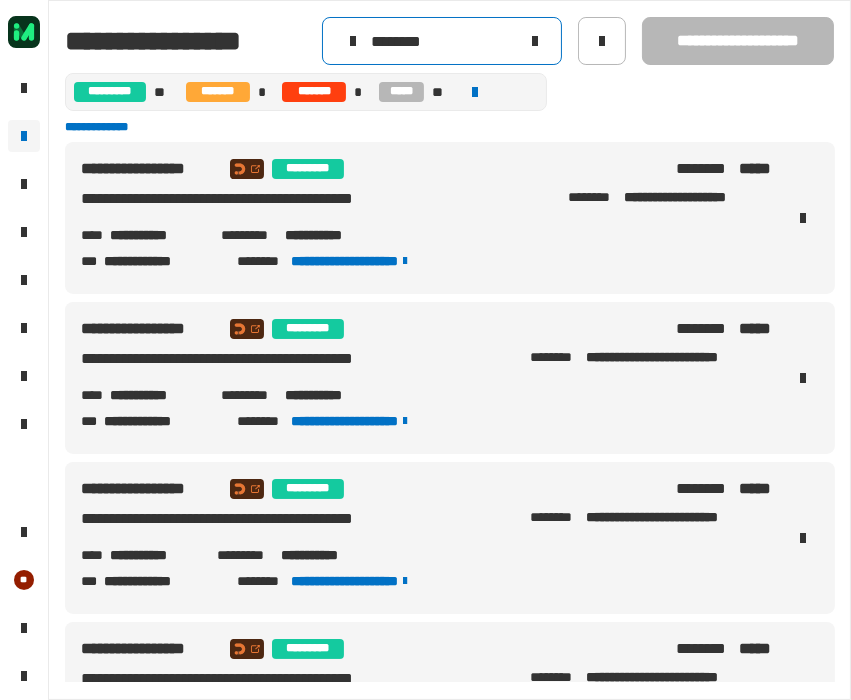type on "********" 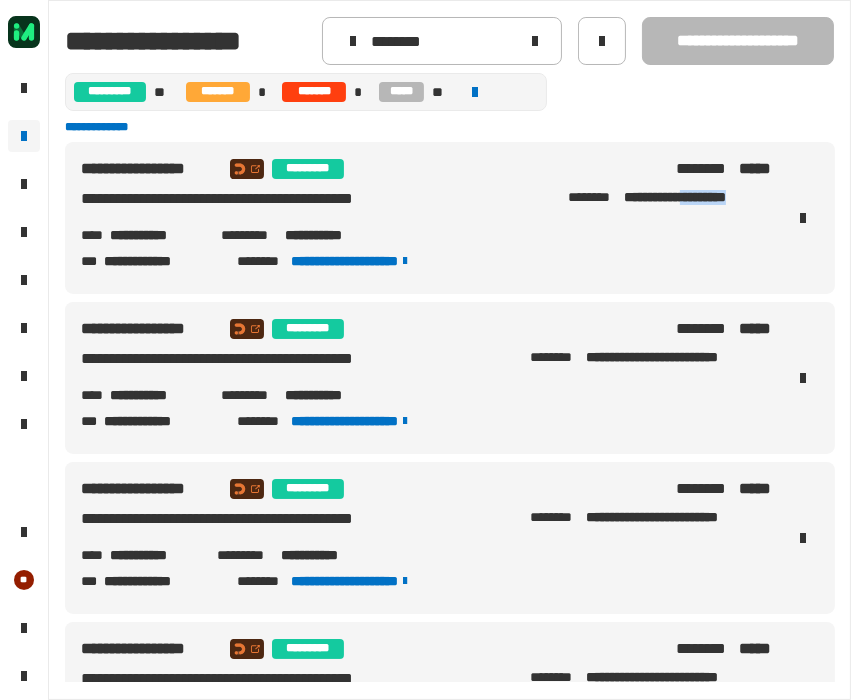 drag, startPoint x: 682, startPoint y: 203, endPoint x: 743, endPoint y: 205, distance: 61.03278 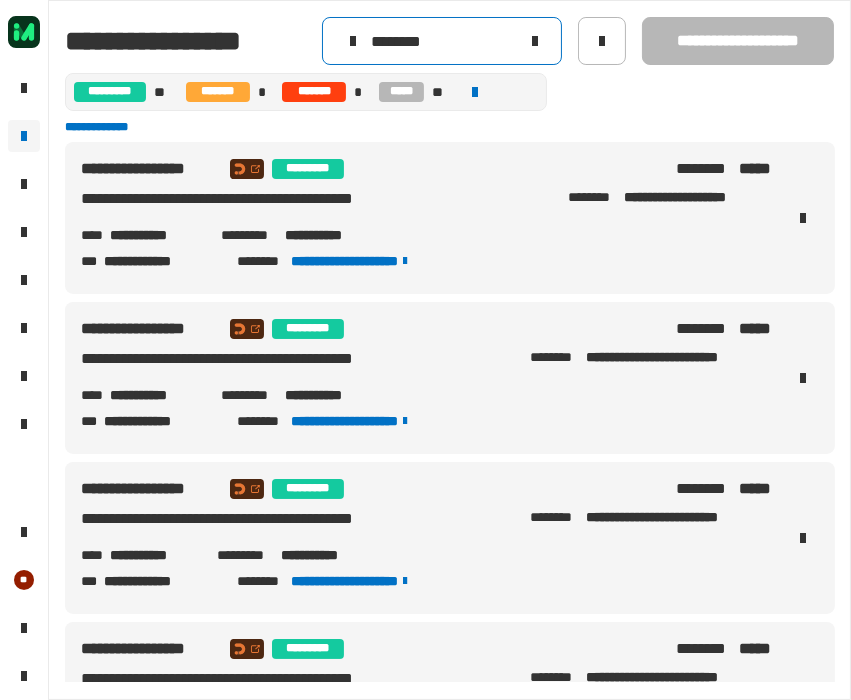 click on "********" 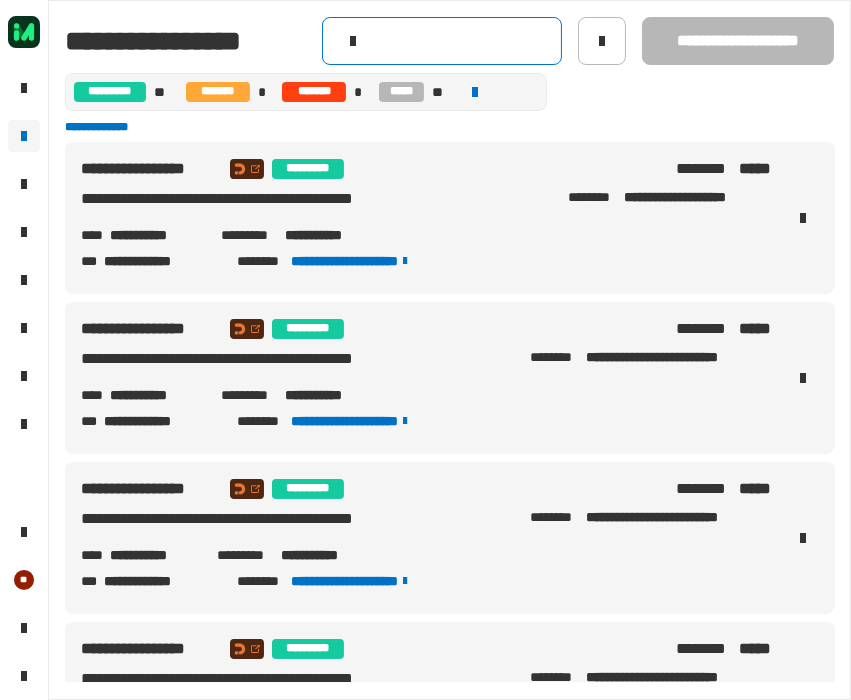 click 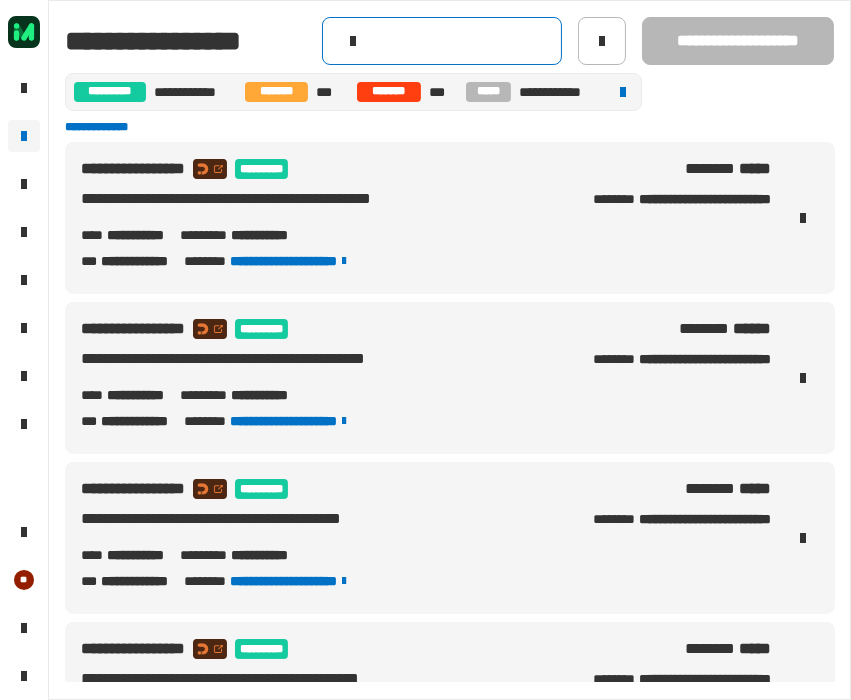 paste on "********" 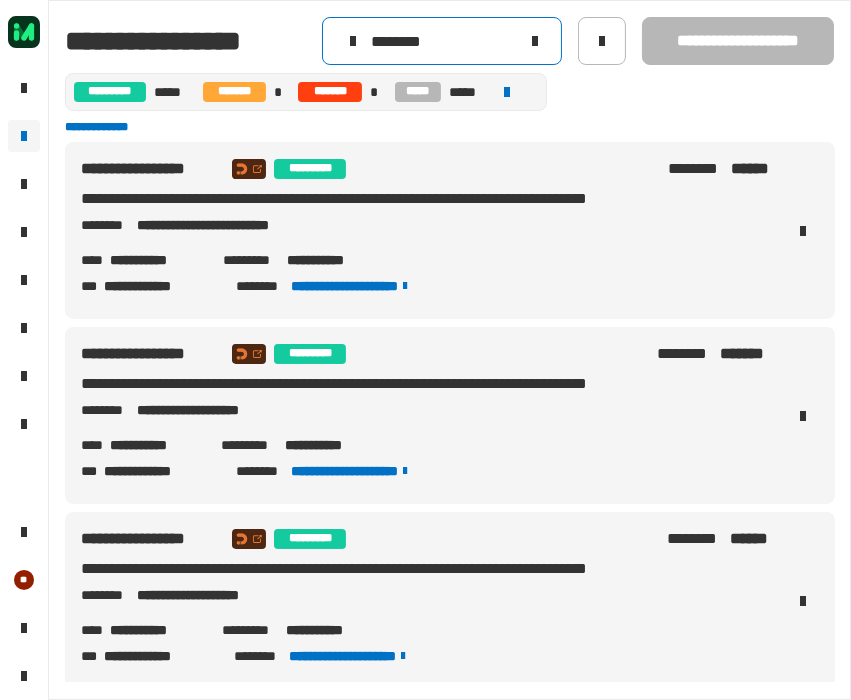 type on "********" 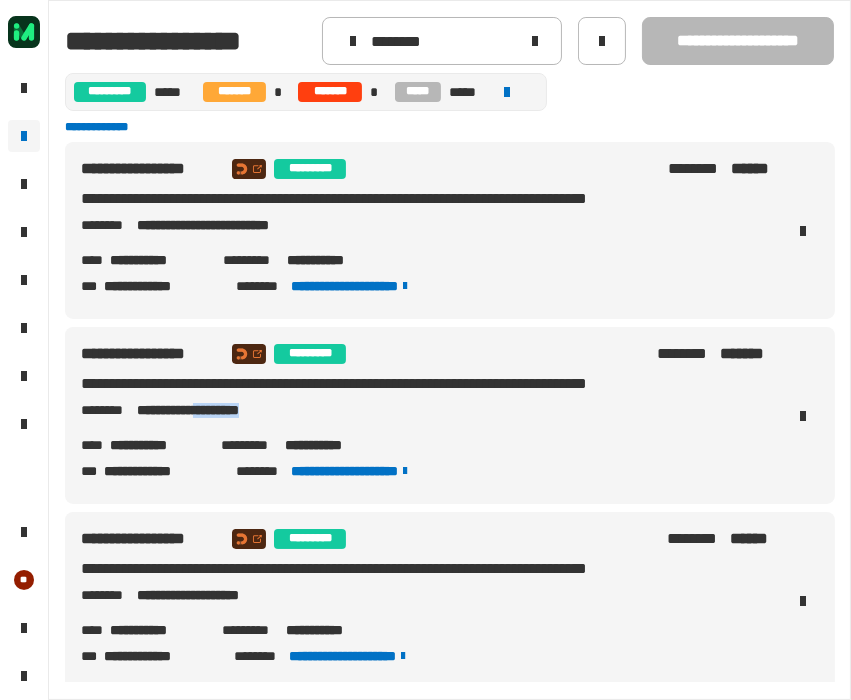 drag, startPoint x: 217, startPoint y: 415, endPoint x: 286, endPoint y: 415, distance: 69 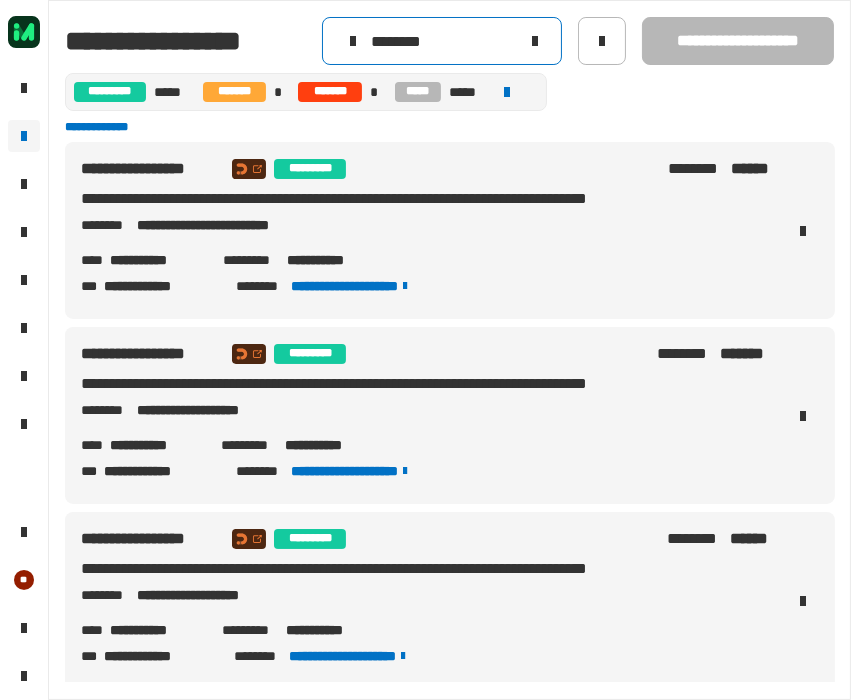 click 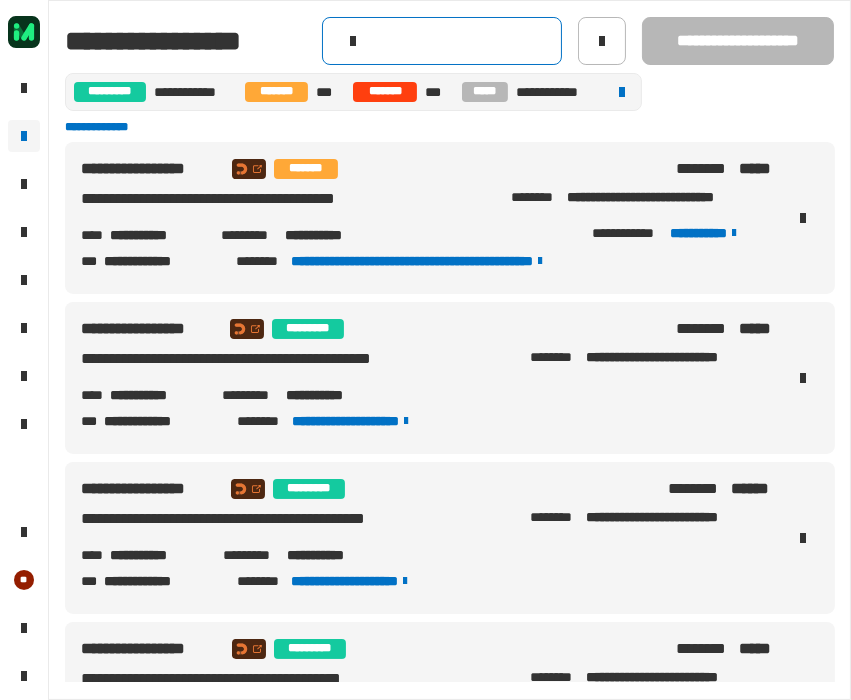 click 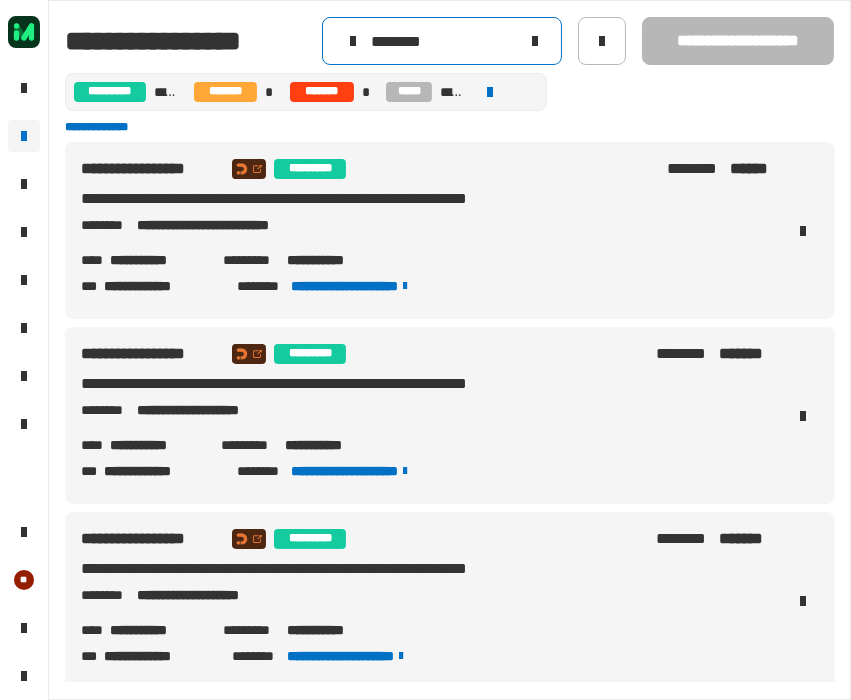 type on "********" 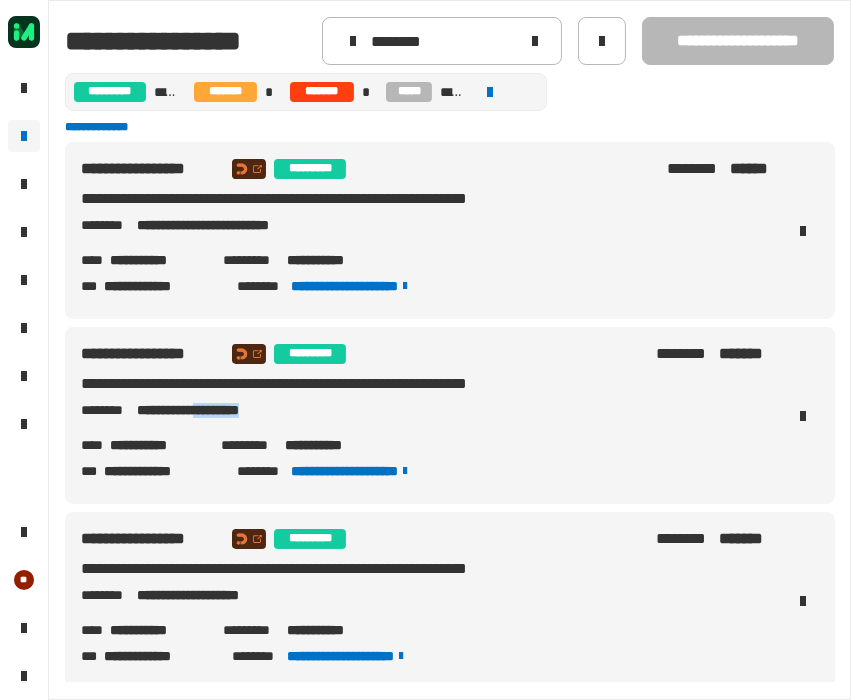 drag, startPoint x: 218, startPoint y: 419, endPoint x: 288, endPoint y: 424, distance: 70.178345 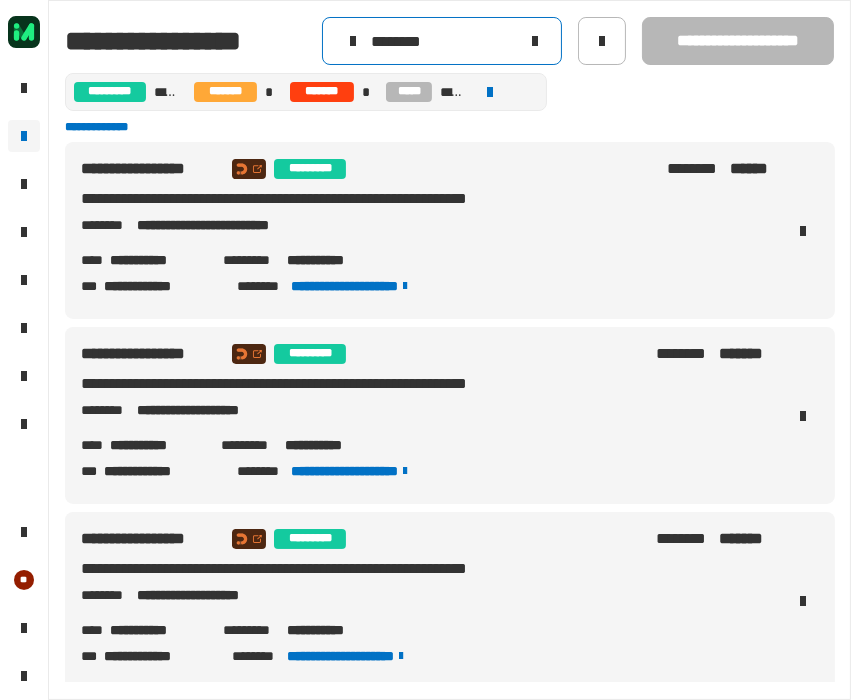 click 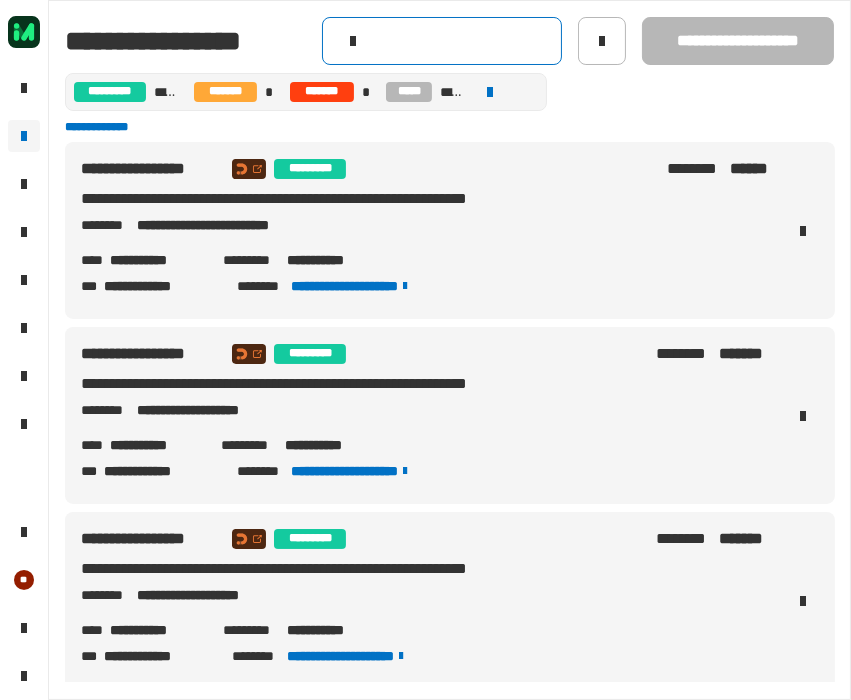 click 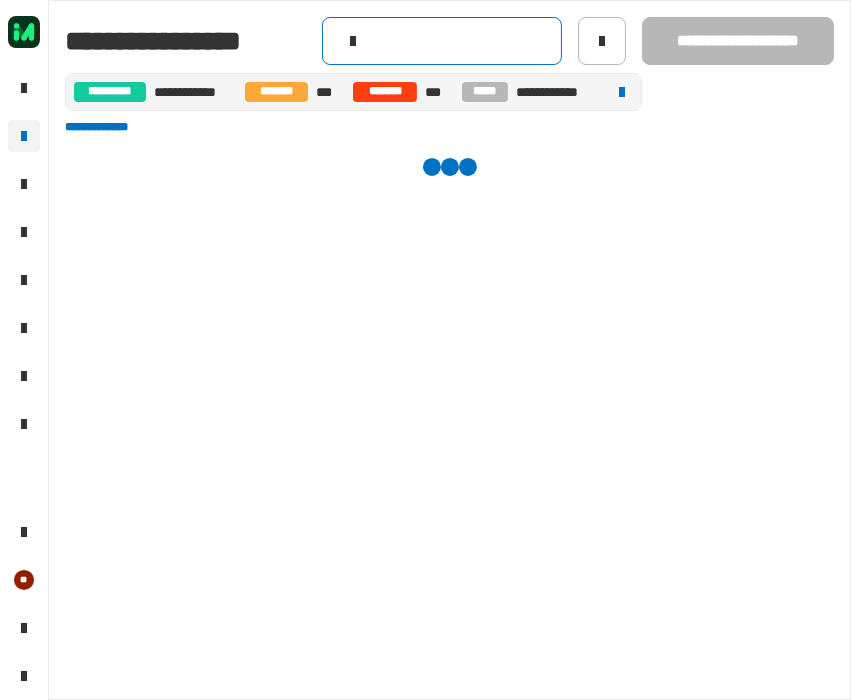 paste on "********" 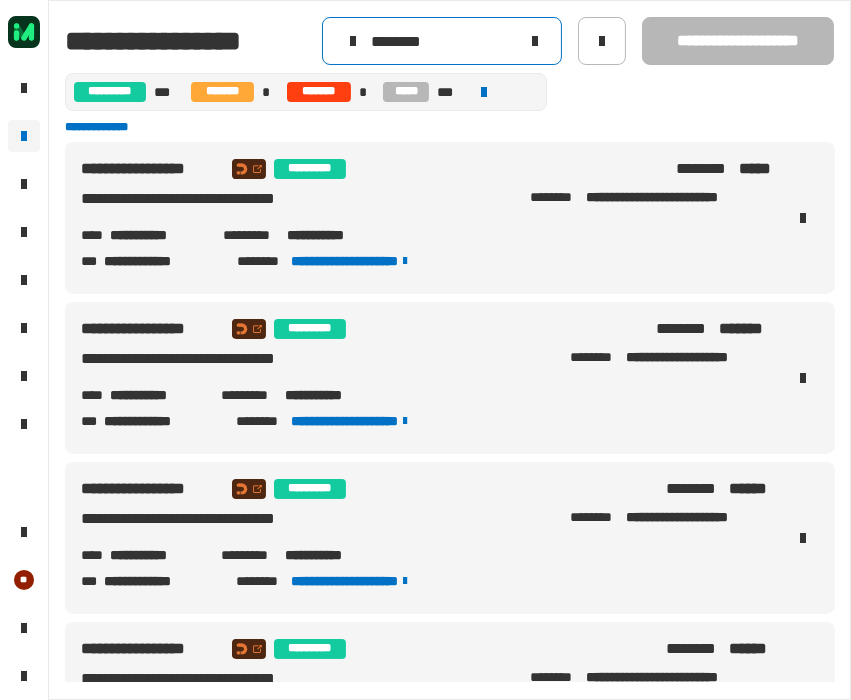 type on "********" 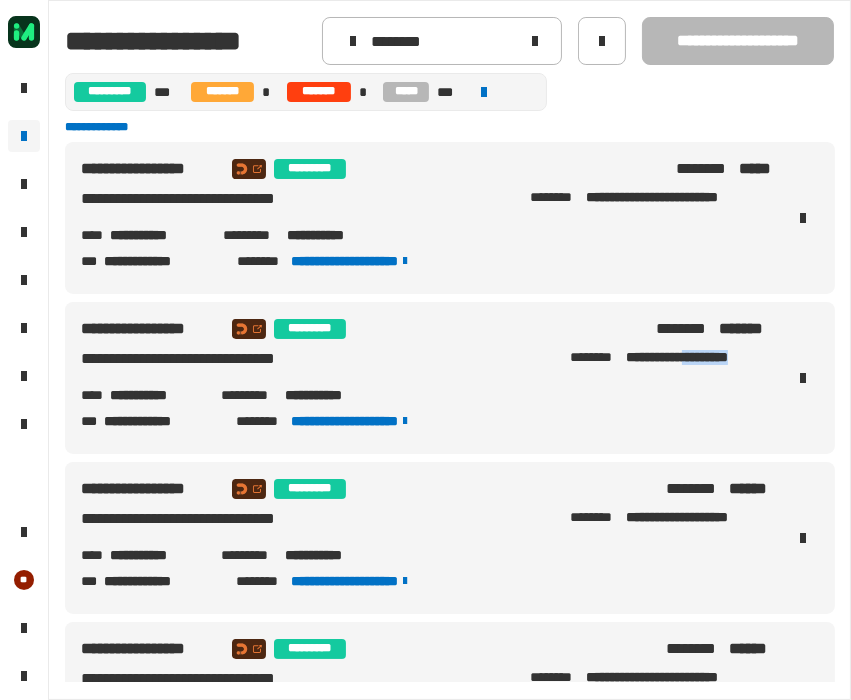 drag, startPoint x: 682, startPoint y: 360, endPoint x: 742, endPoint y: 367, distance: 60.40695 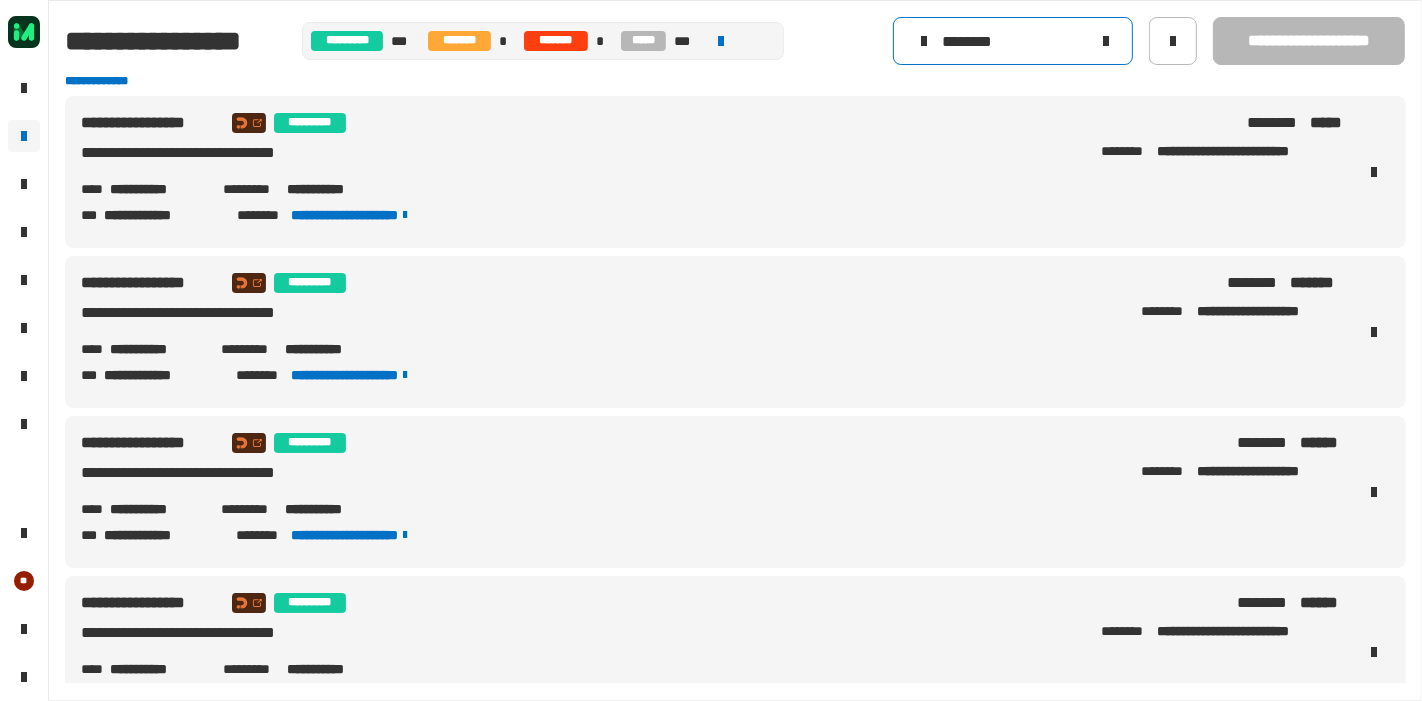 click 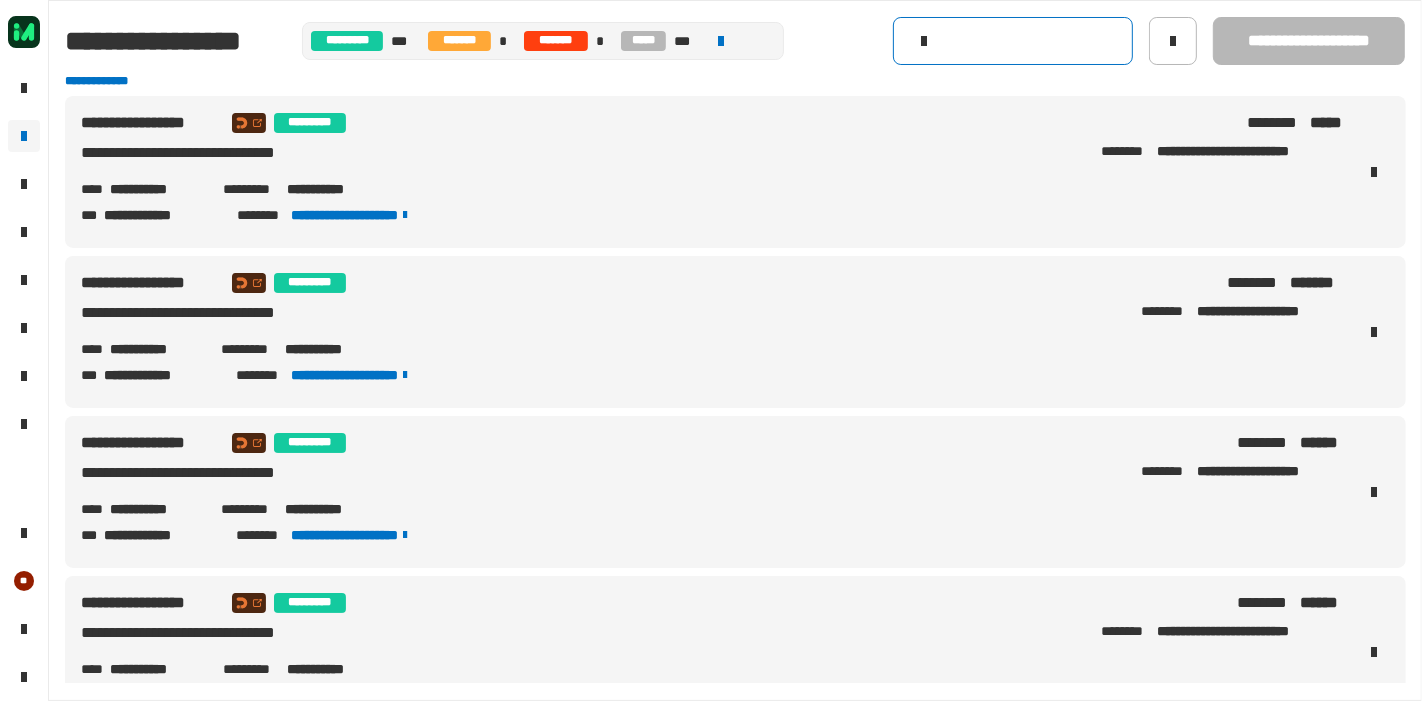 type 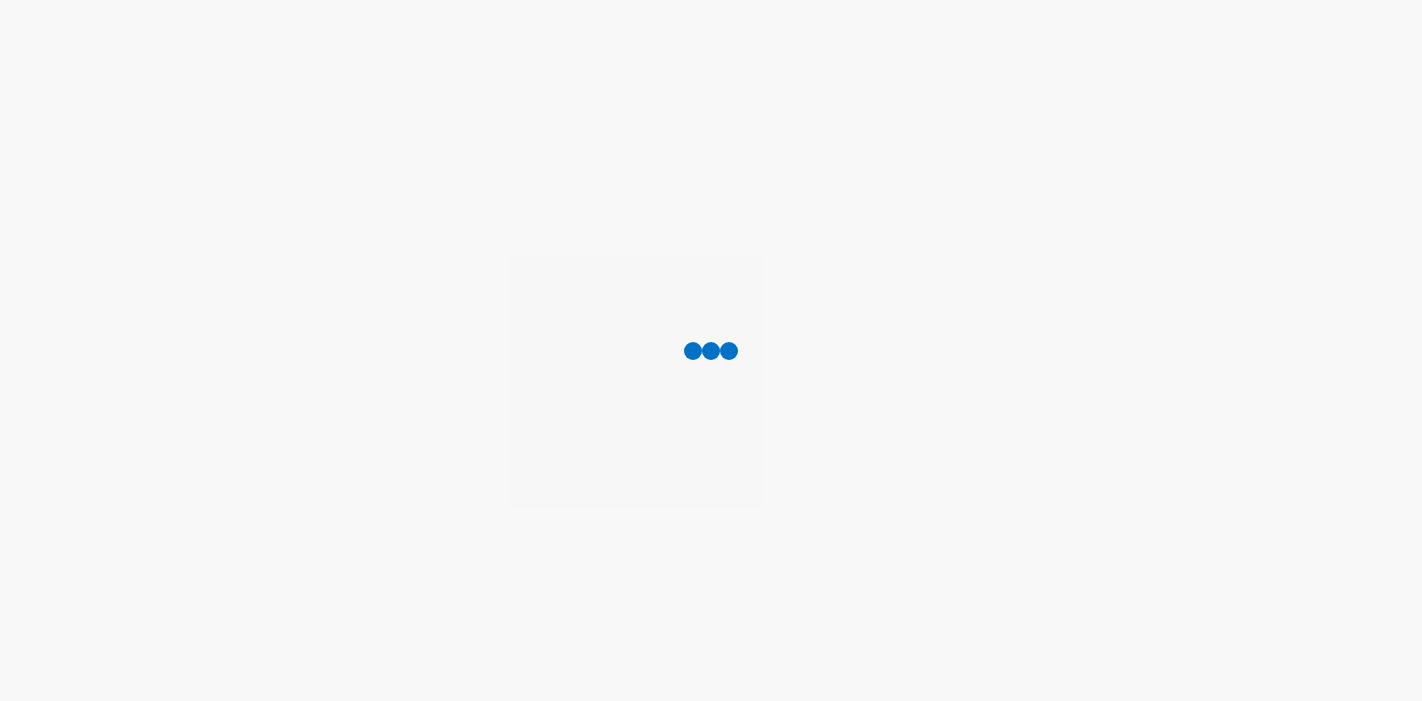 scroll, scrollTop: 0, scrollLeft: 0, axis: both 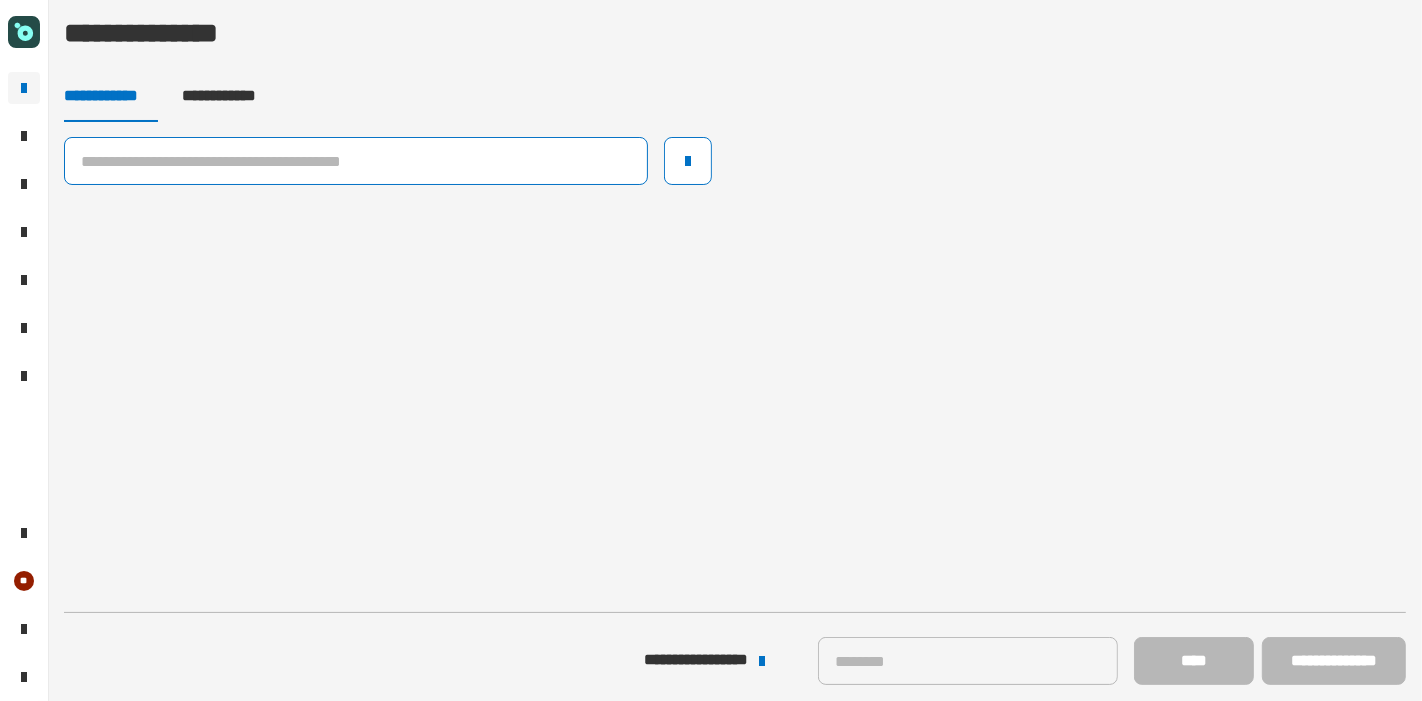 drag, startPoint x: 607, startPoint y: 183, endPoint x: 613, endPoint y: 174, distance: 10.816654 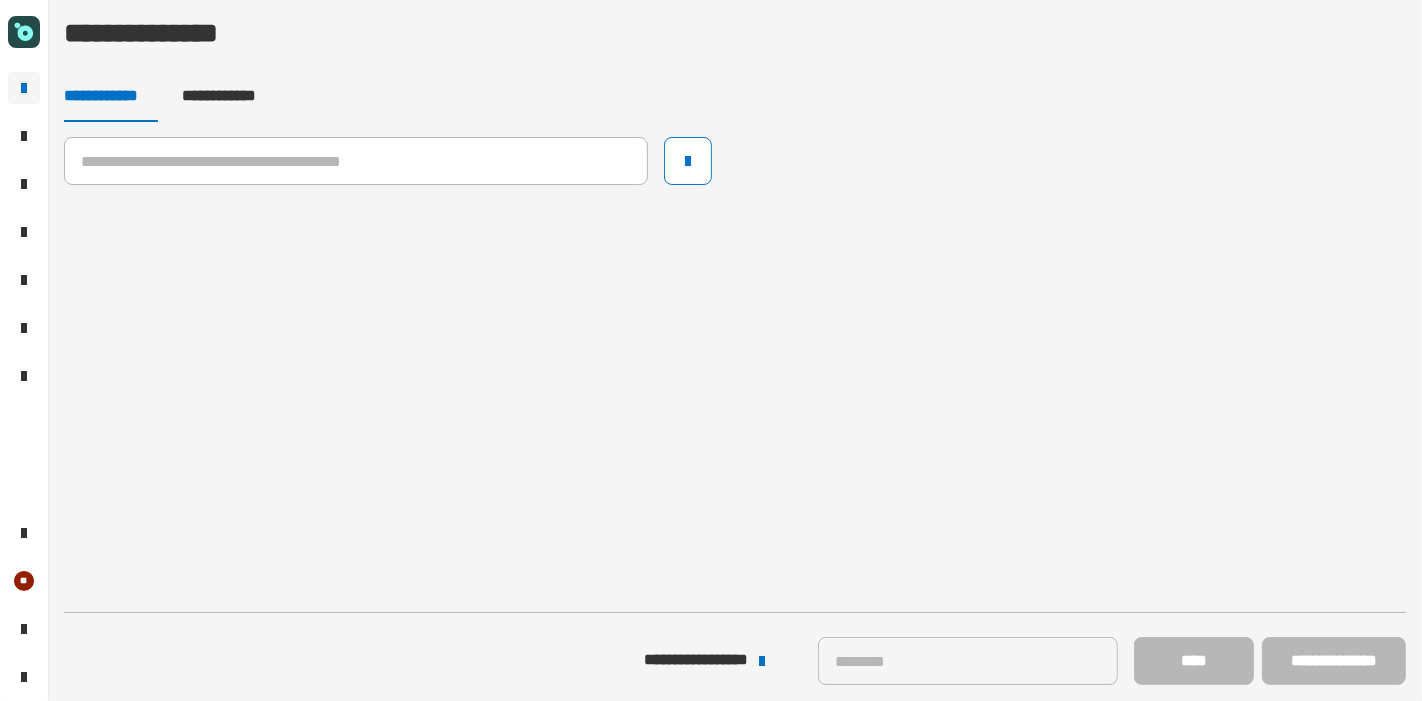 drag, startPoint x: 677, startPoint y: 119, endPoint x: 737, endPoint y: 99, distance: 63.245552 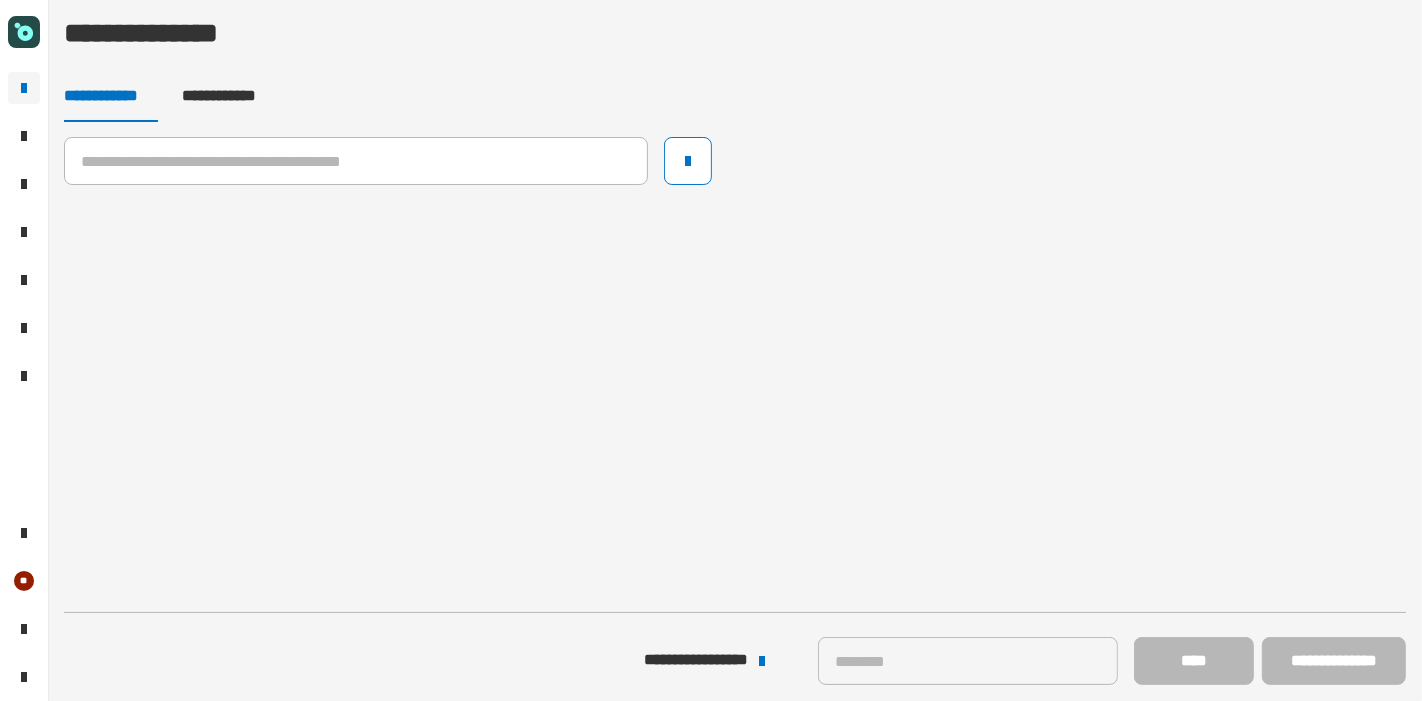 drag, startPoint x: 1076, startPoint y: 345, endPoint x: 1051, endPoint y: 330, distance: 29.15476 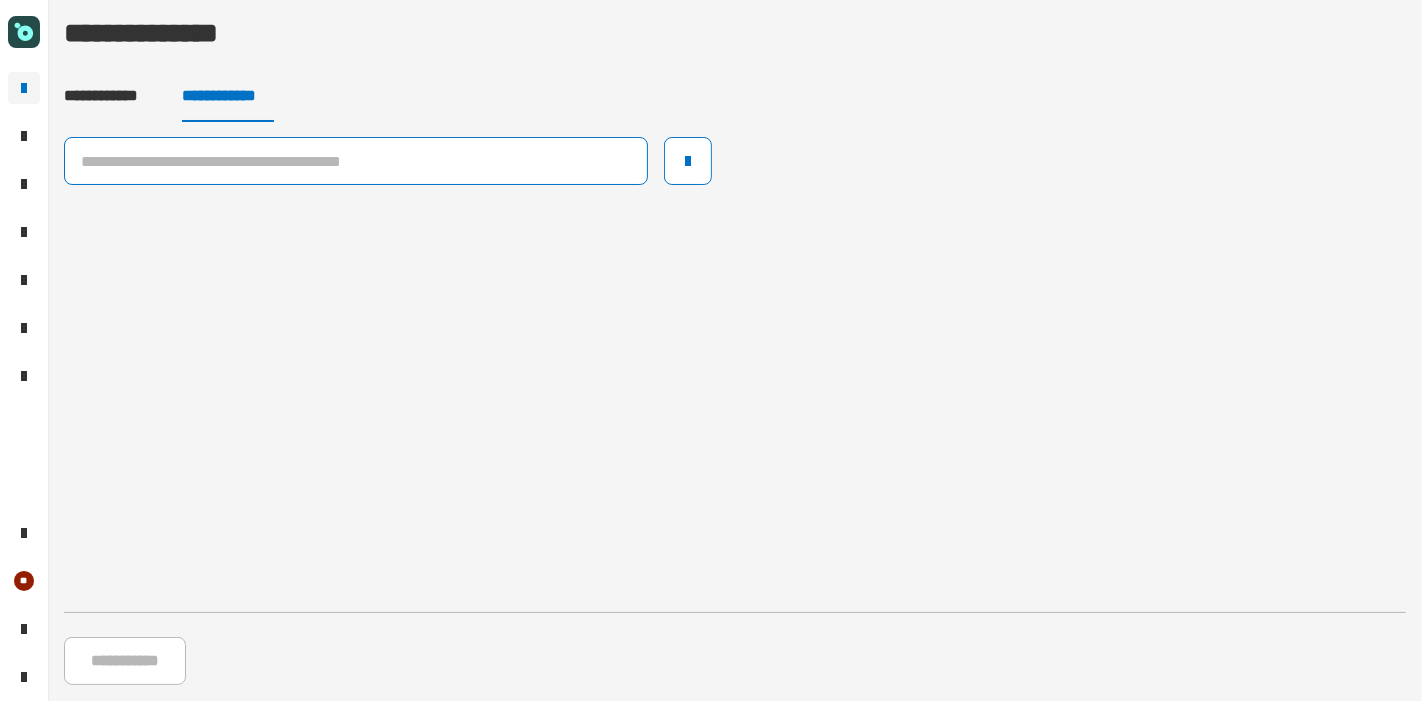 click 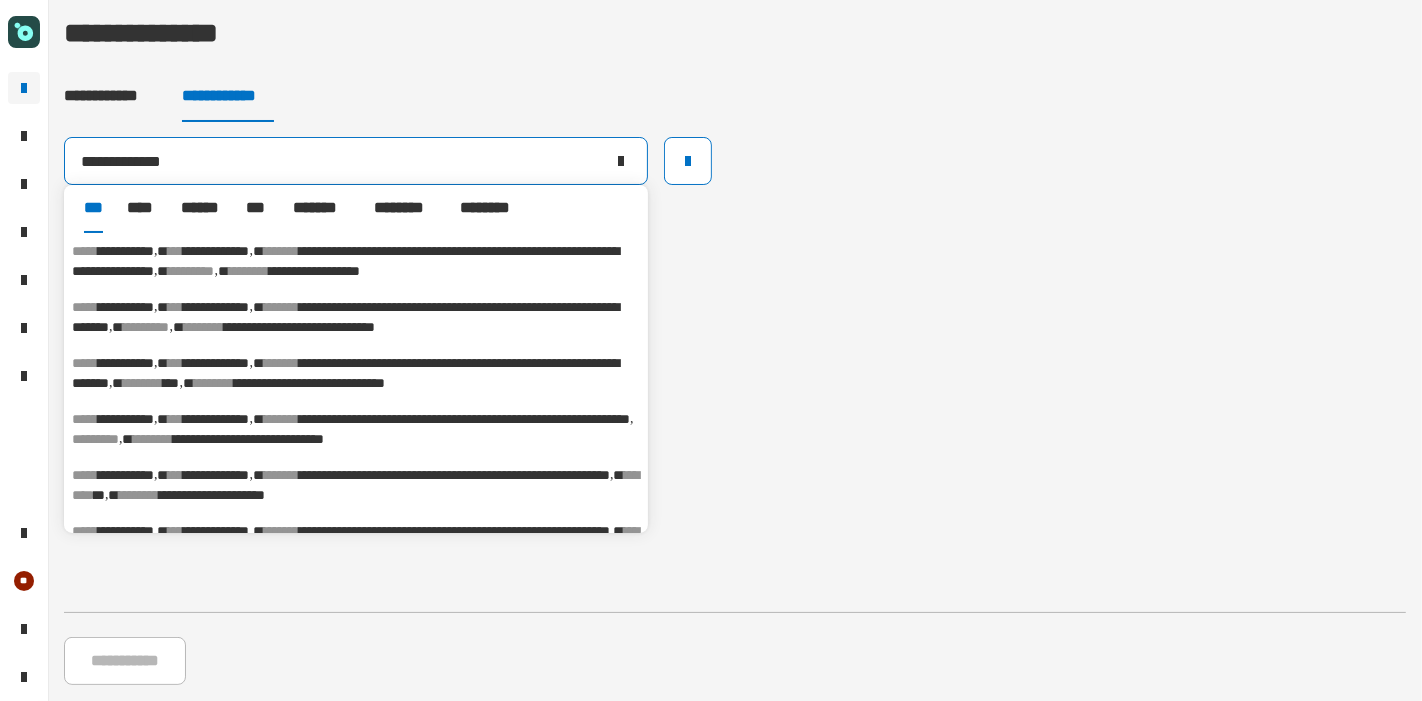type on "**********" 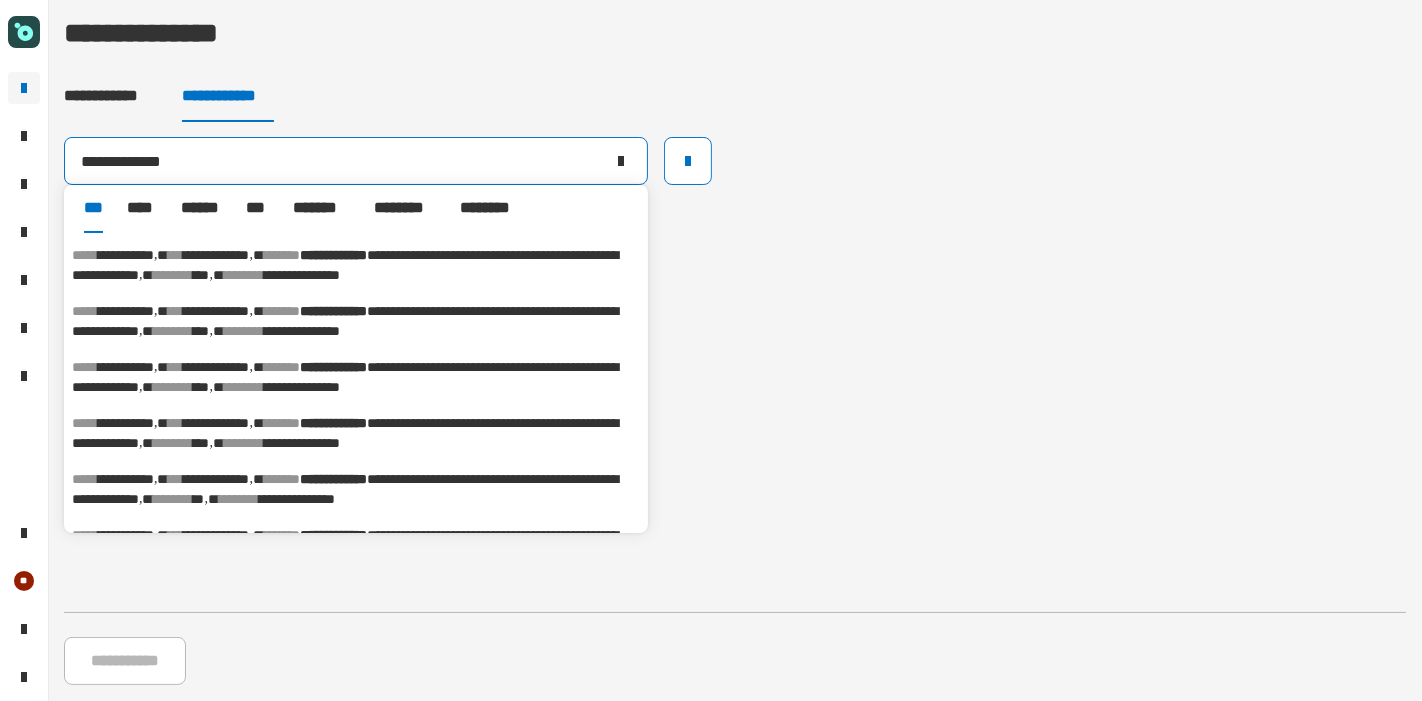 scroll, scrollTop: 545, scrollLeft: 0, axis: vertical 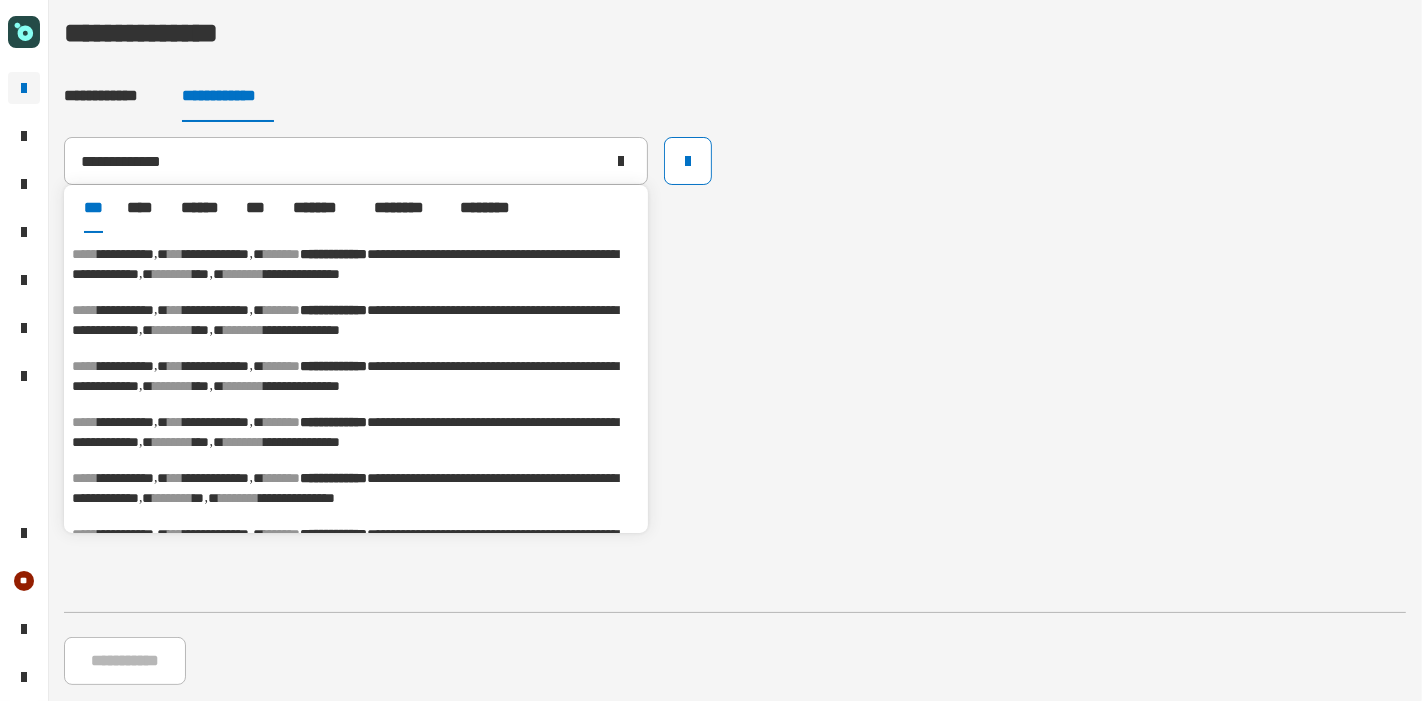 click on "**********" at bounding box center [345, 320] 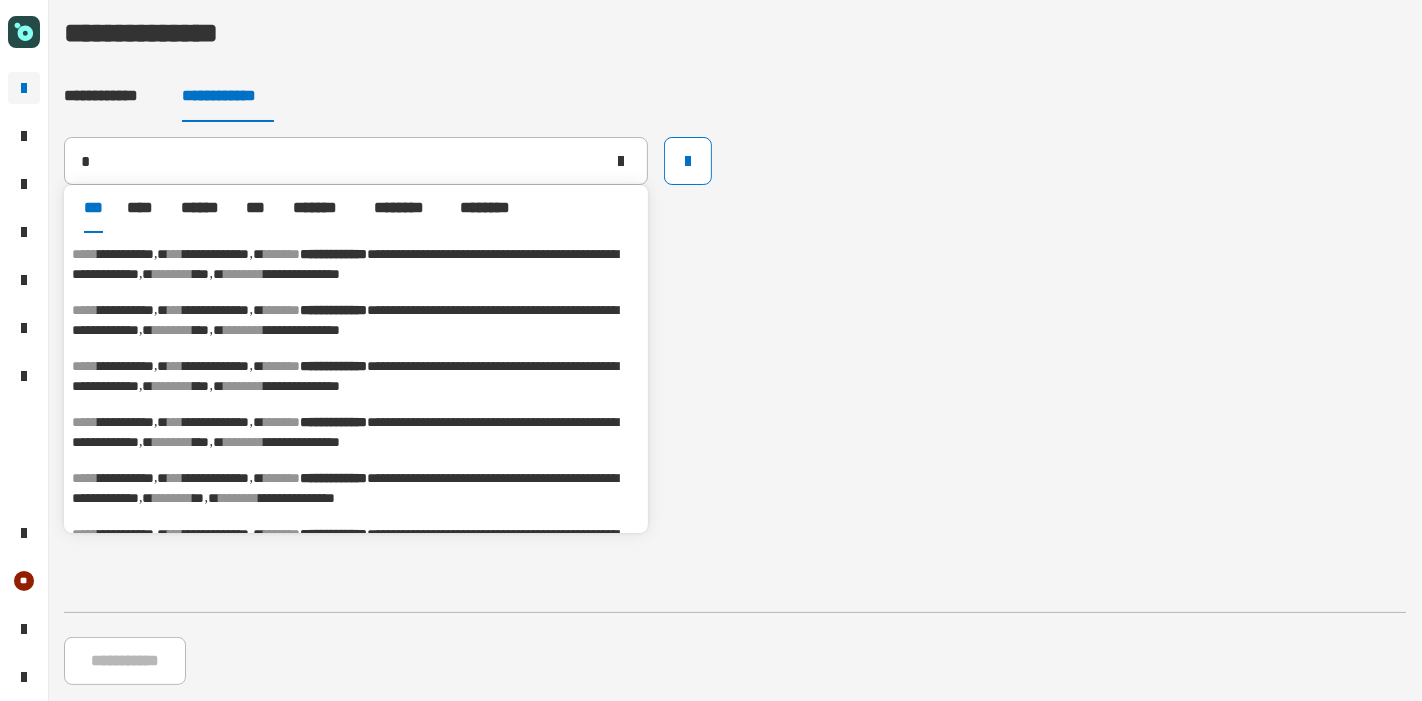 type on "**********" 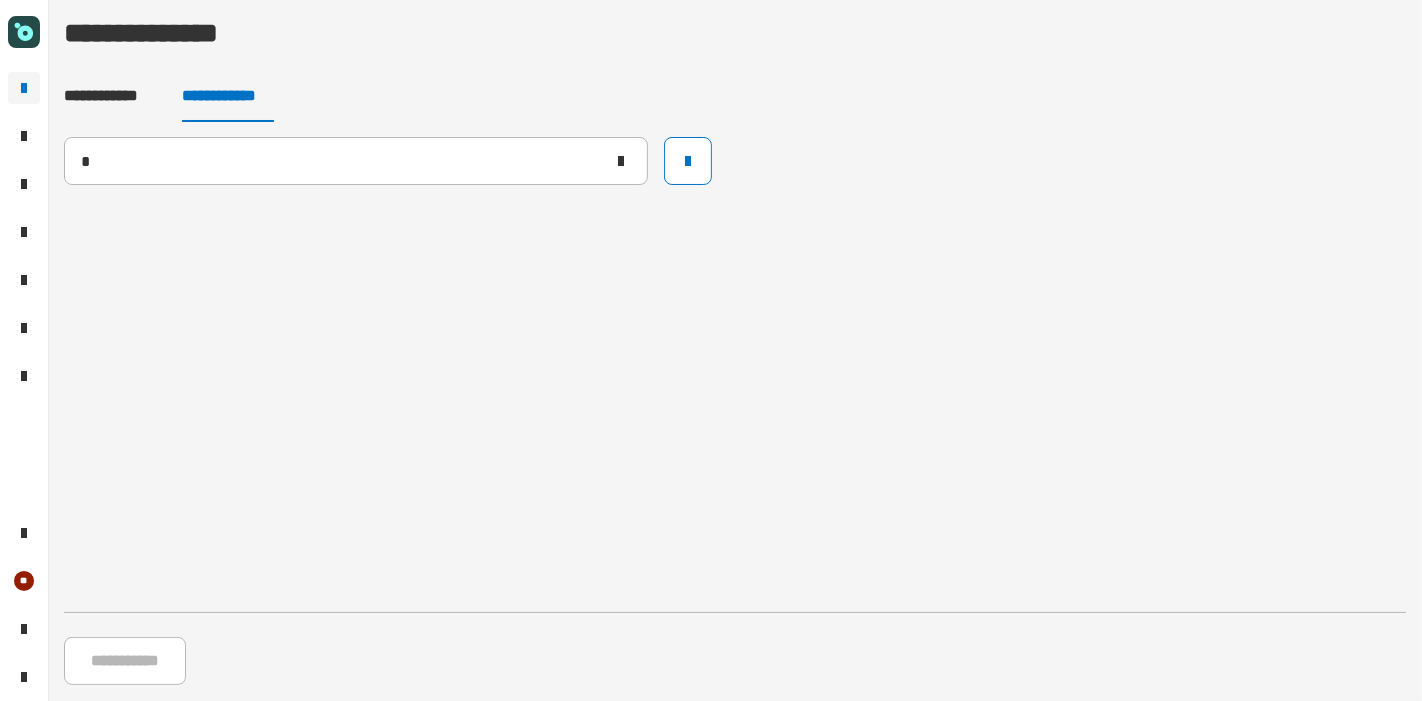 type 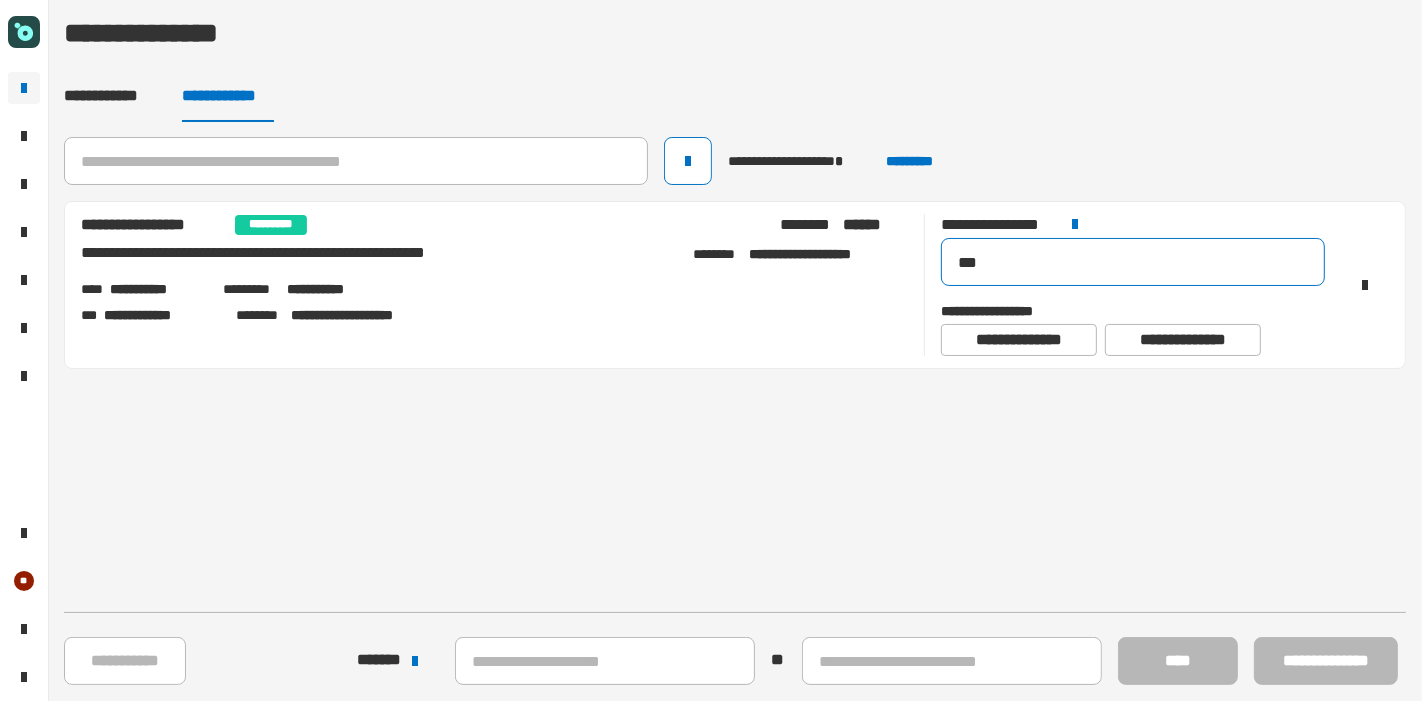 click on "***" 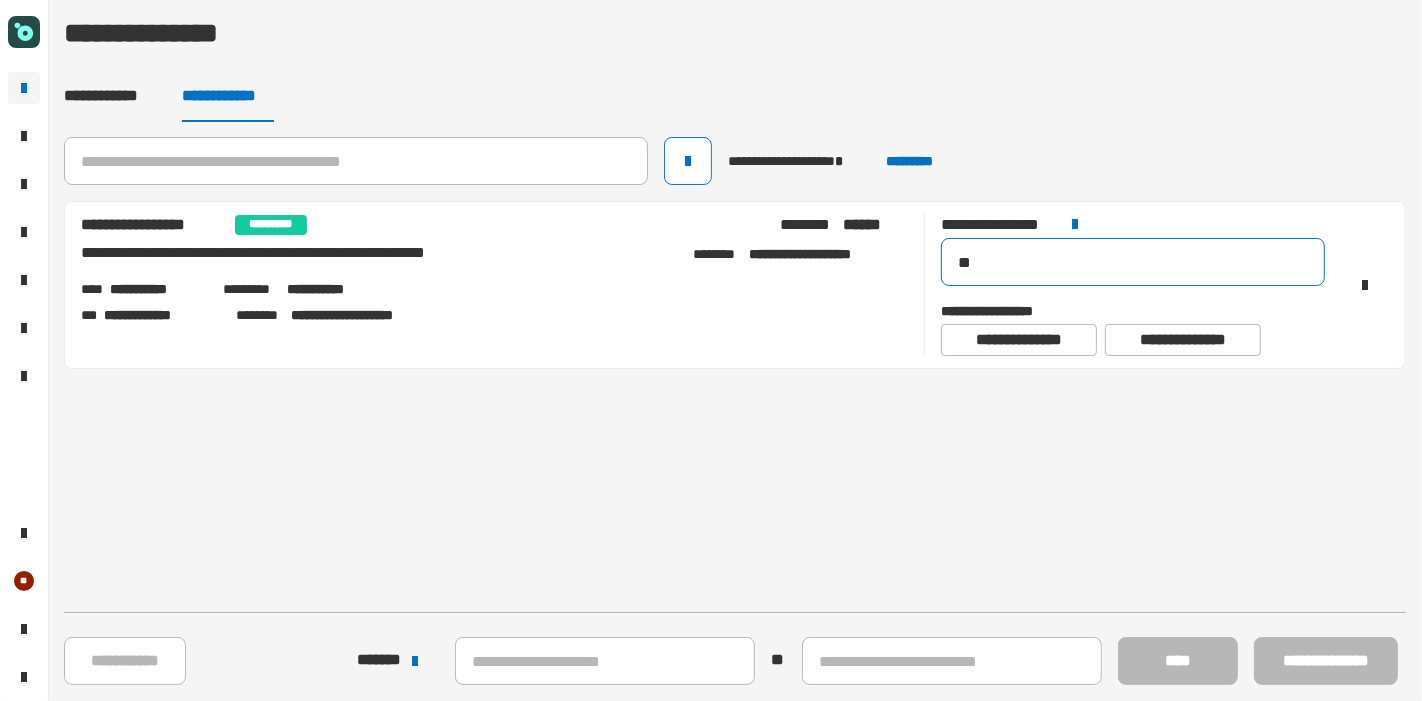 type on "***" 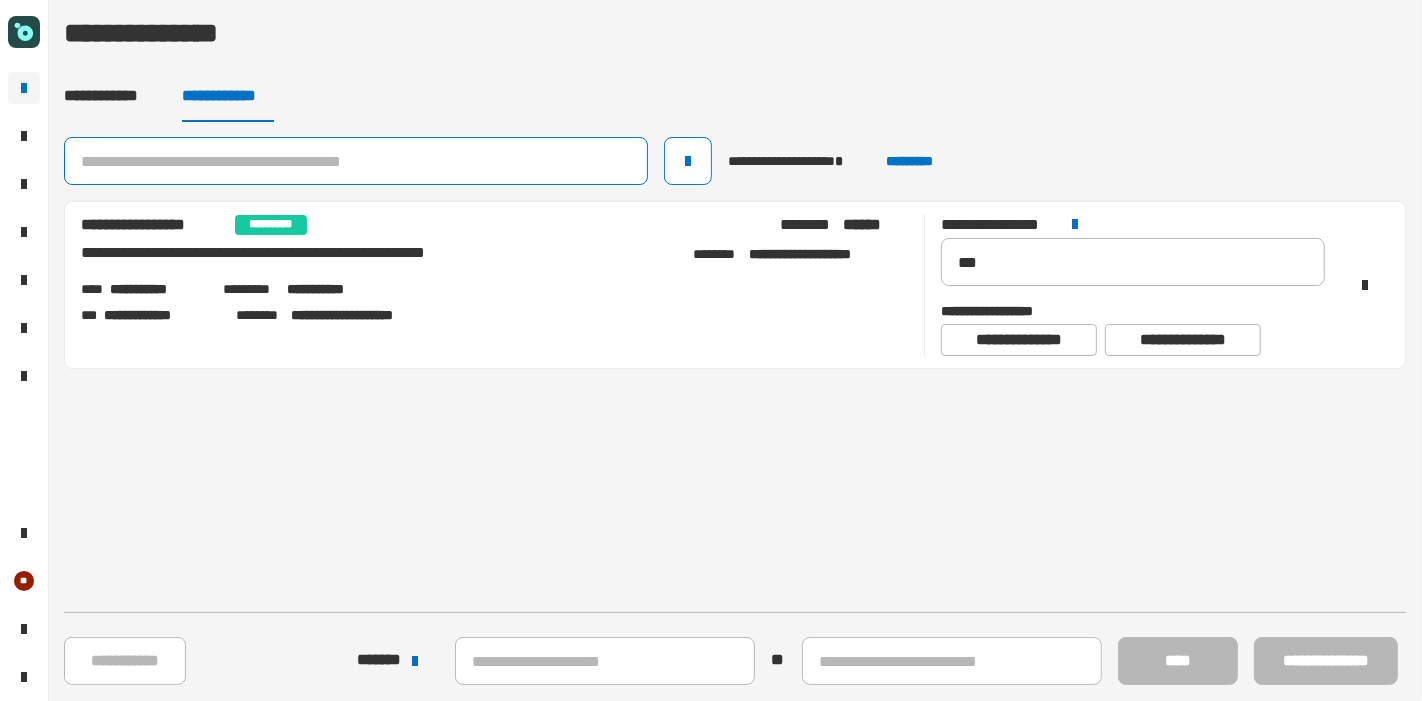 click 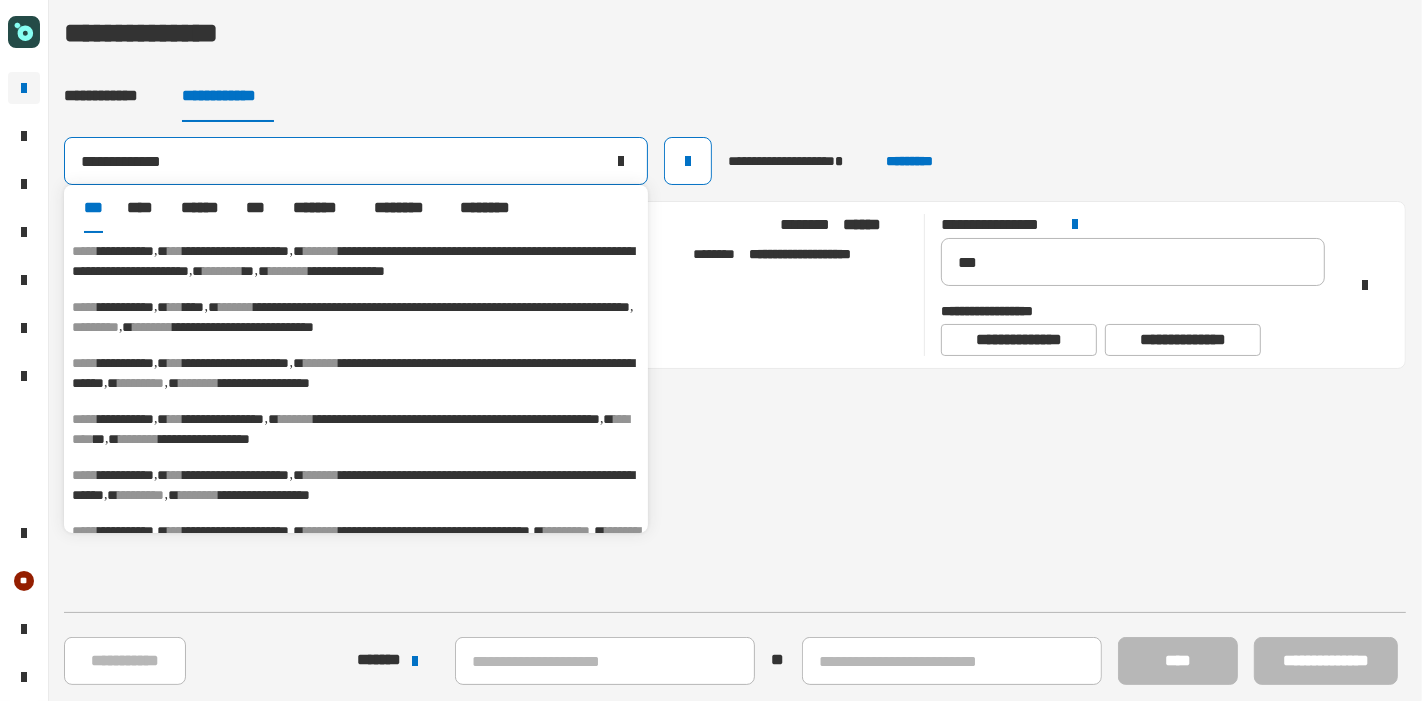 type on "**********" 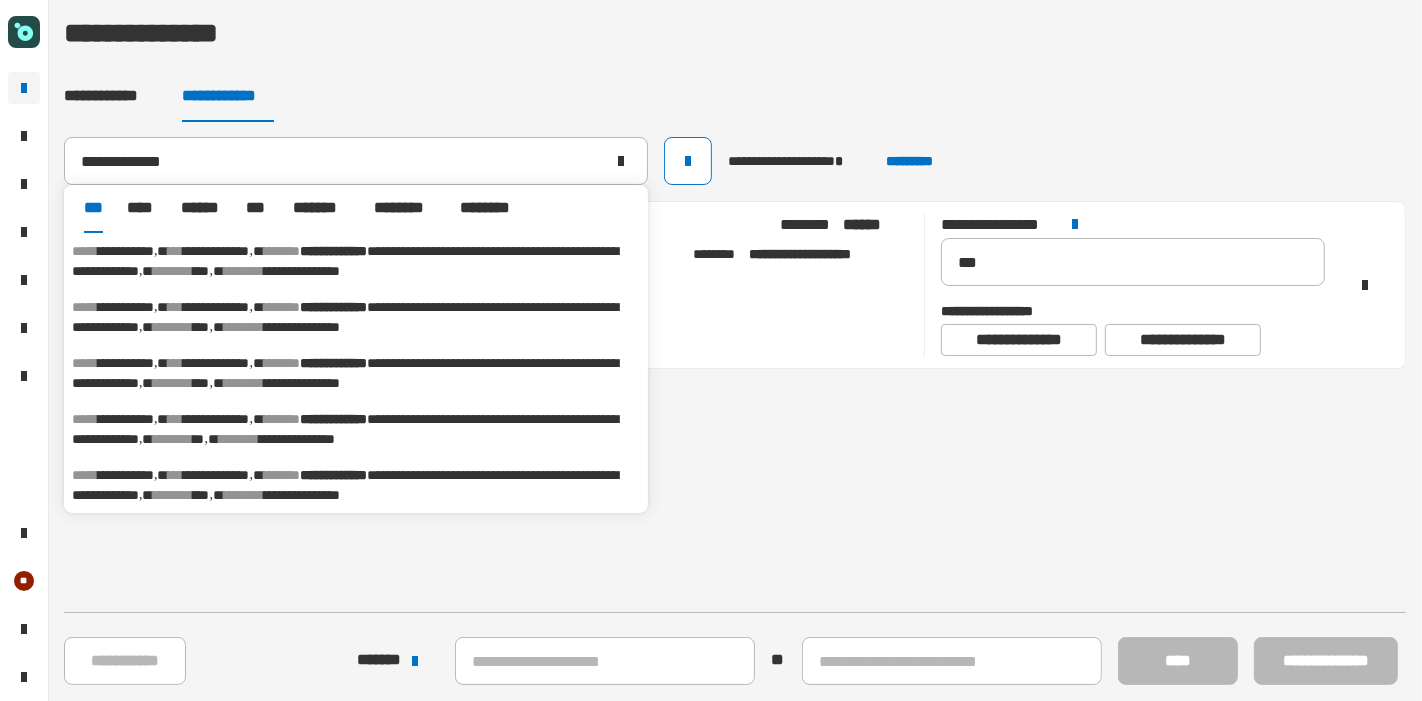 click on "*******" at bounding box center [282, 251] 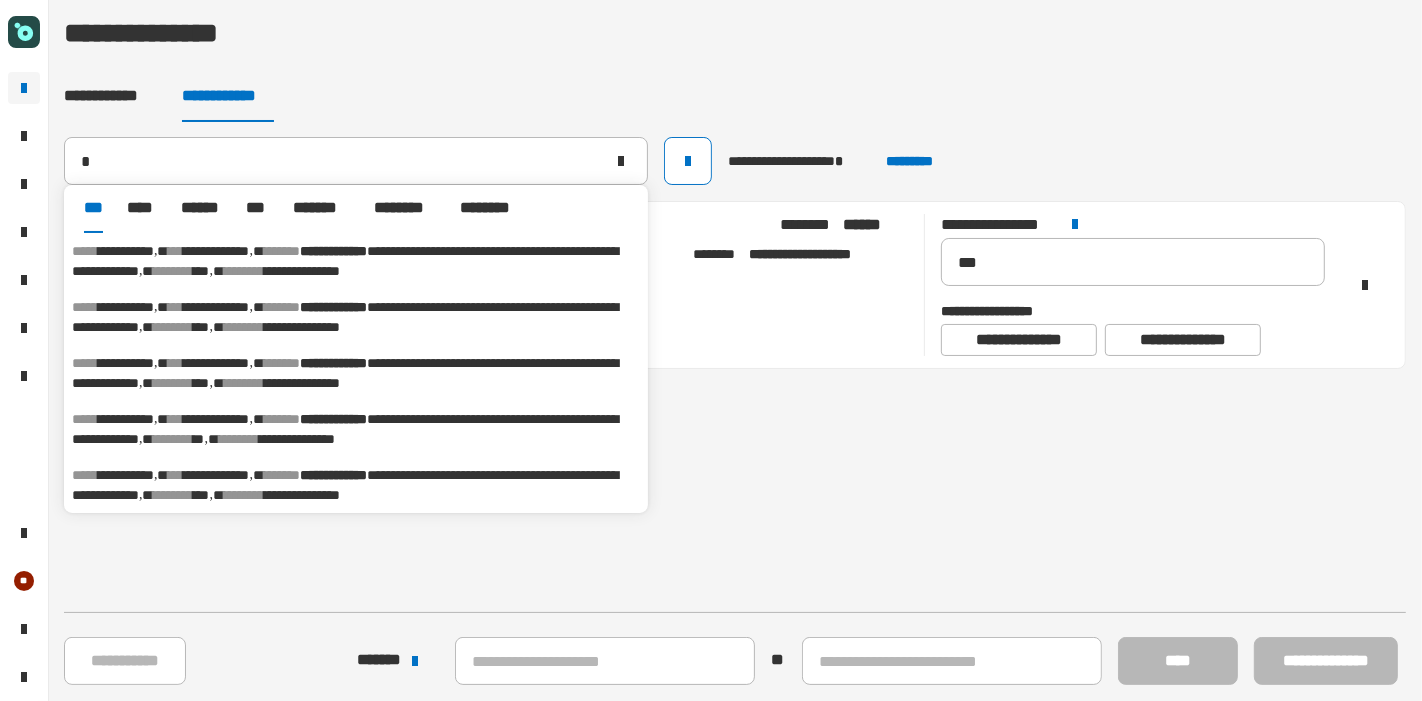 type 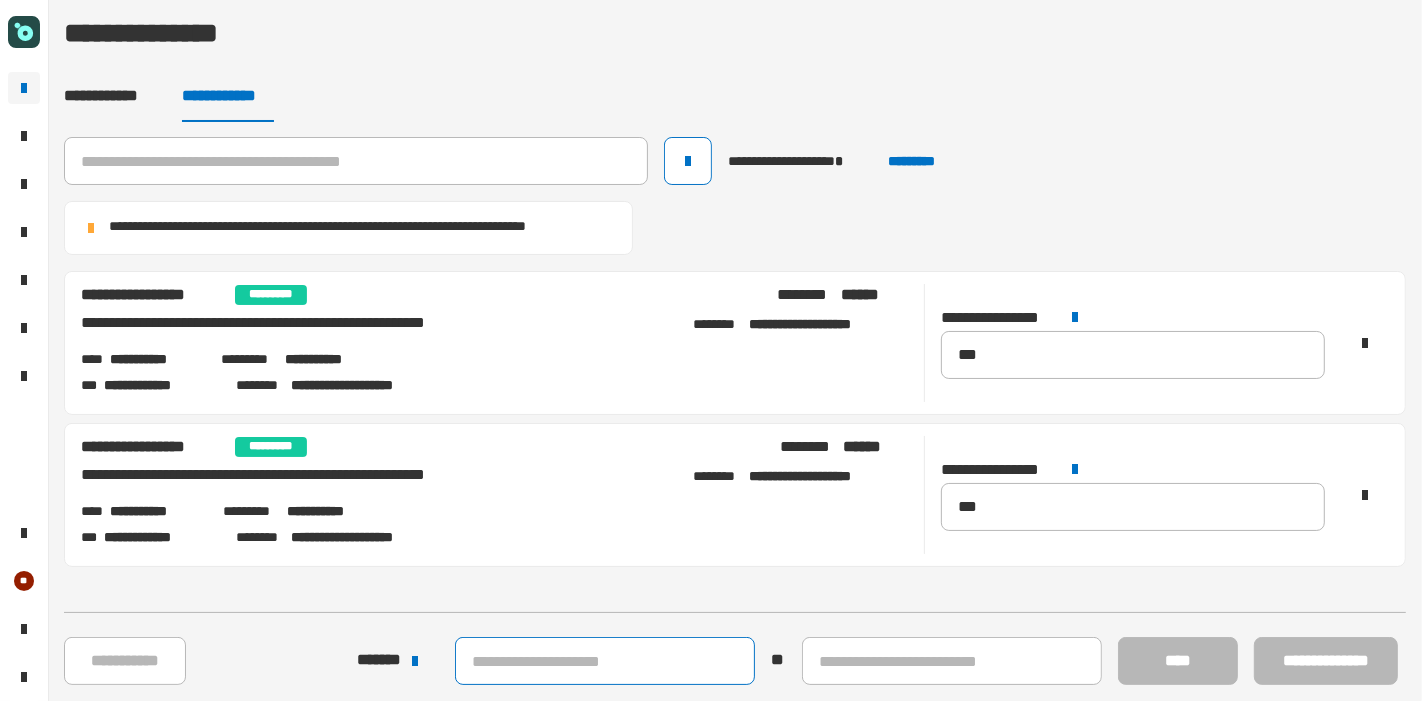 click 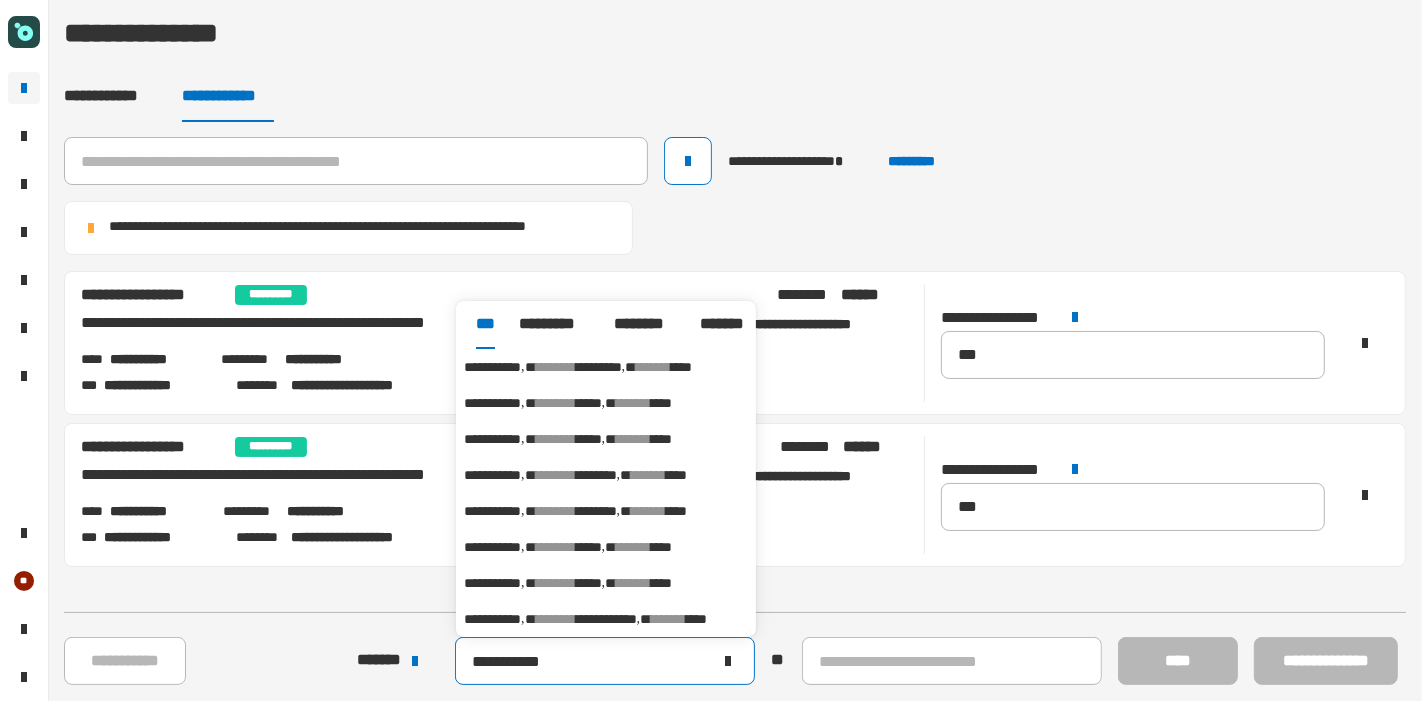 type on "**********" 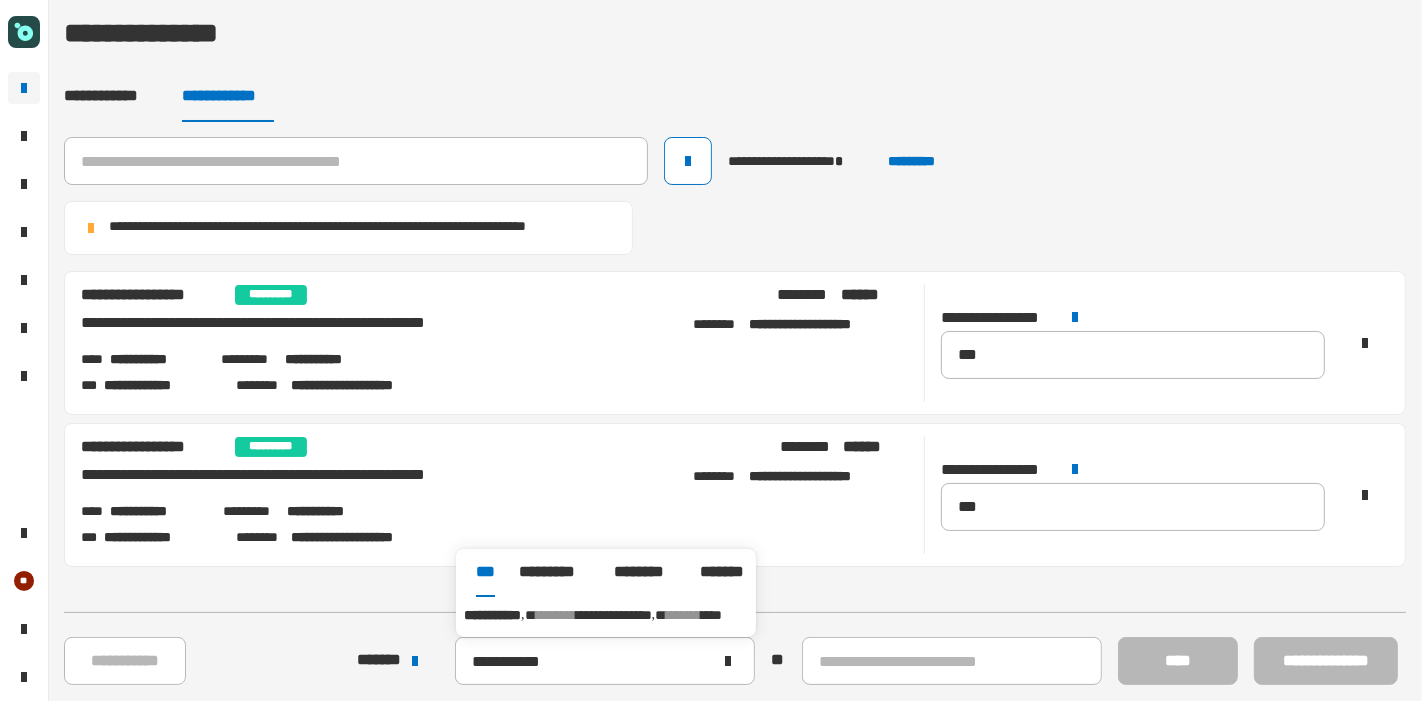 click on "**********" at bounding box center (606, 615) 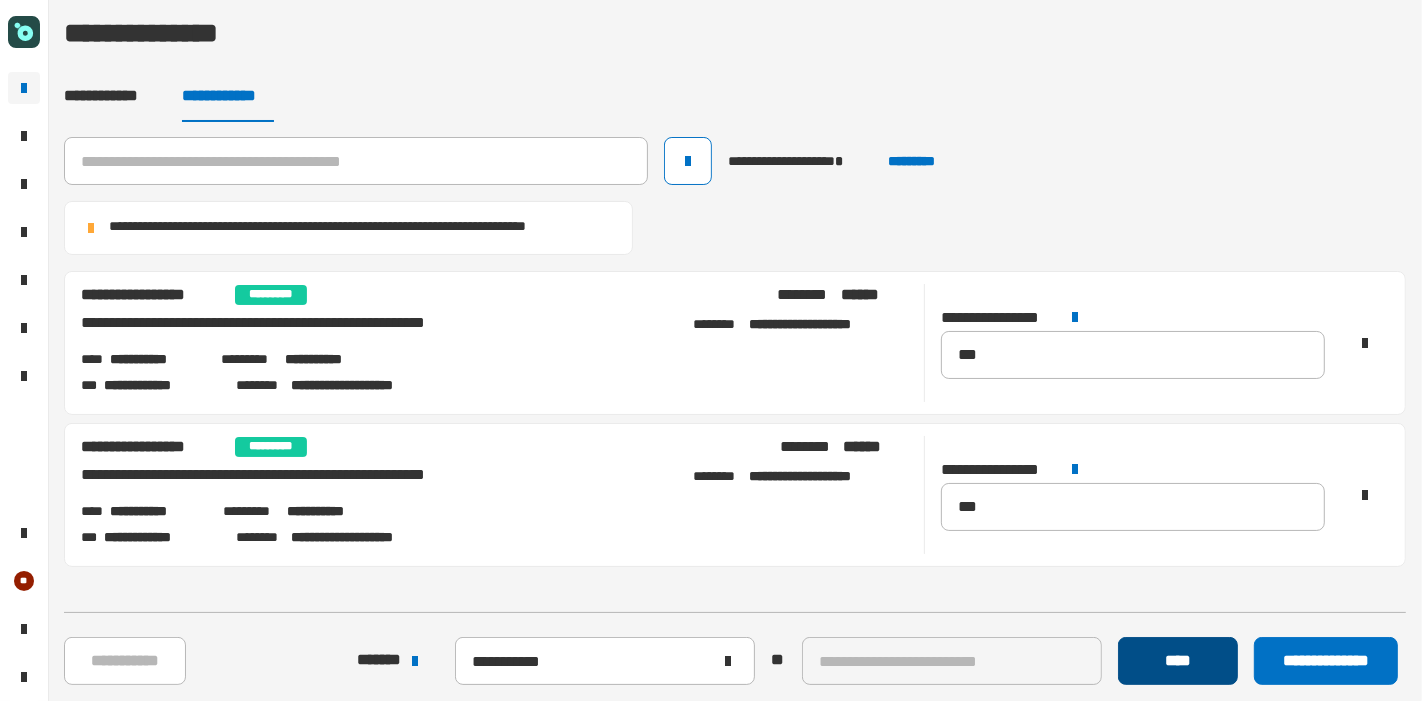 click on "****" 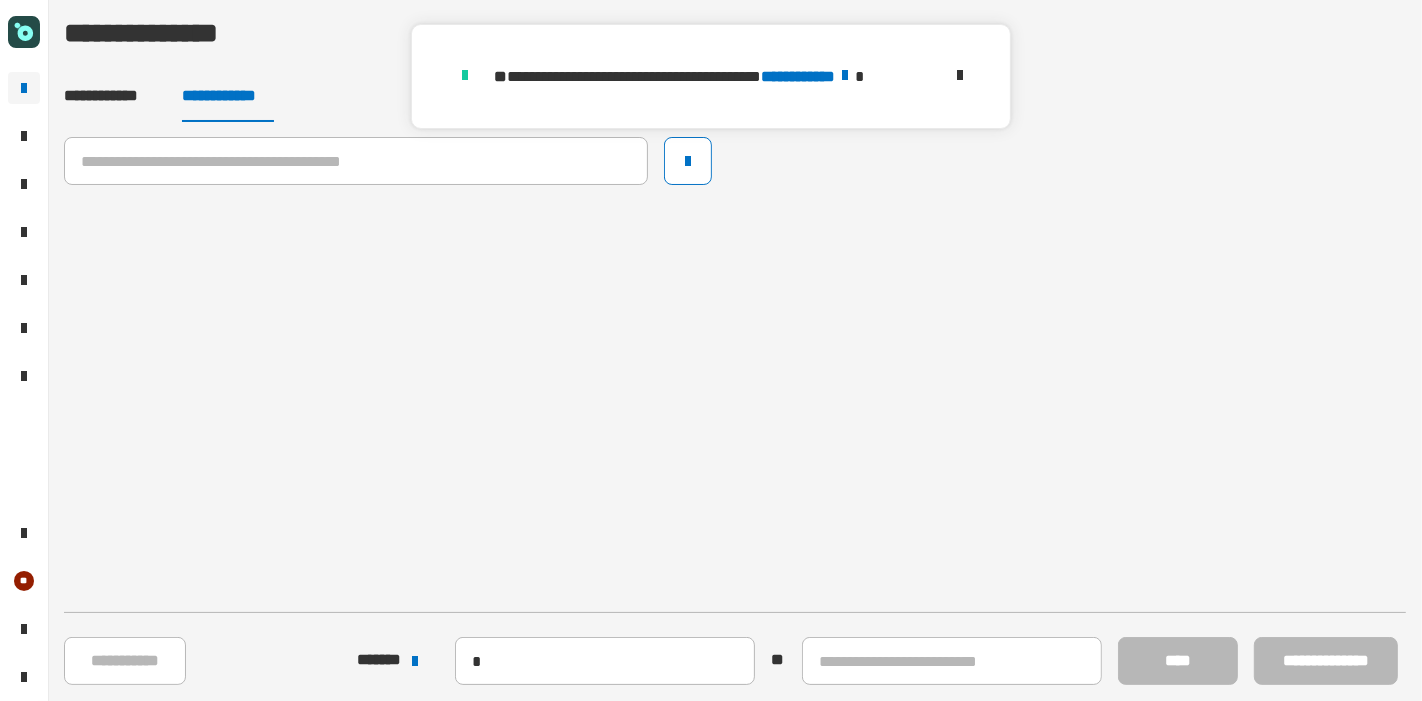 type 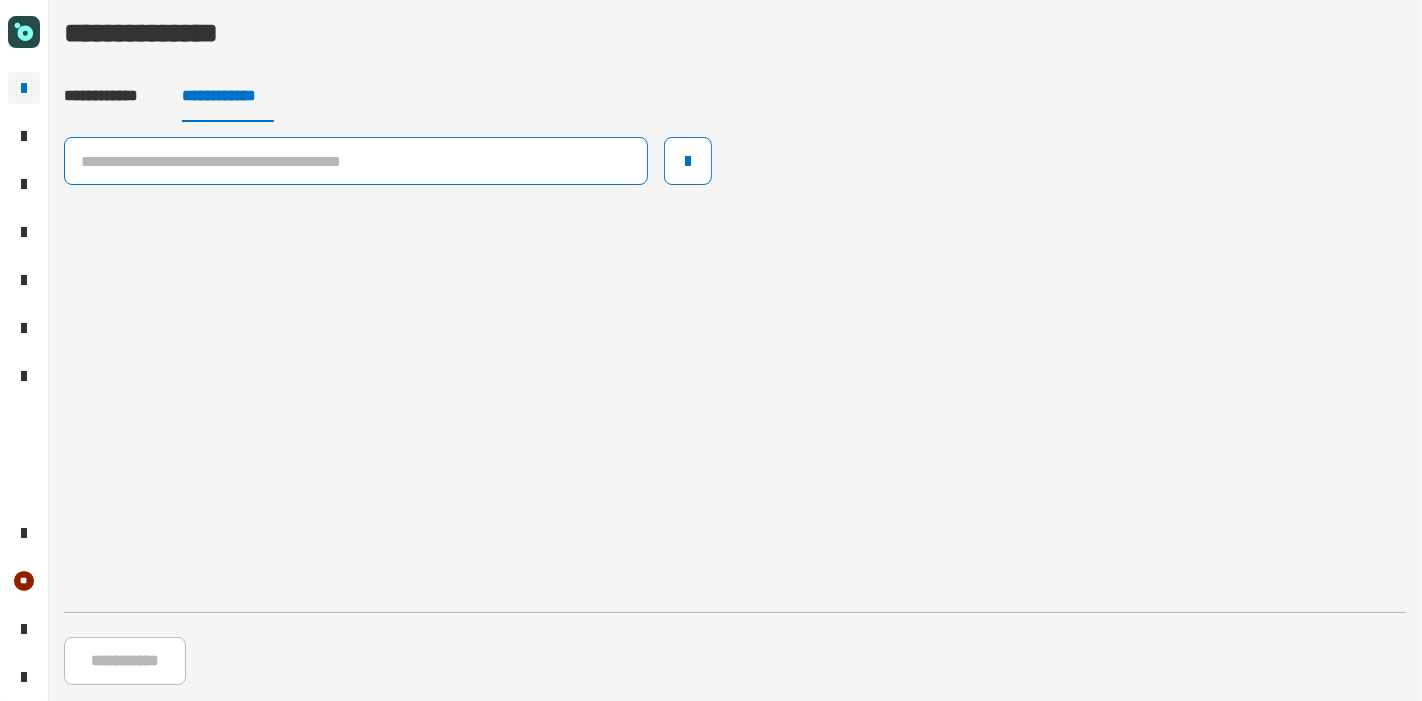click 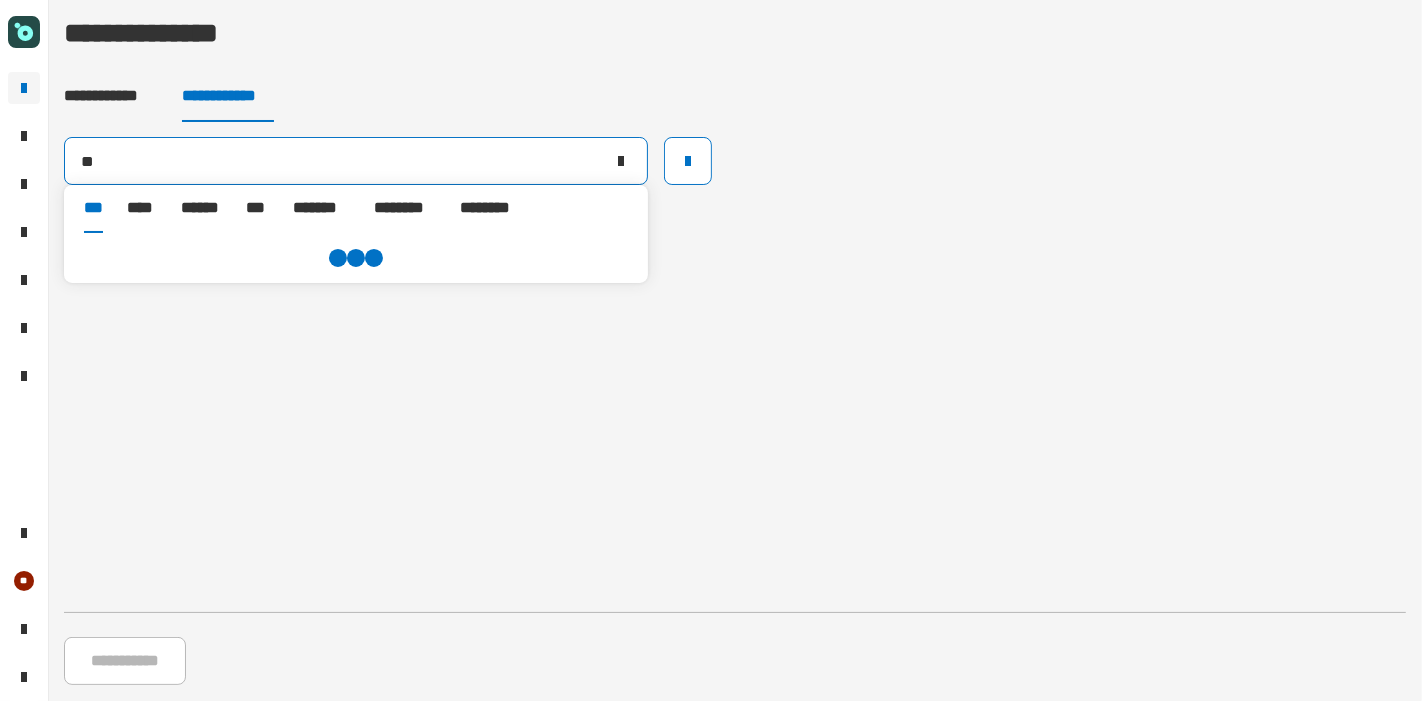 type on "*" 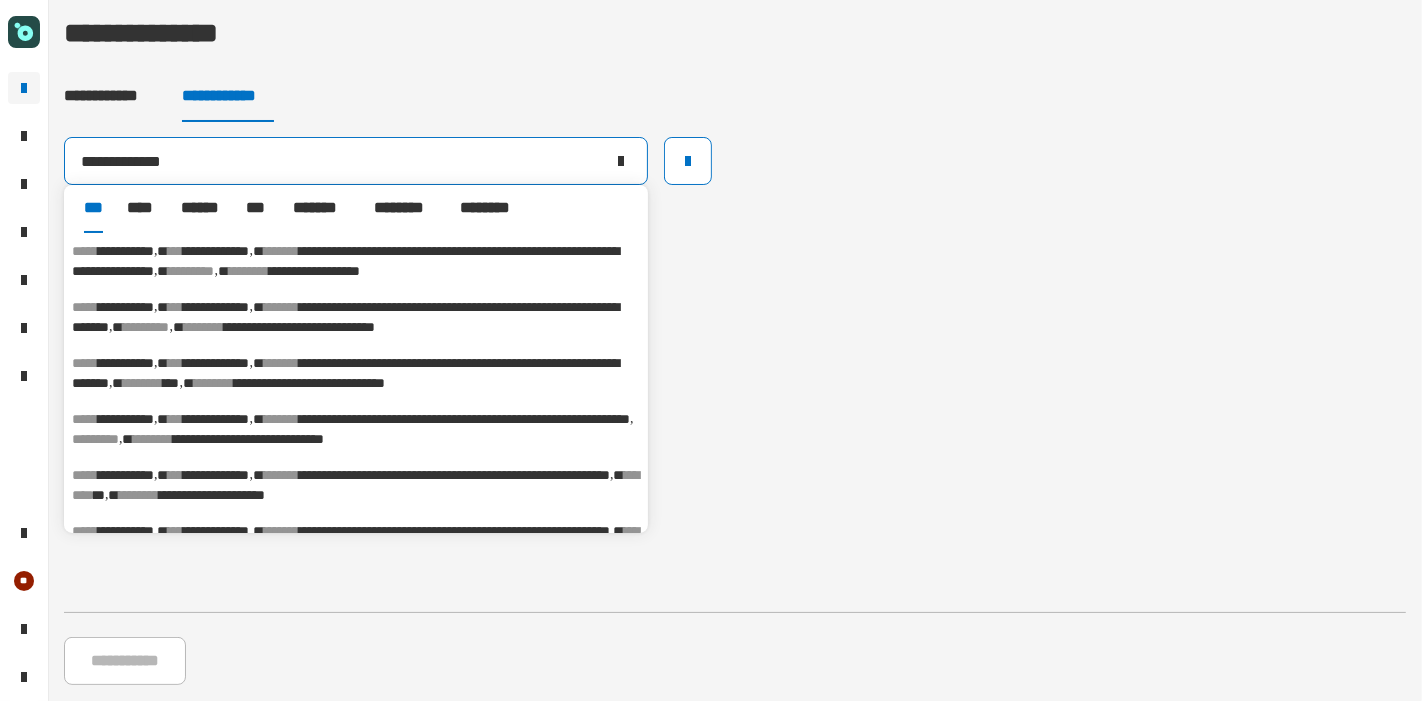 type on "**********" 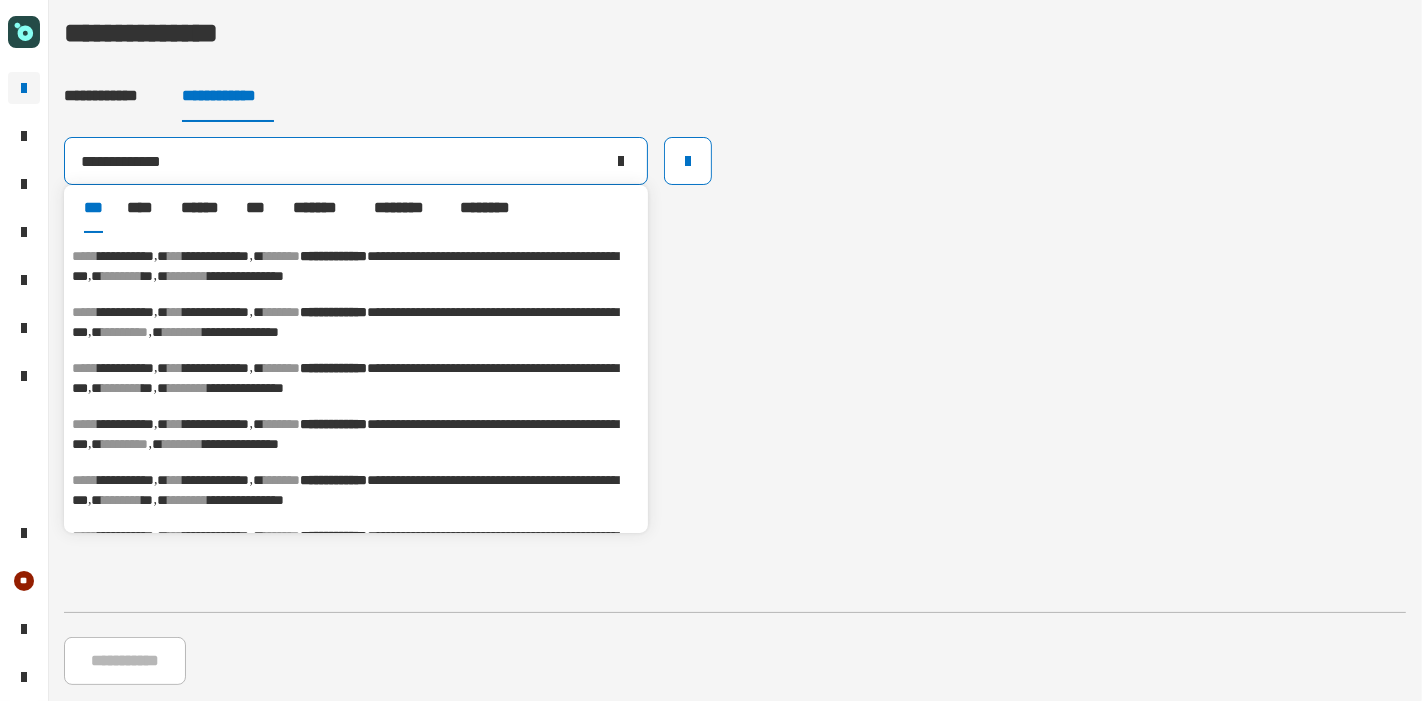scroll, scrollTop: 220, scrollLeft: 0, axis: vertical 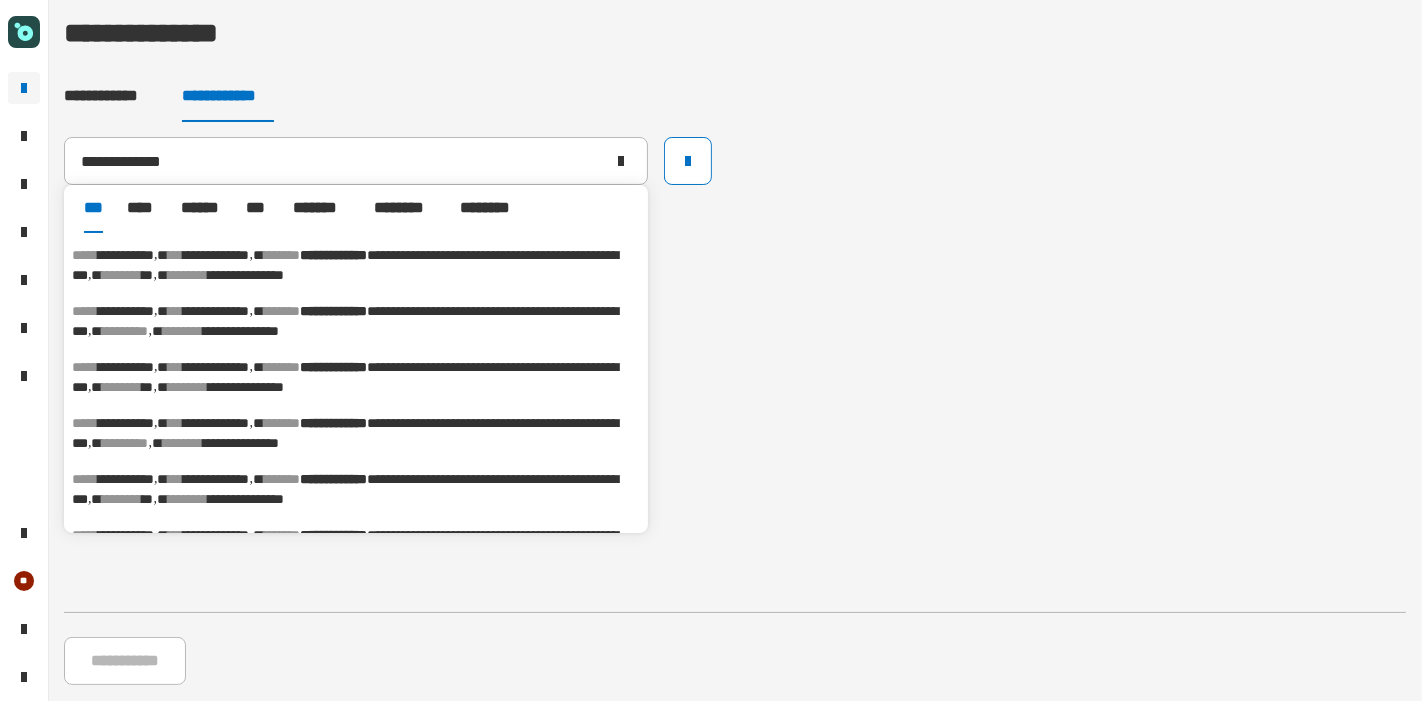 click on "**********" at bounding box center [356, 377] 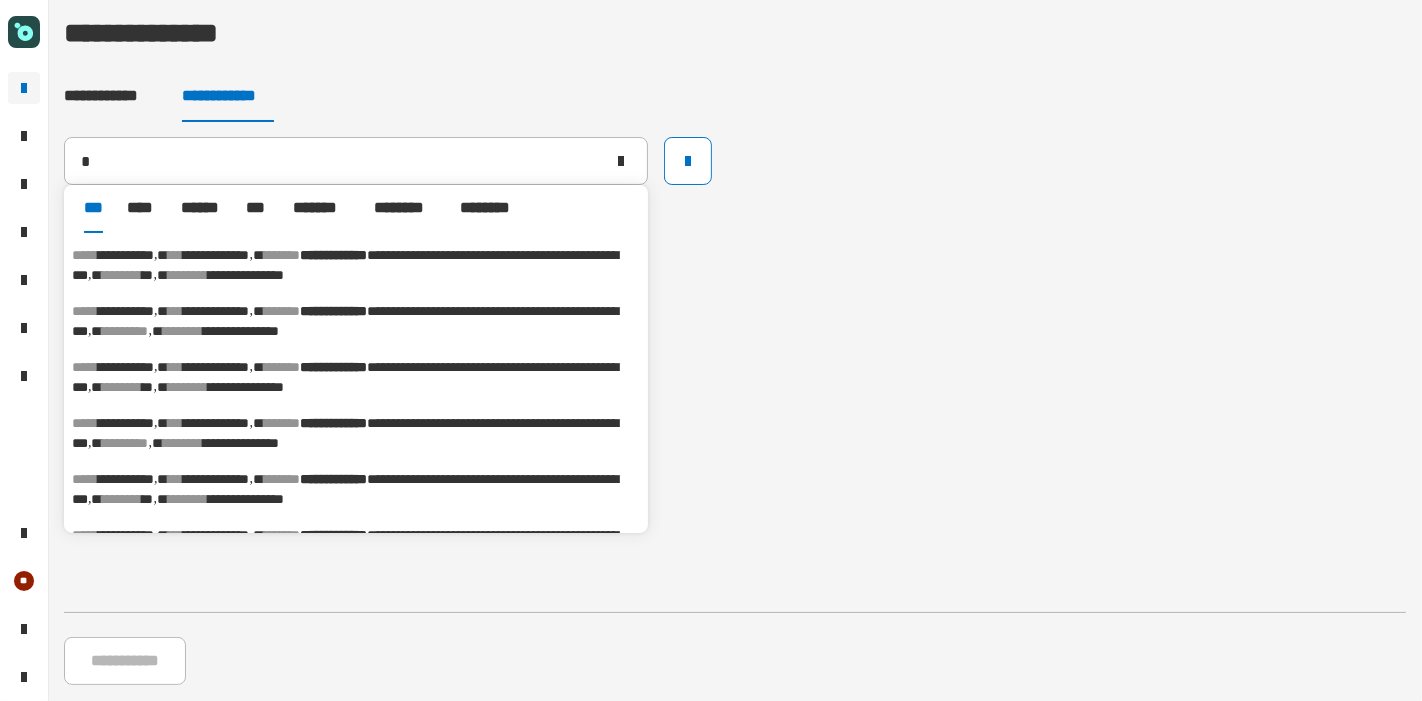 type on "**********" 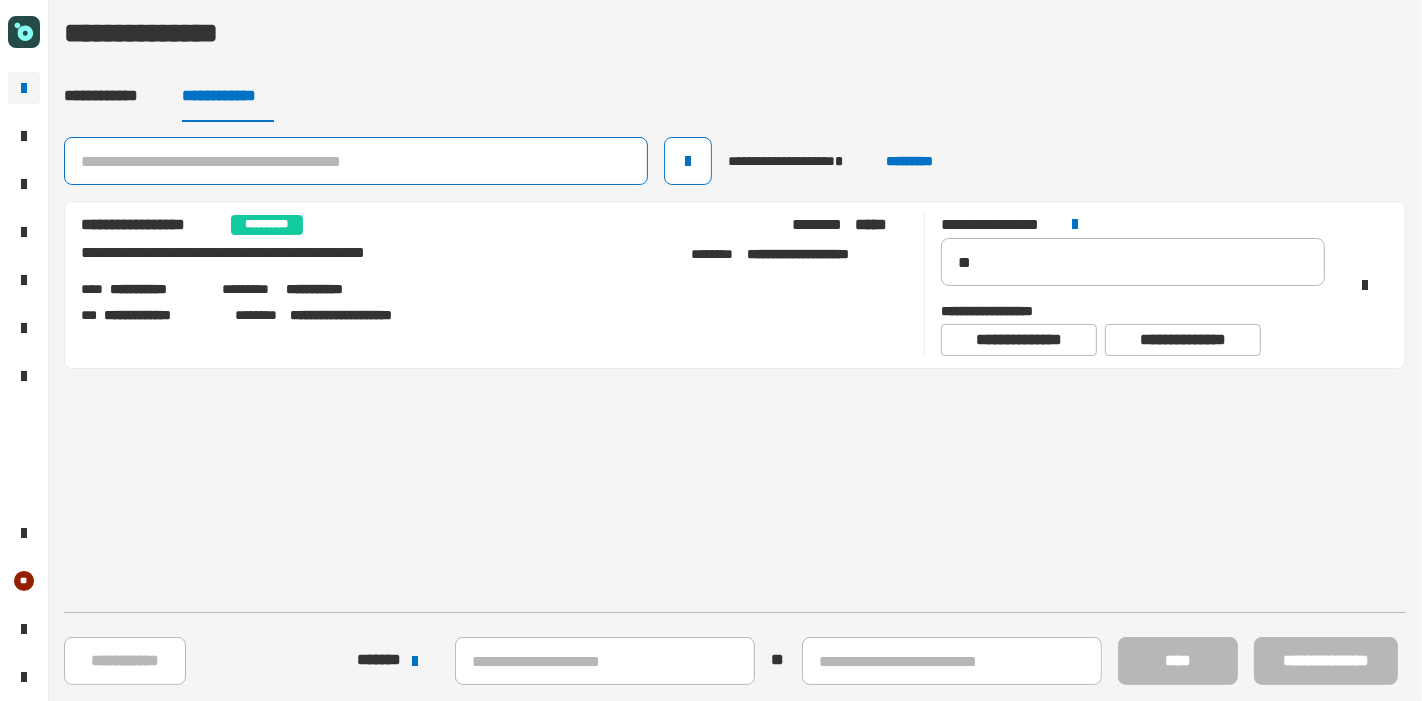 click 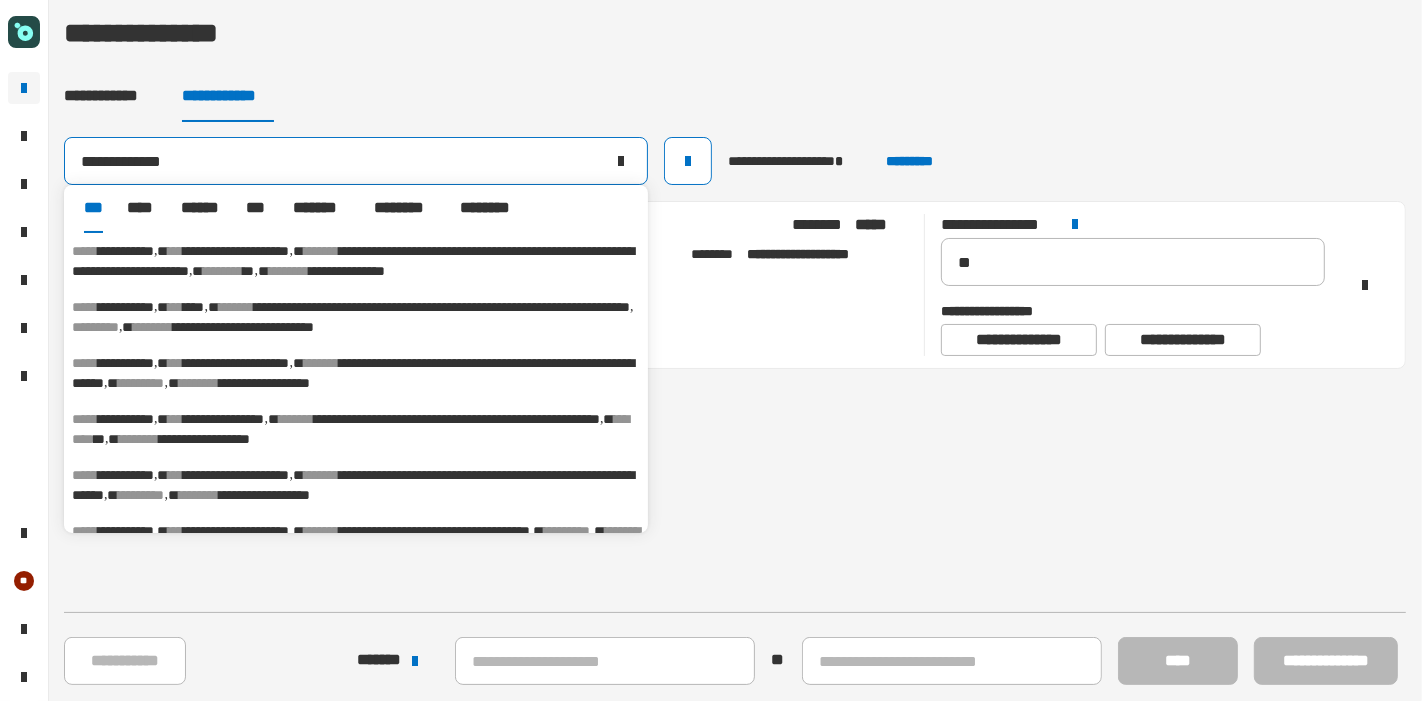type on "**********" 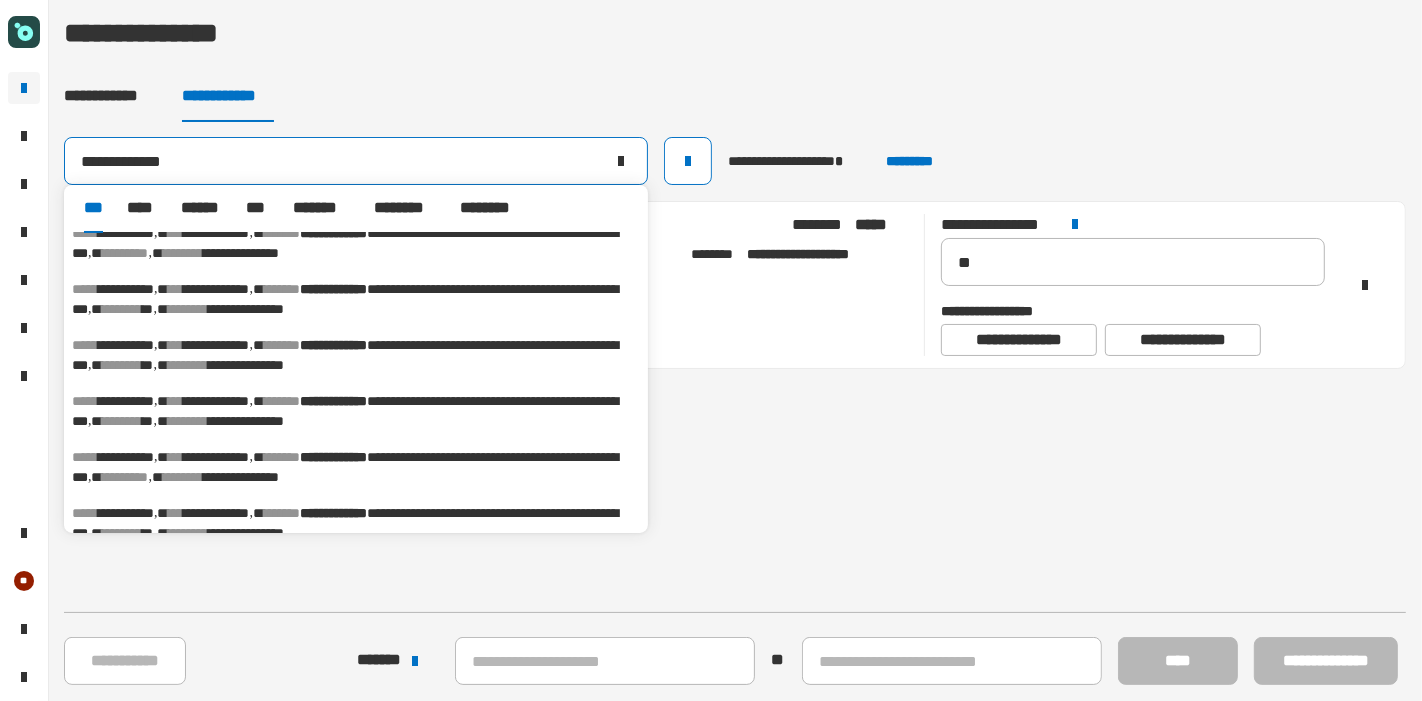 scroll, scrollTop: 131, scrollLeft: 0, axis: vertical 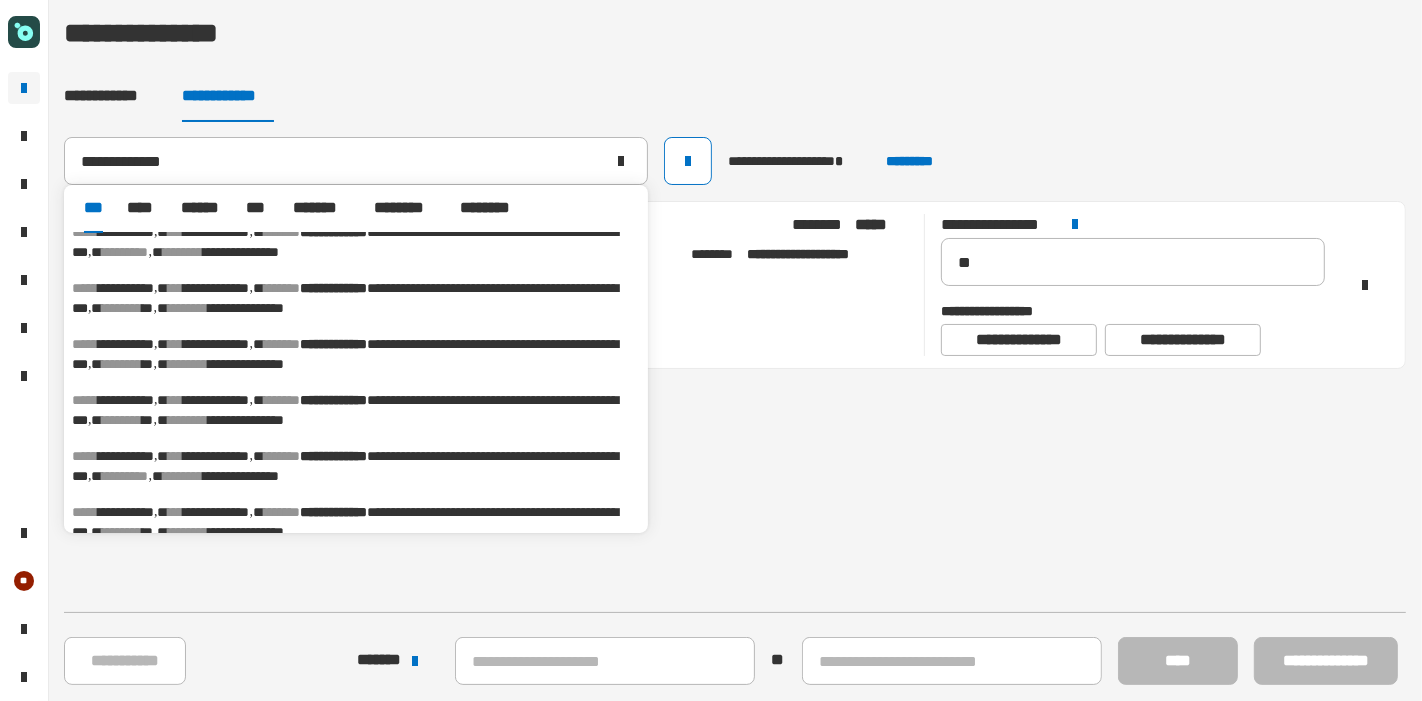click on "**********" at bounding box center (217, 456) 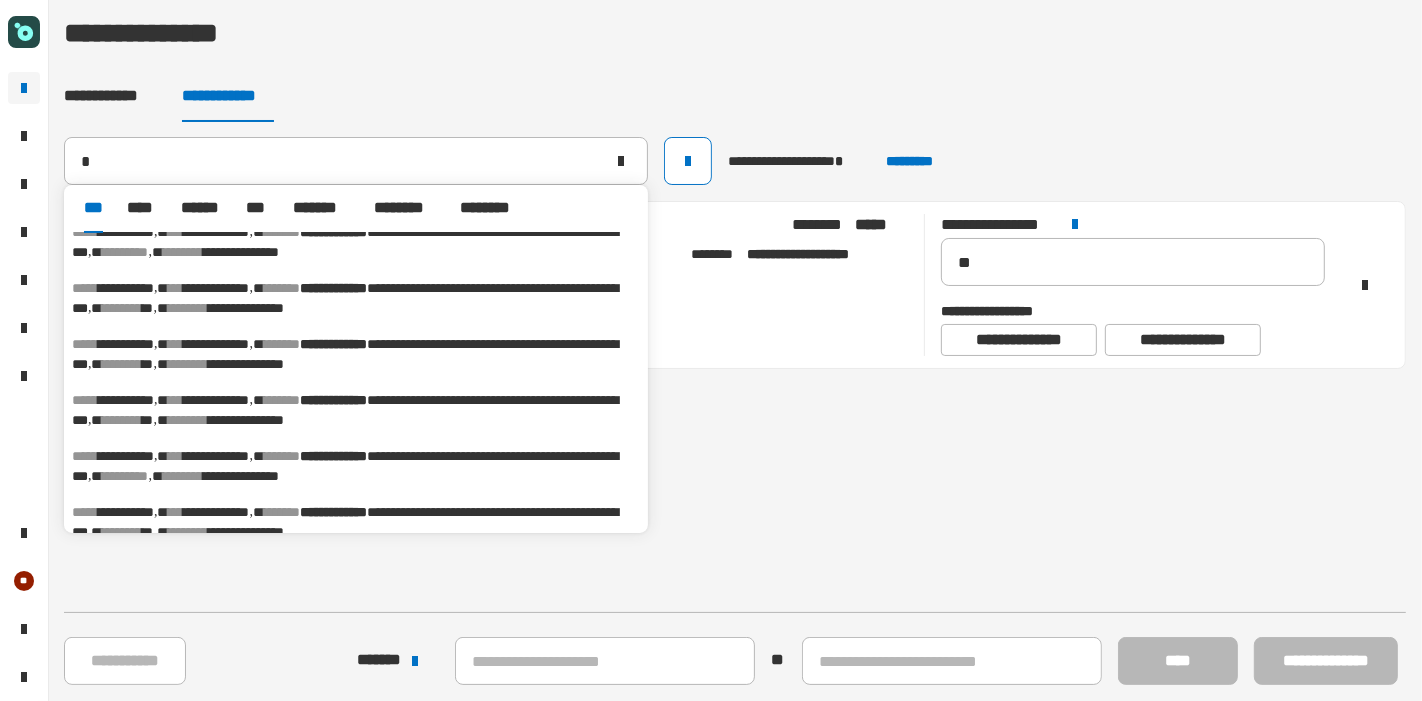 type 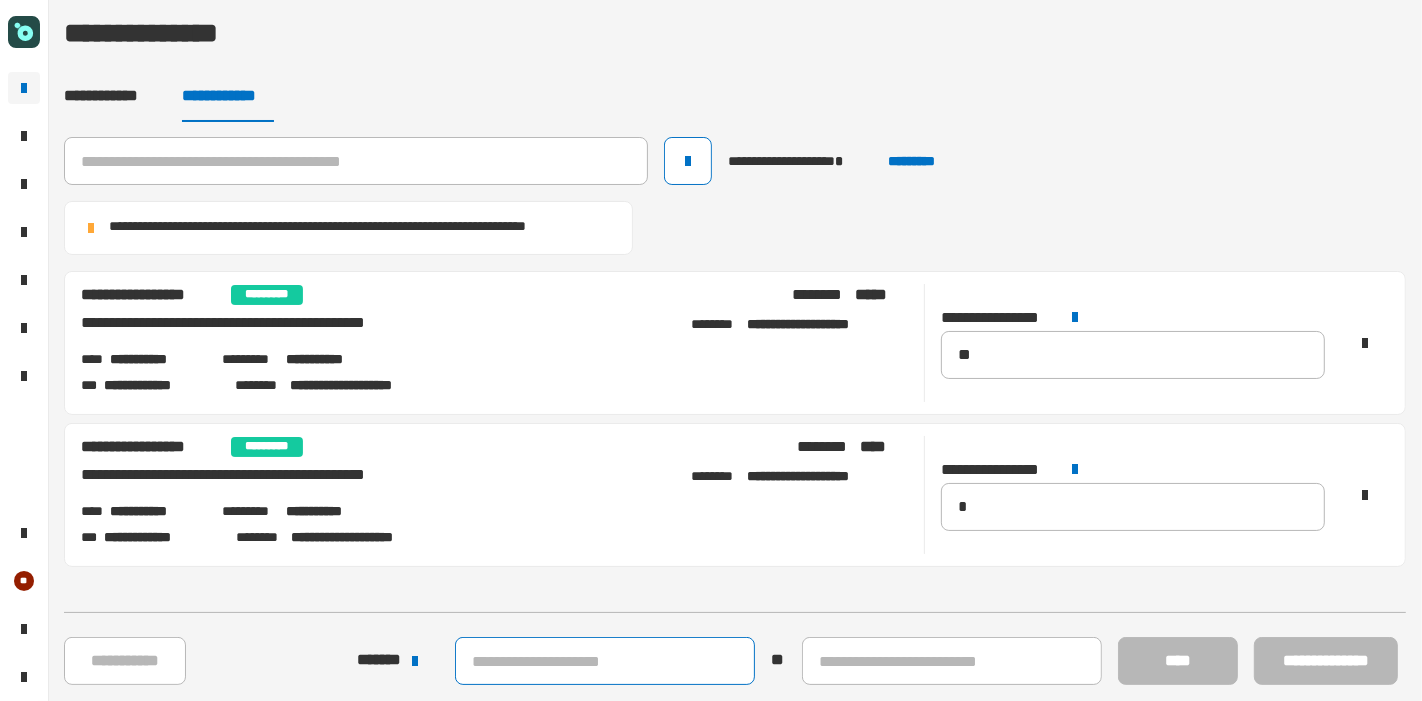 click 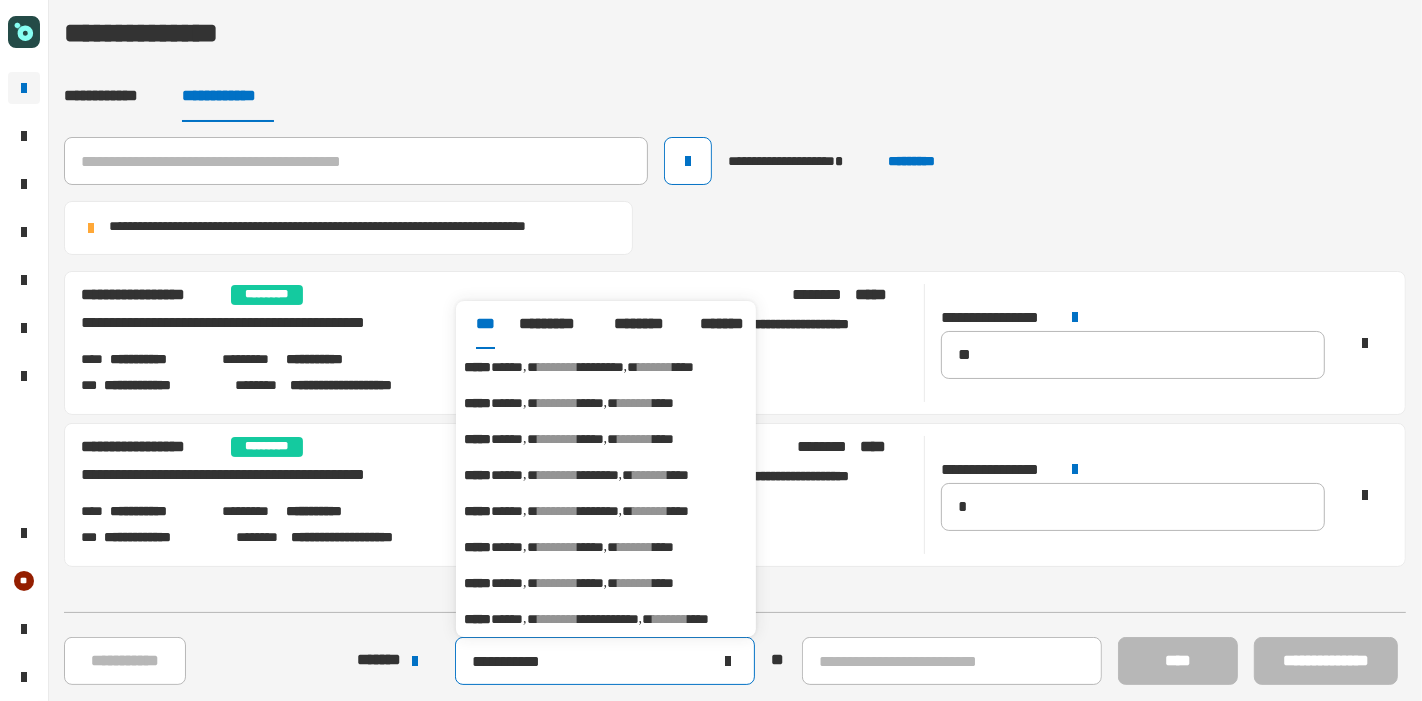 type on "**********" 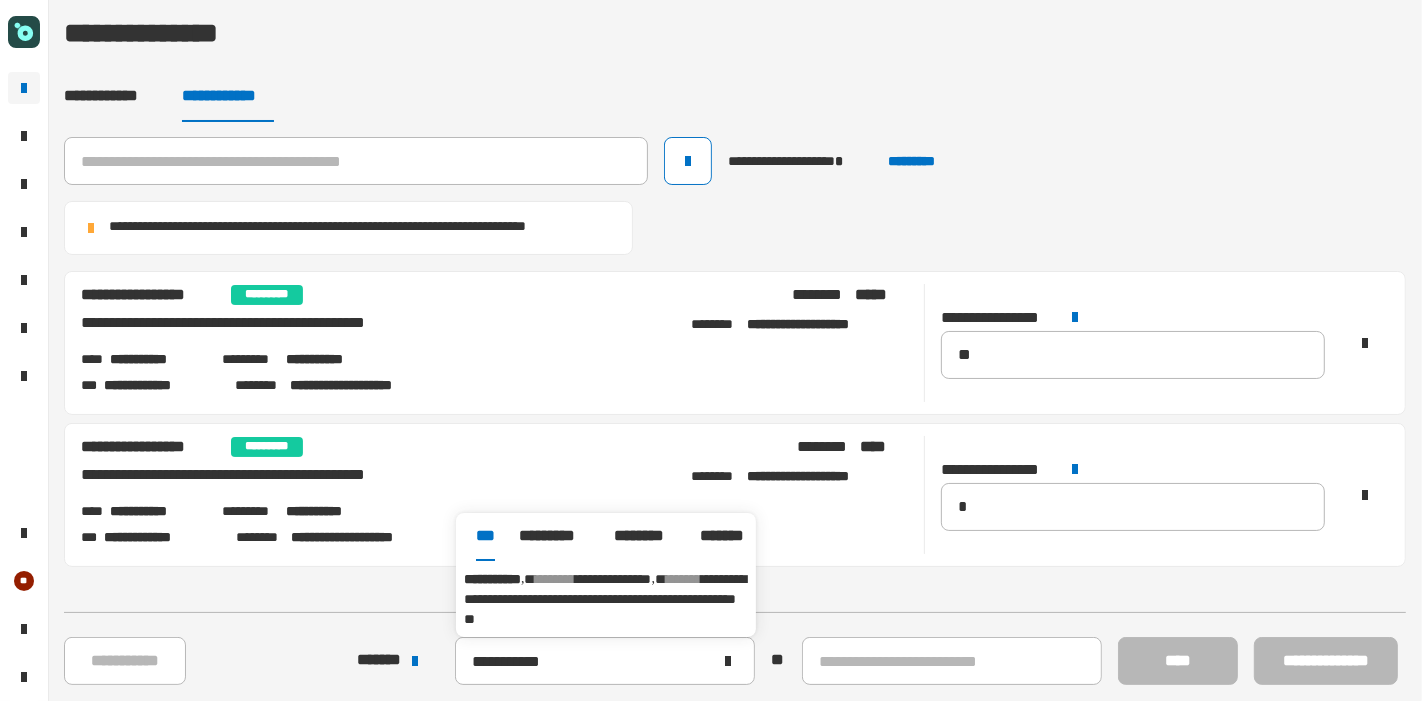 click on "**********" at bounding box center [605, 599] 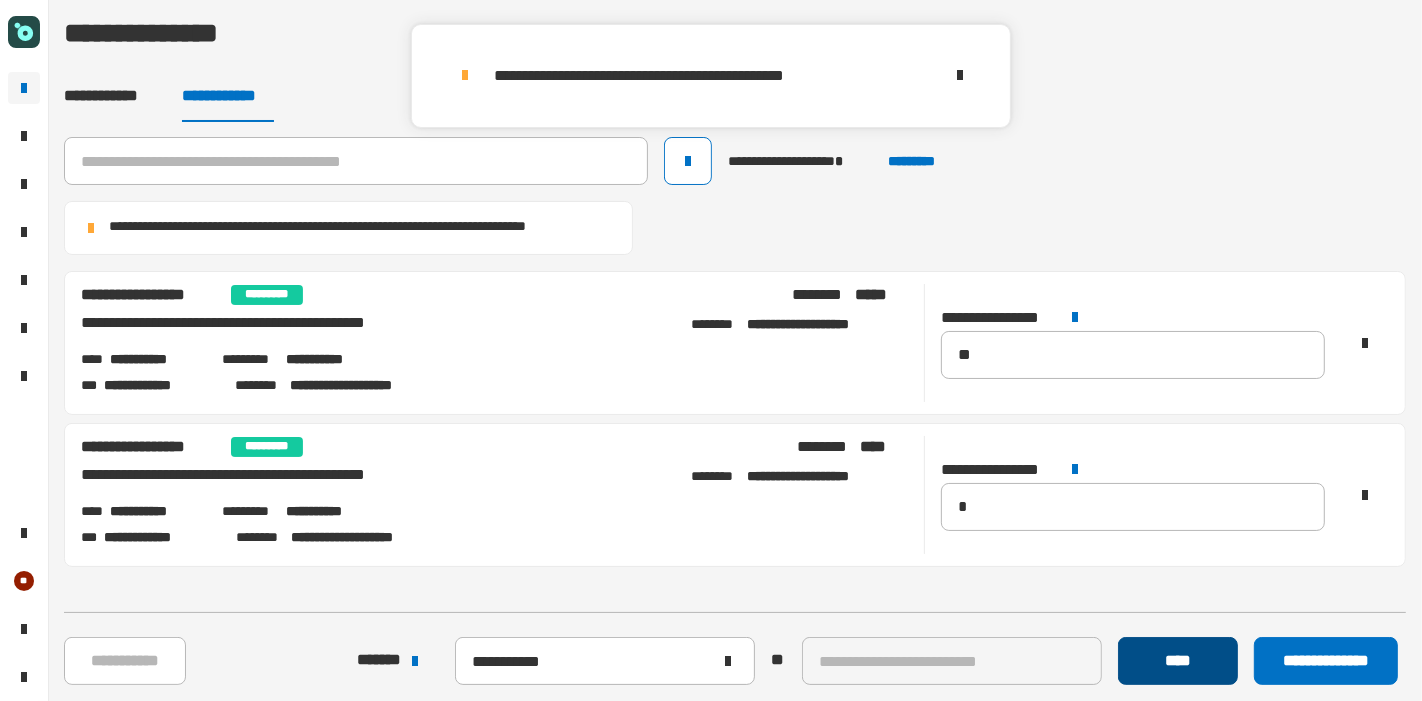 click on "****" 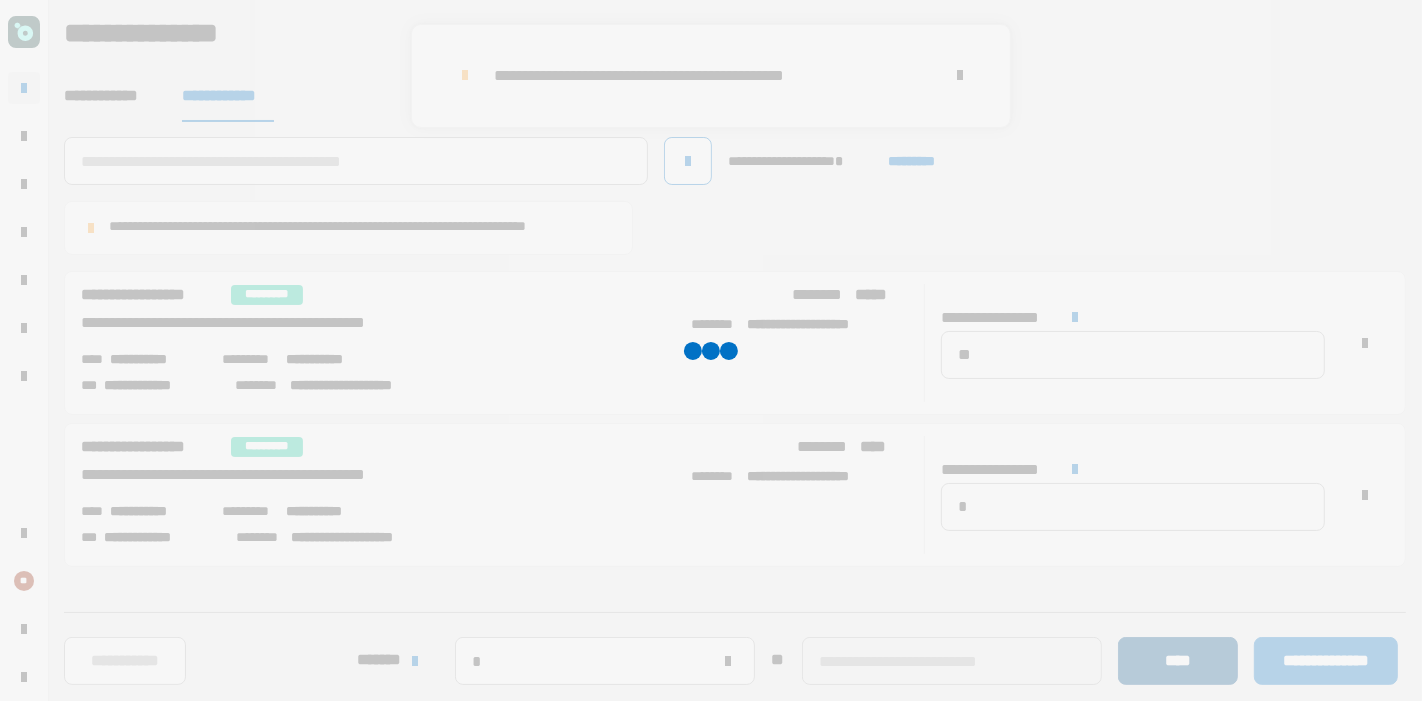 type 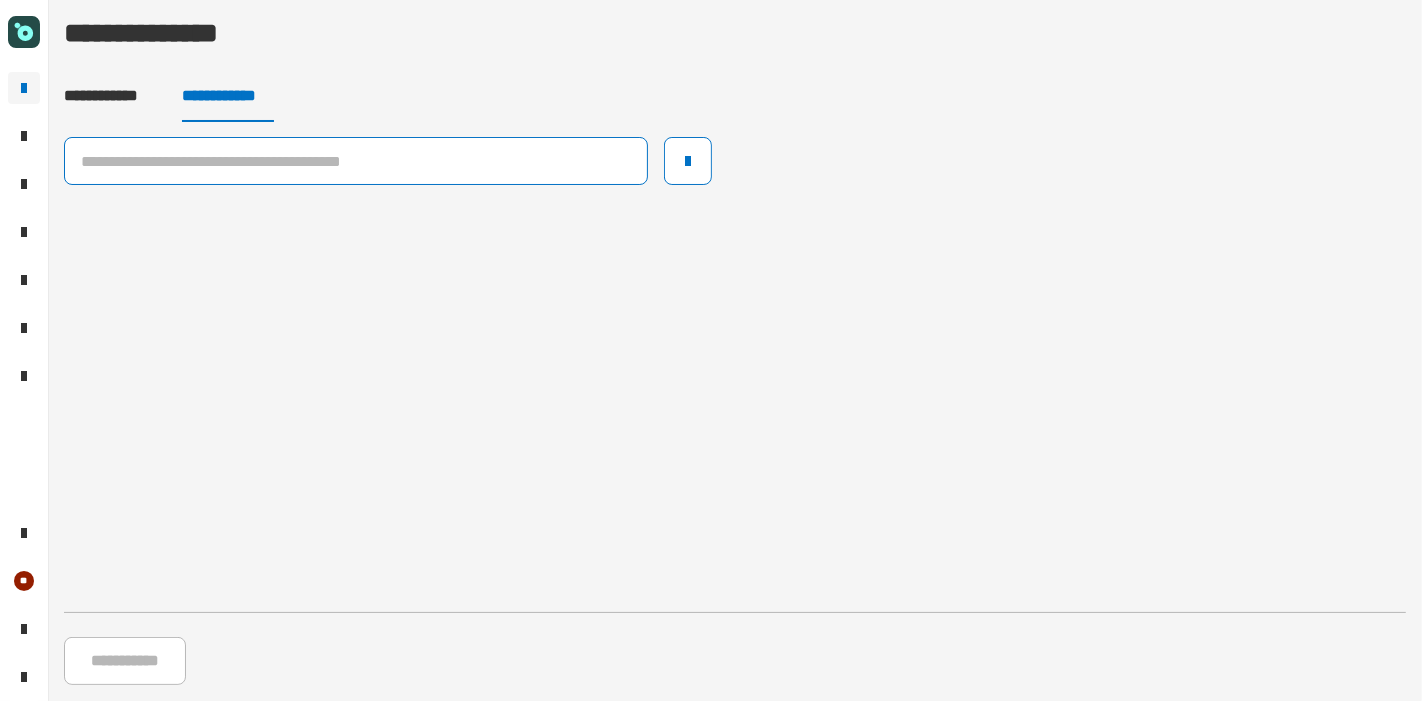 click 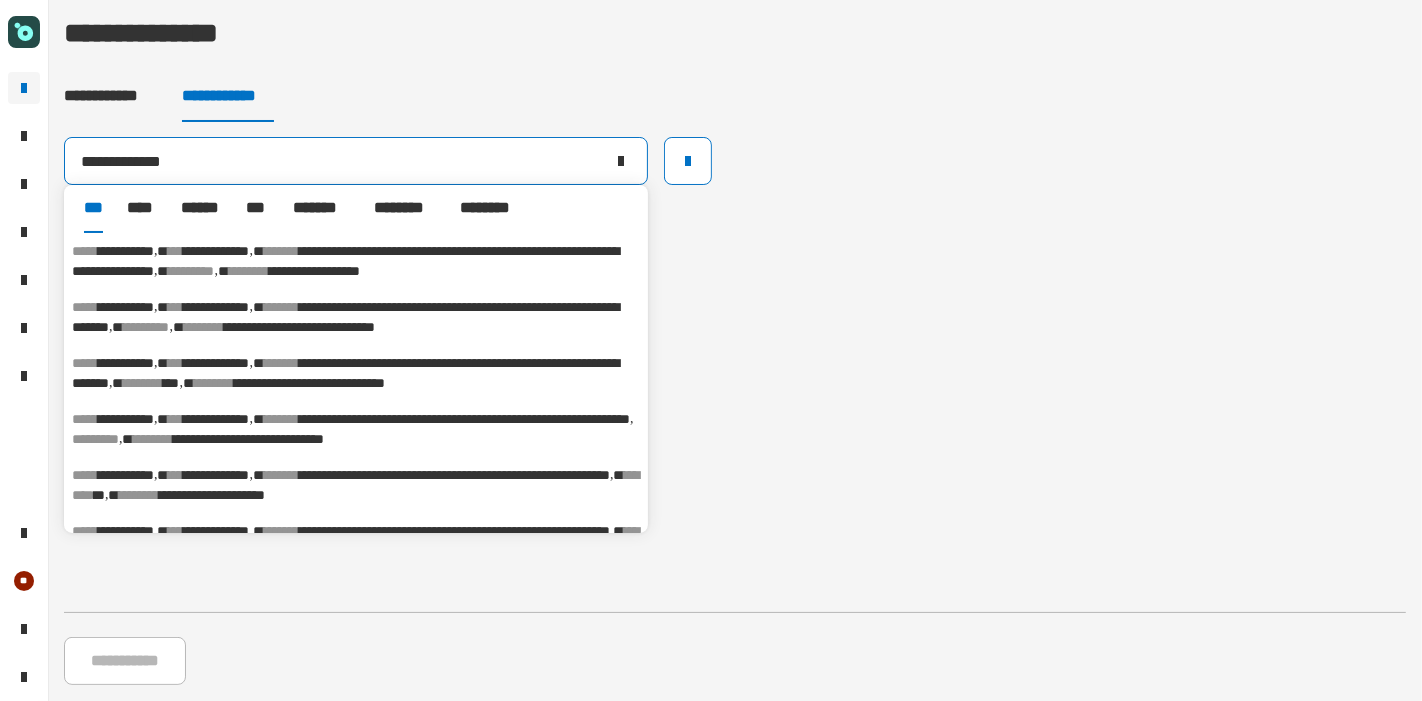 type on "**********" 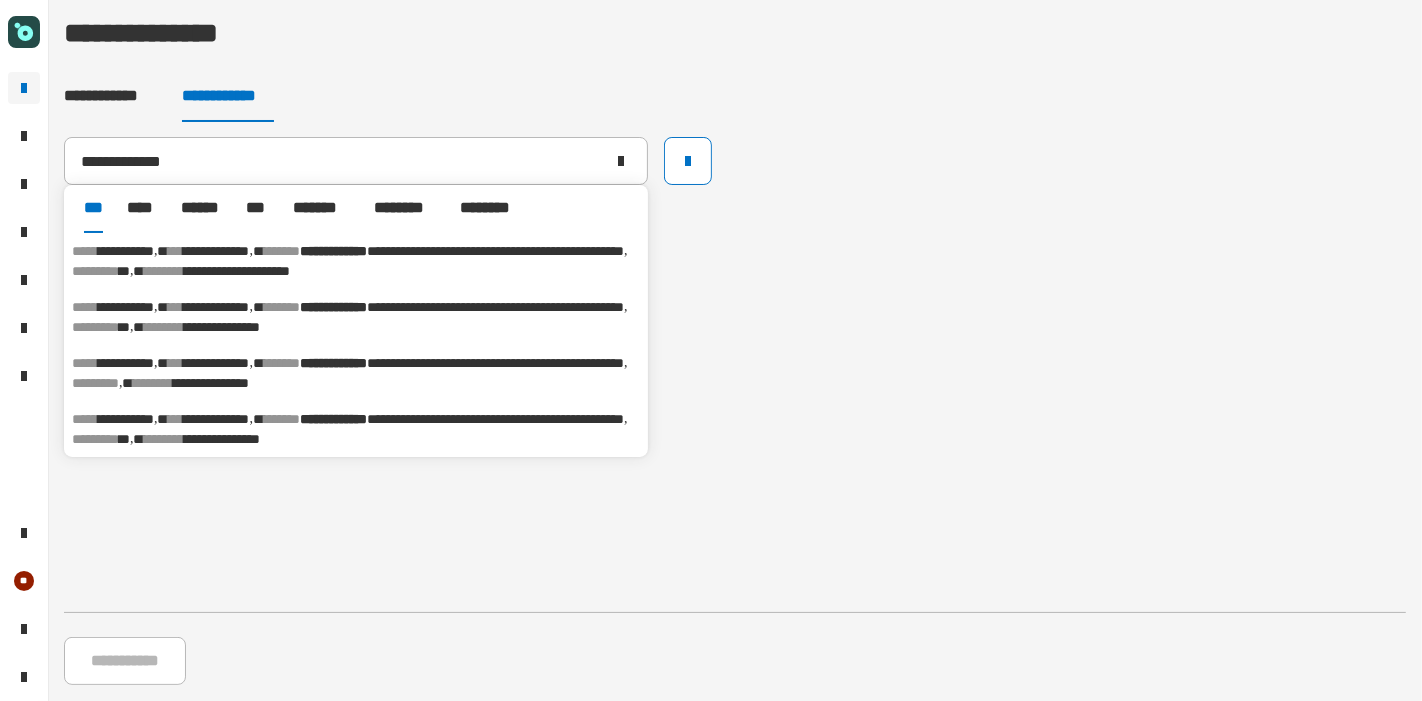 click on "*******" at bounding box center [282, 307] 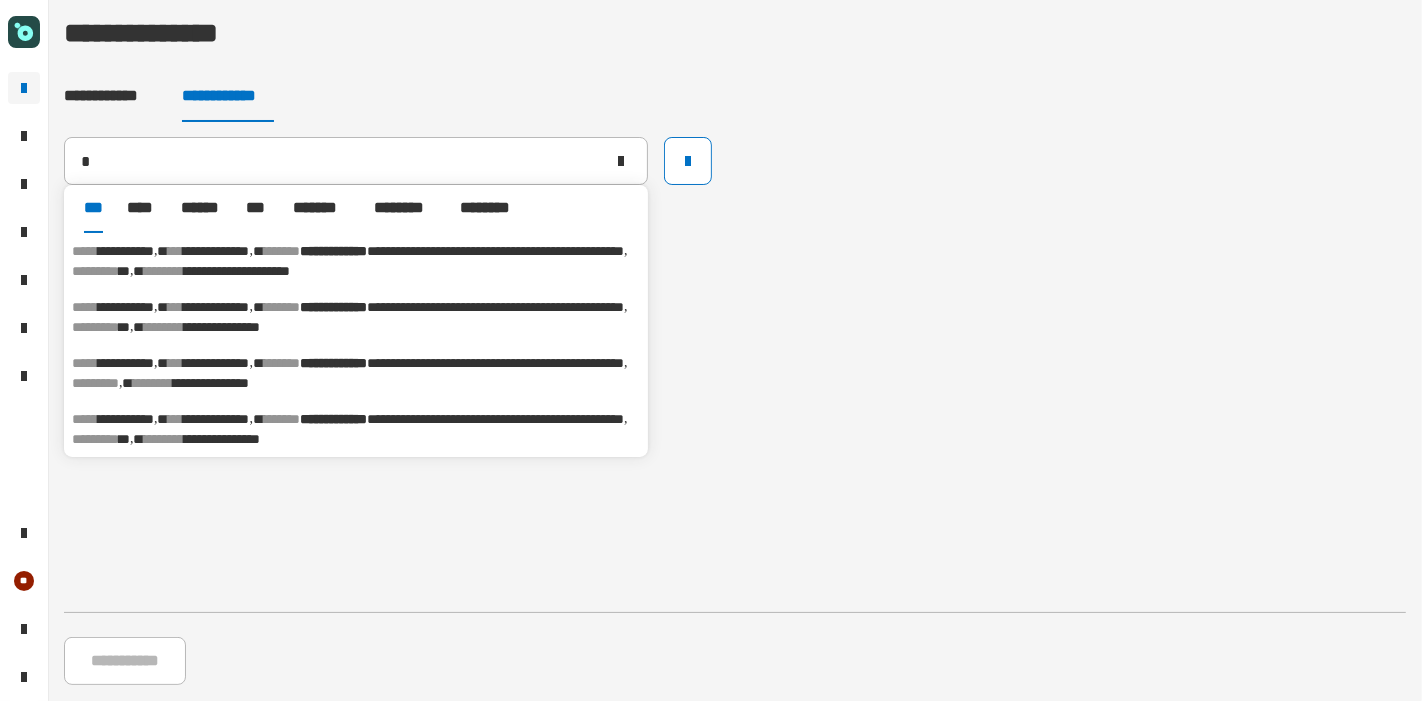 type on "**********" 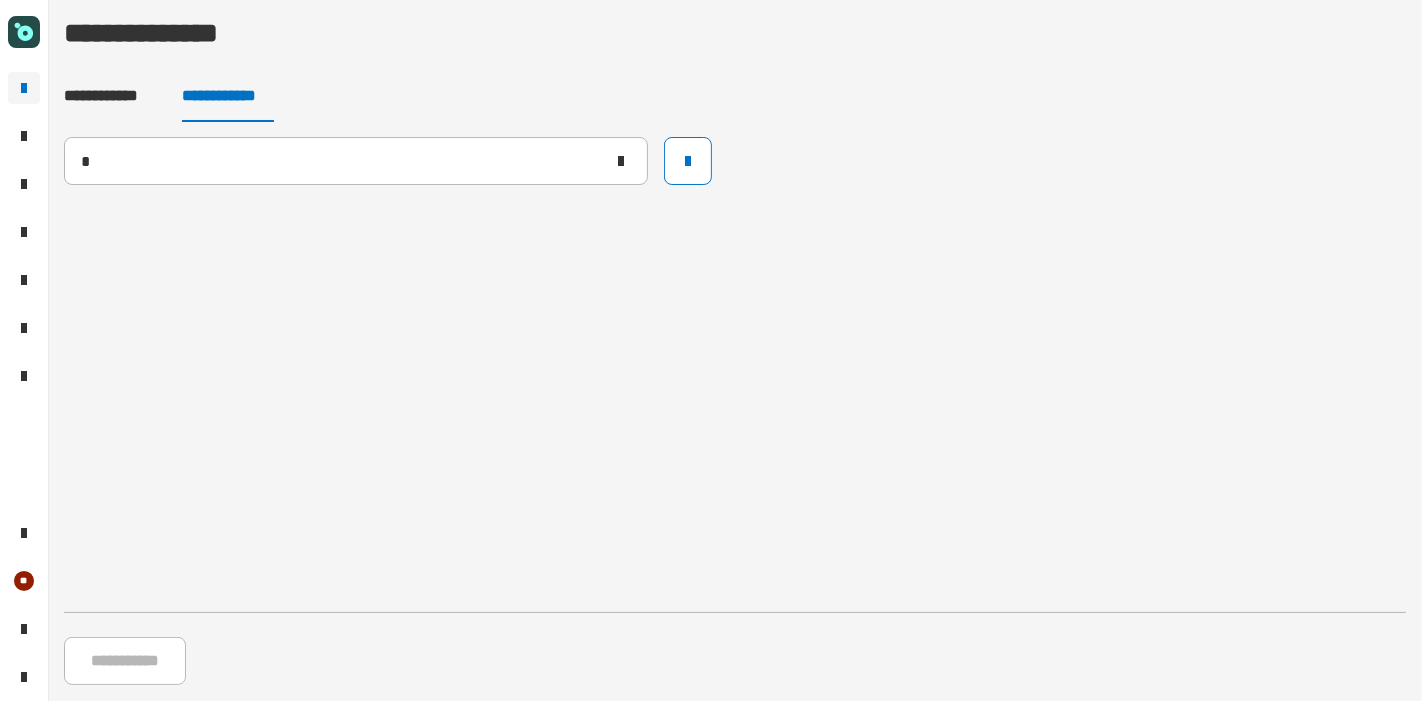 type 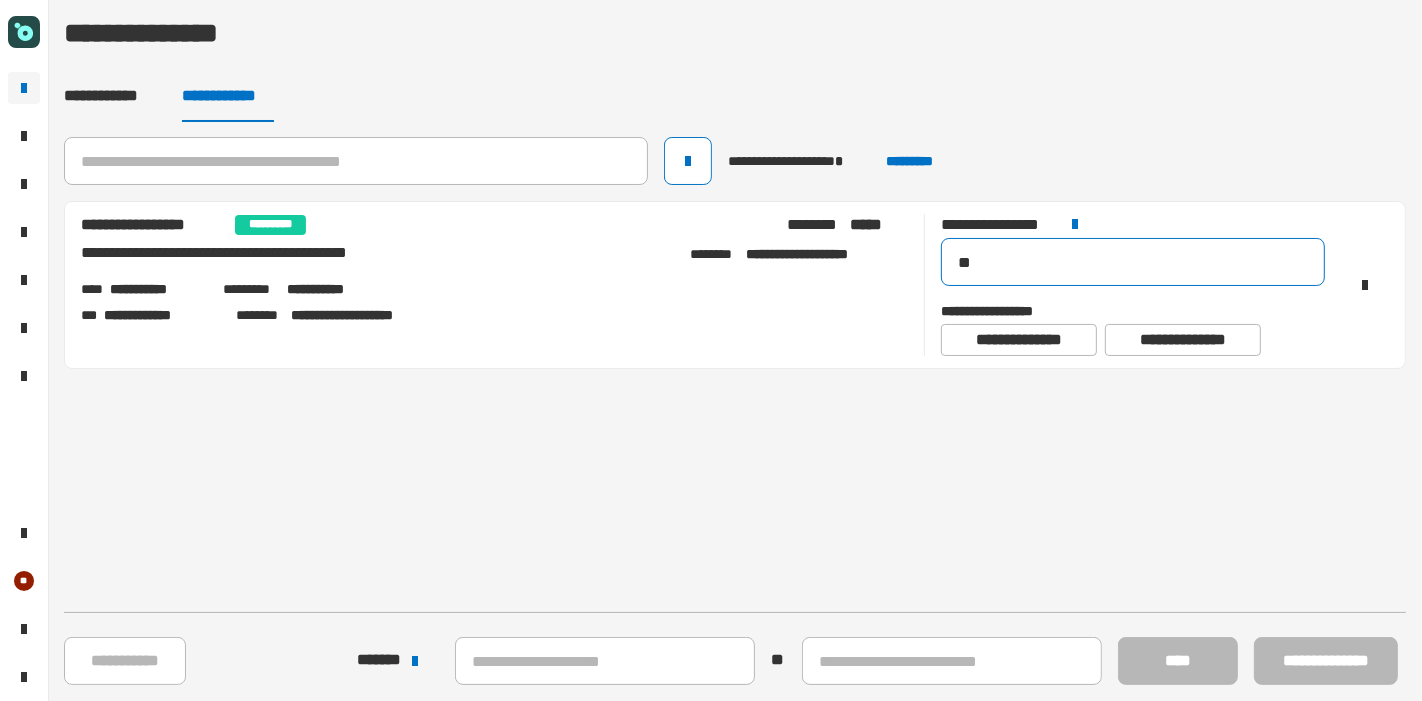 click on "**" 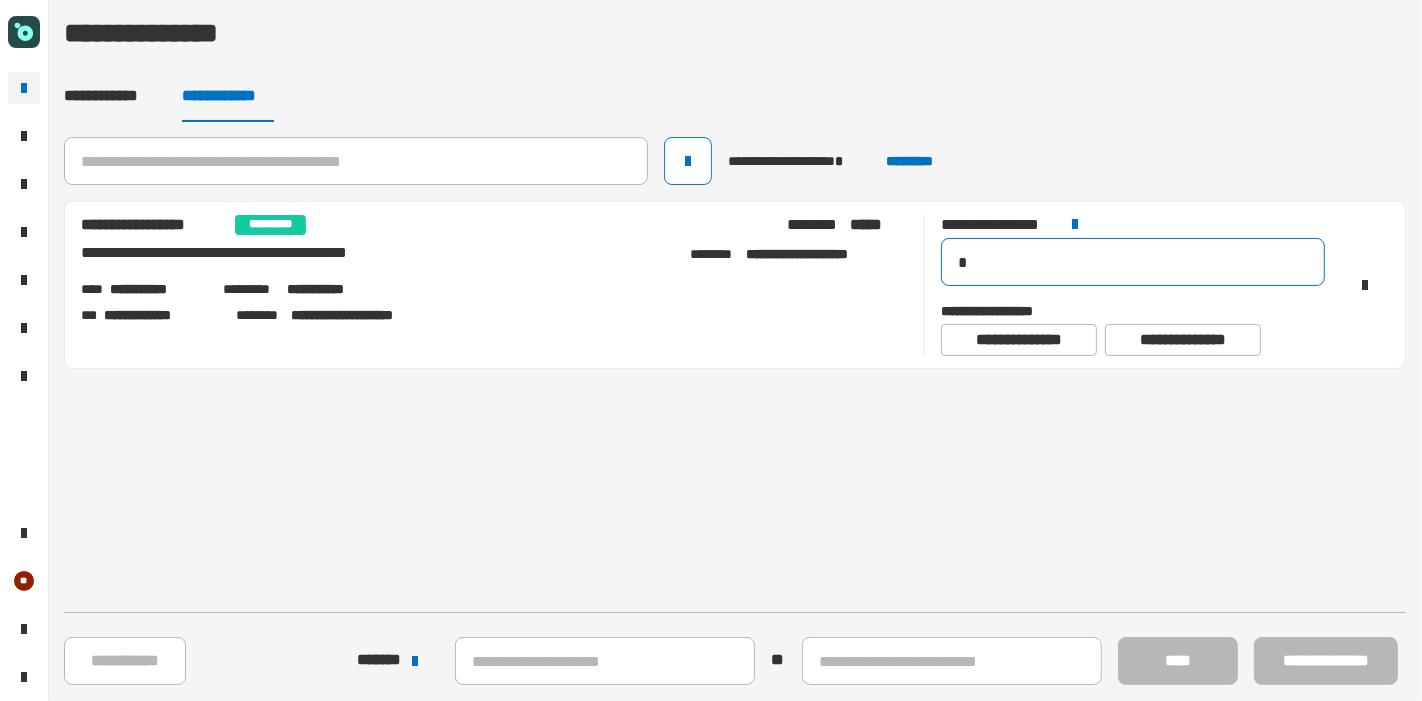 type on "**" 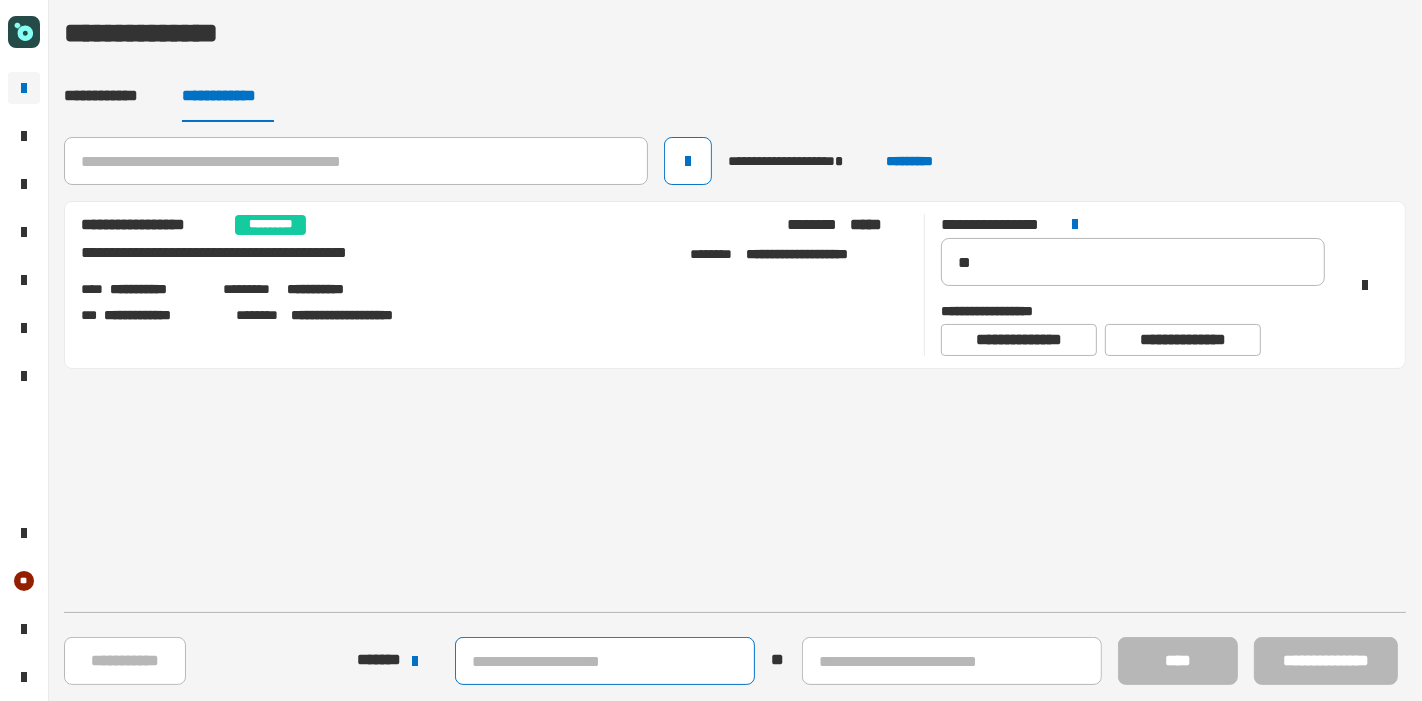 click 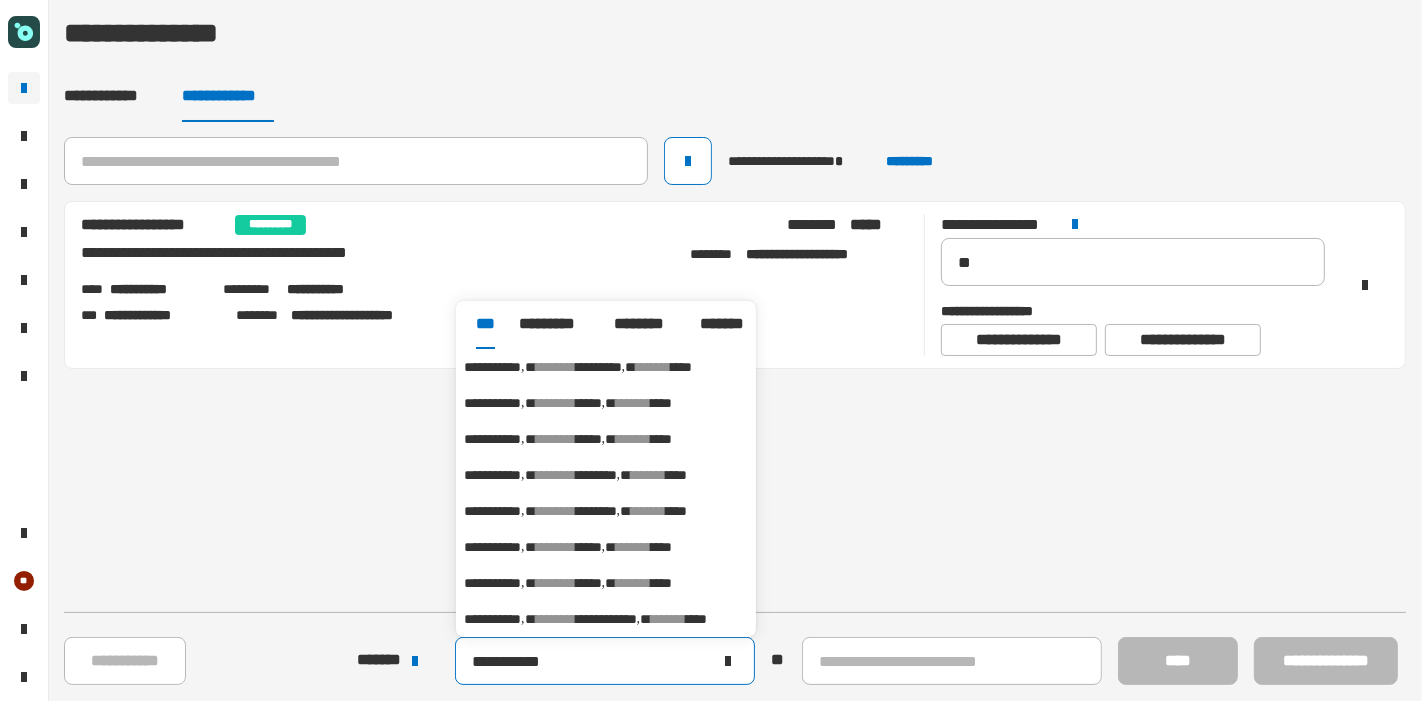 type on "**********" 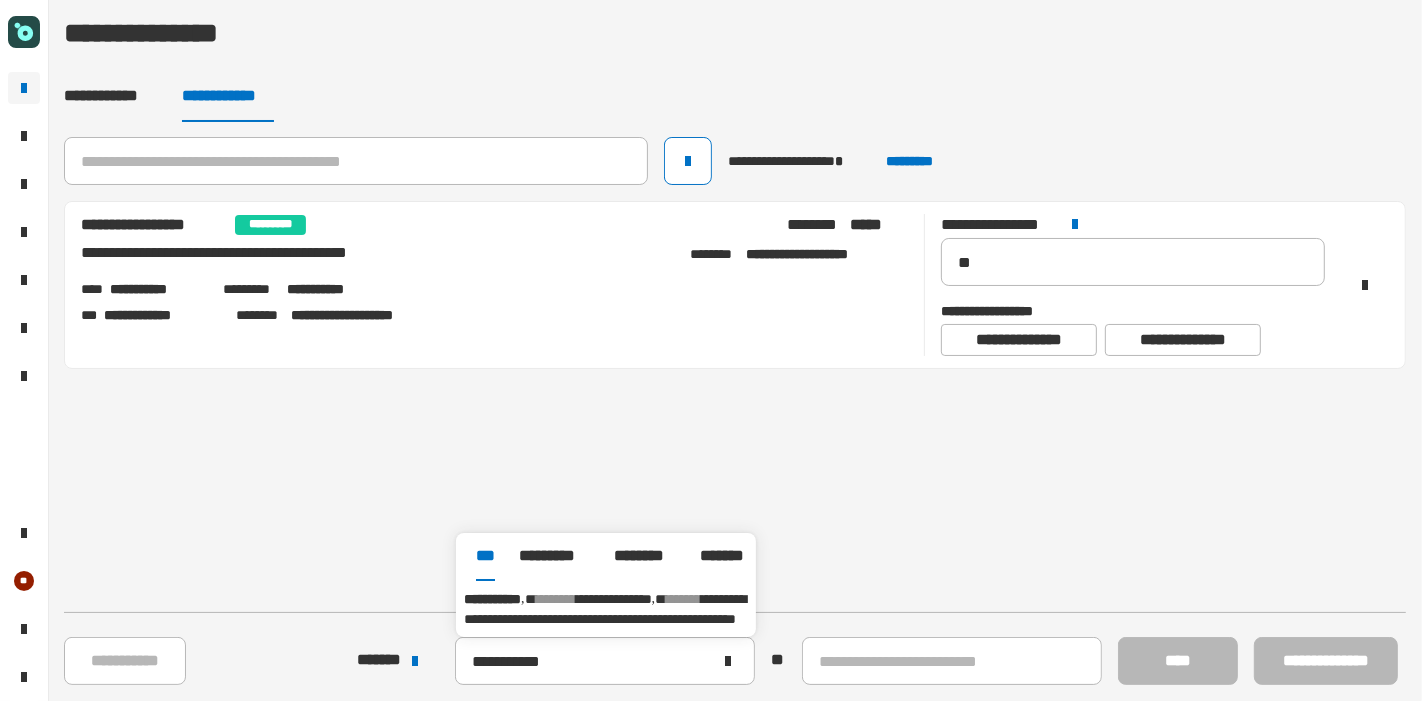 click on "**********" at bounding box center (606, 609) 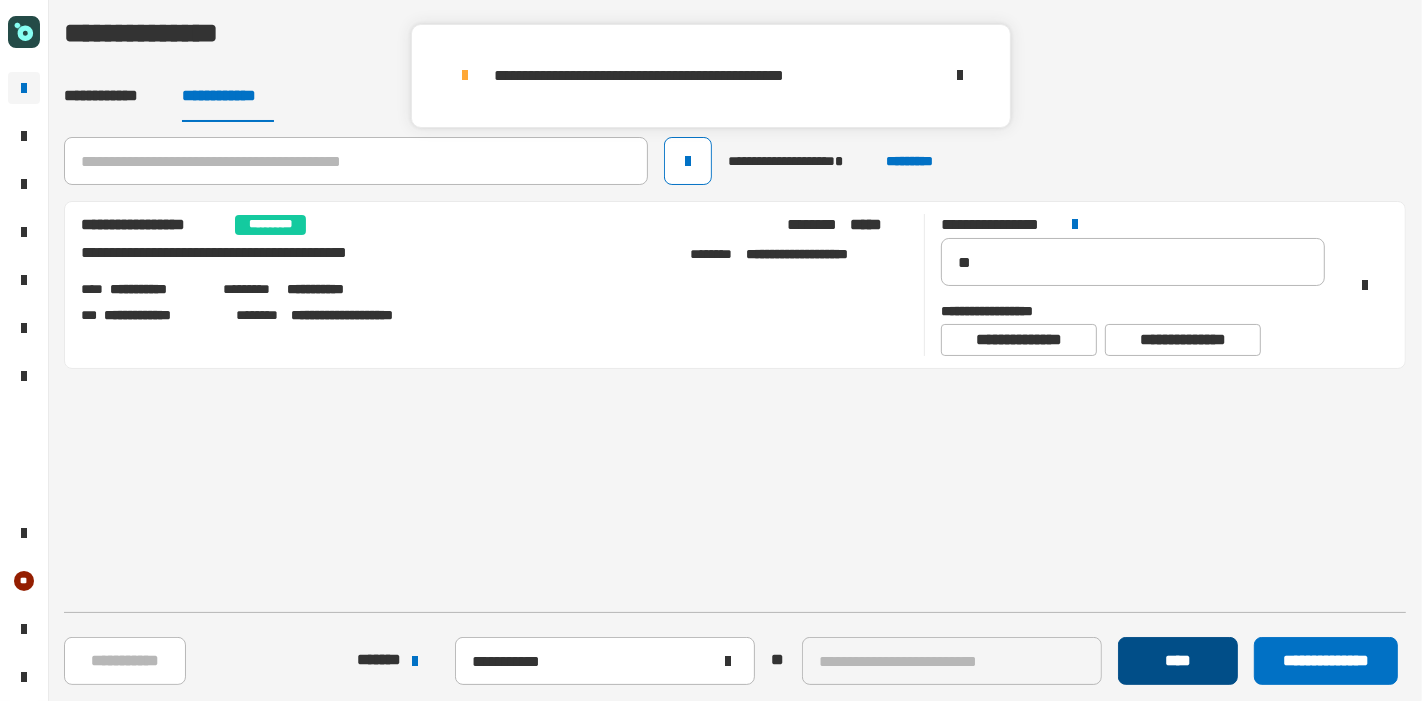 click on "****" 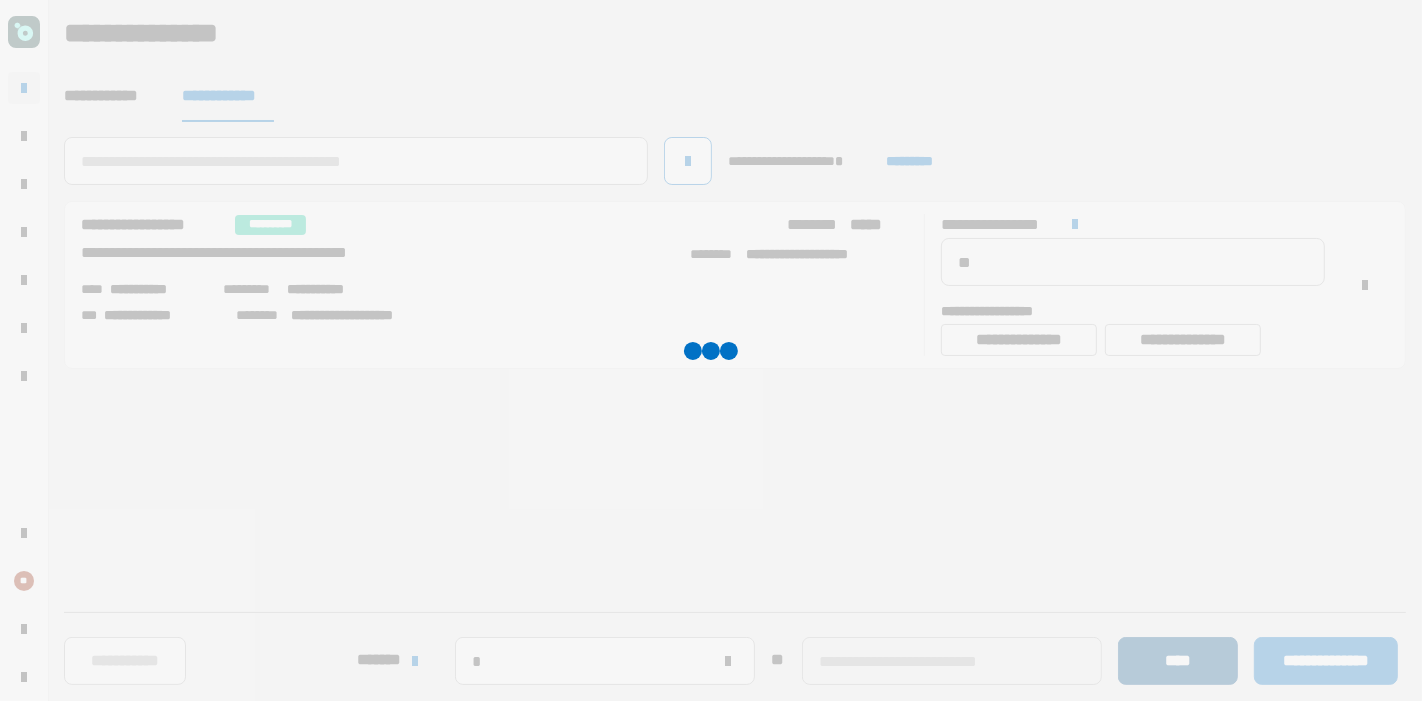 type 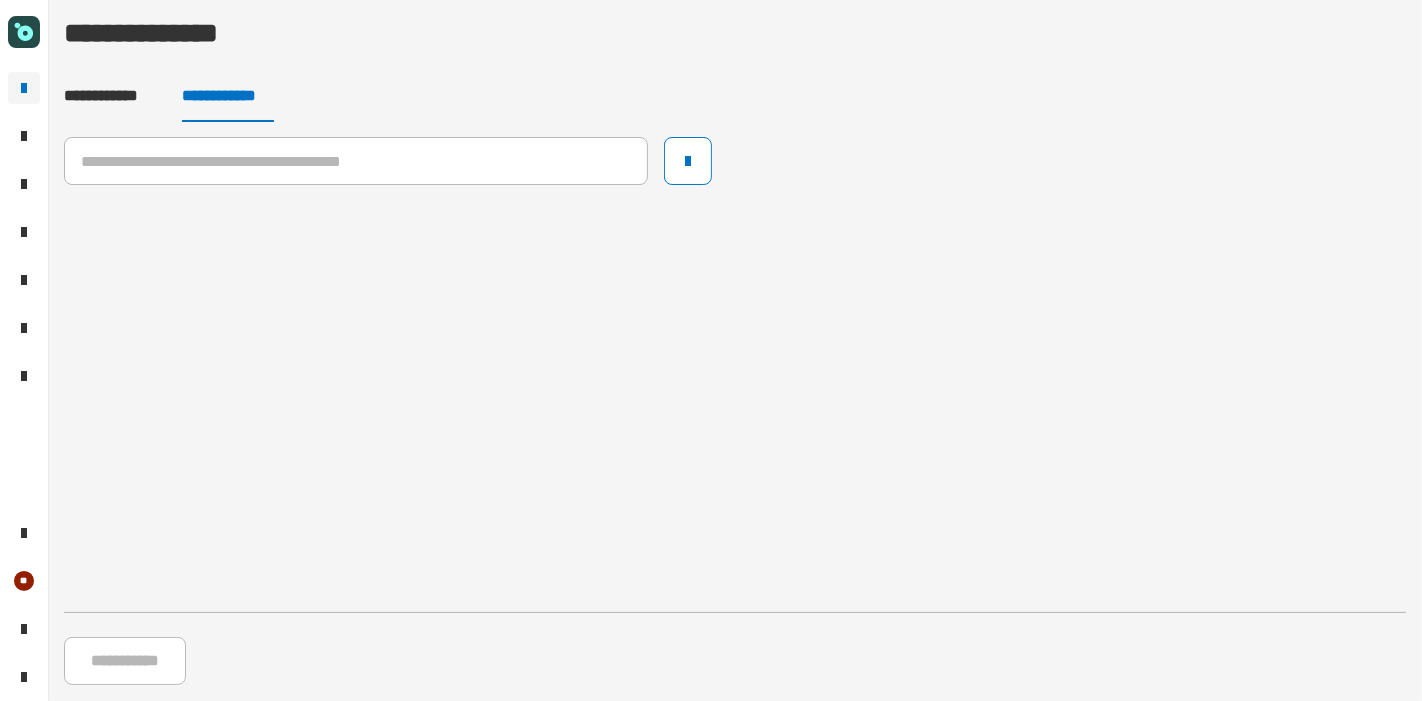 click on "**********" 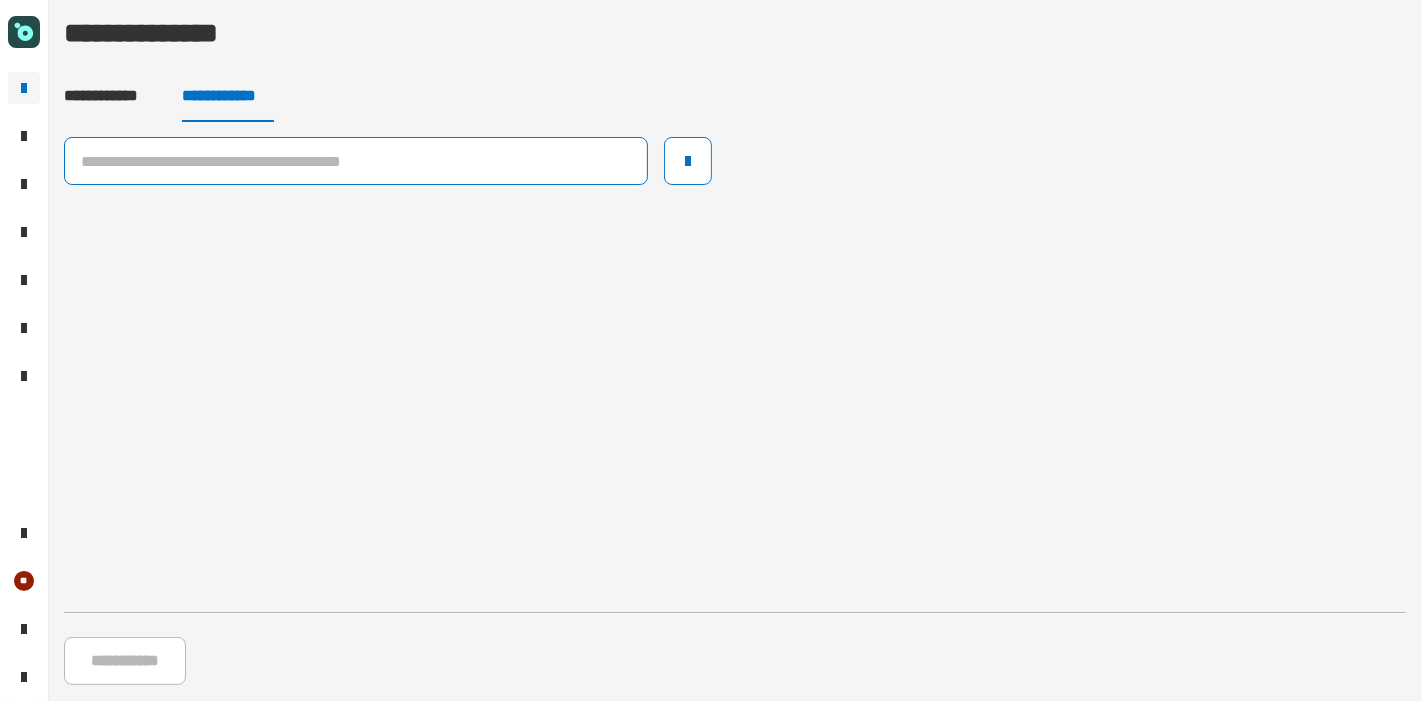 click 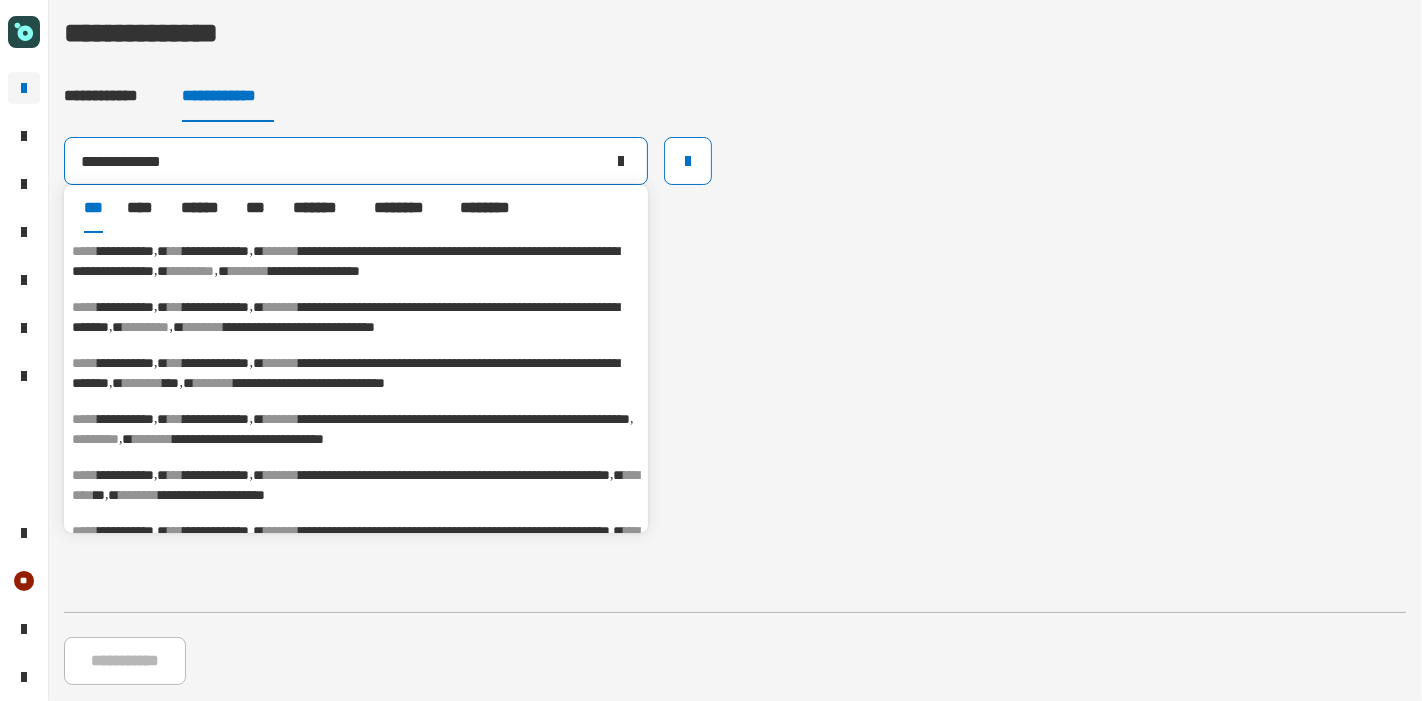 type on "**********" 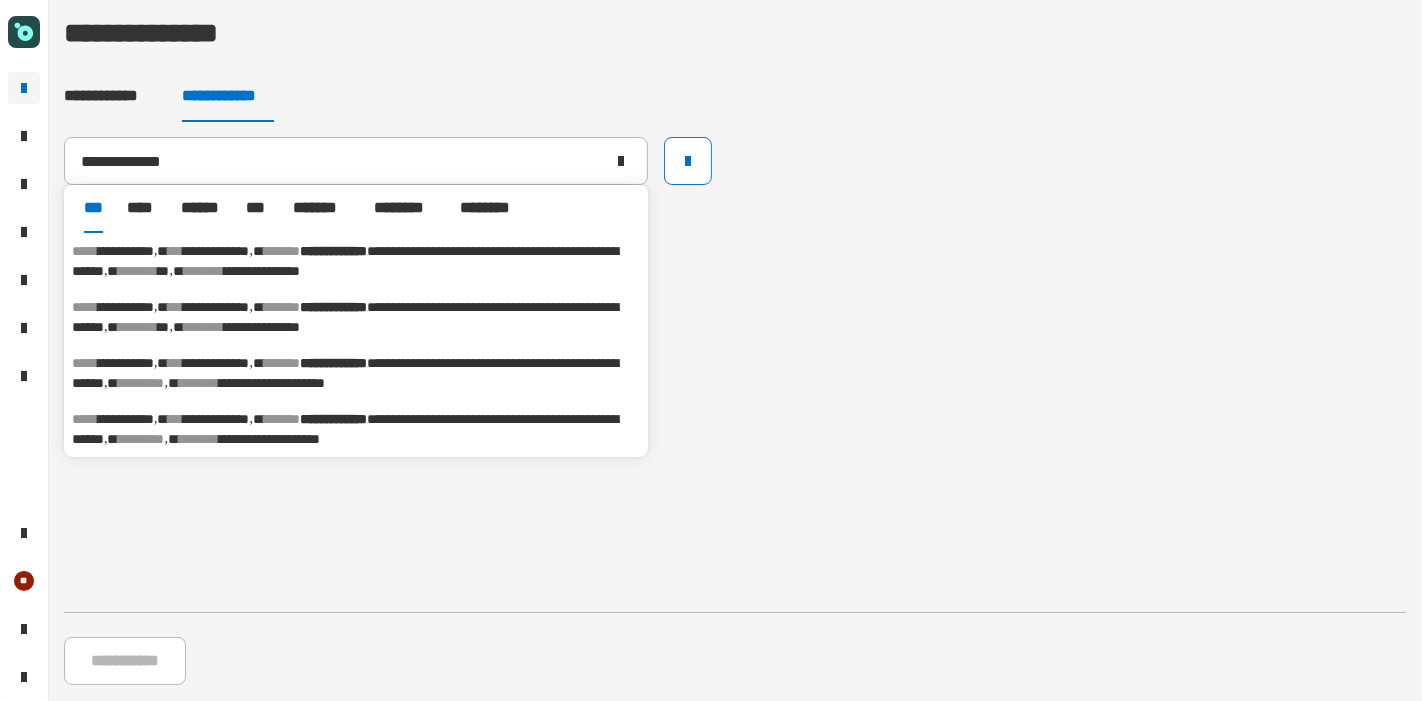 click on "**********" at bounding box center (356, 261) 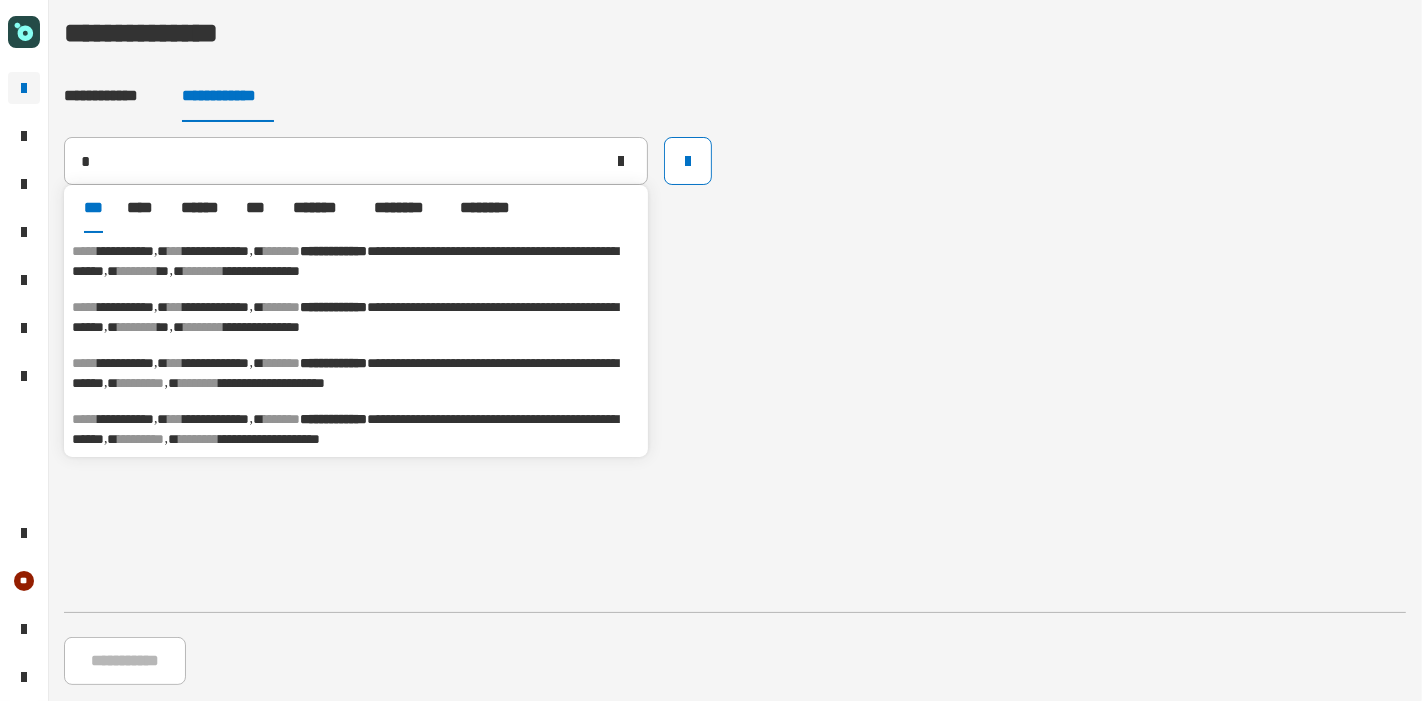 type on "**********" 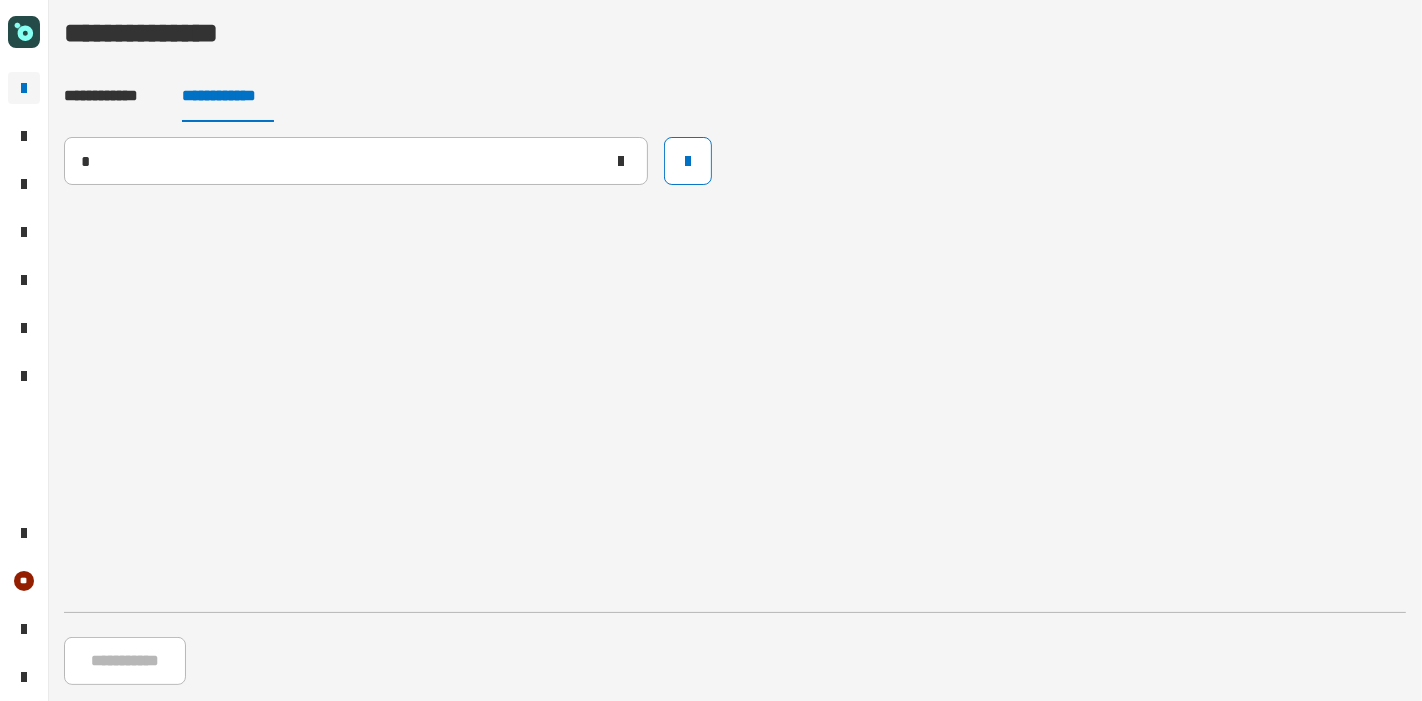 type 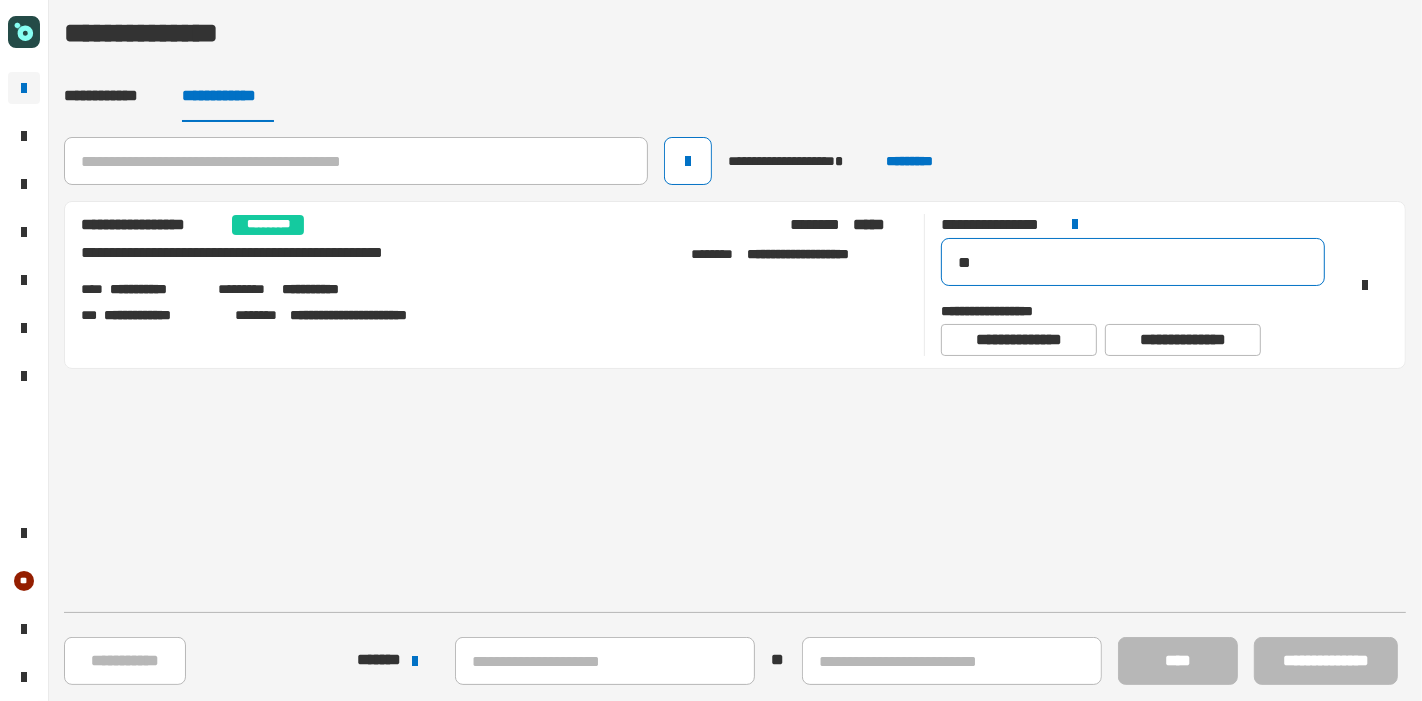 drag, startPoint x: 1023, startPoint y: 270, endPoint x: 933, endPoint y: 241, distance: 94.55686 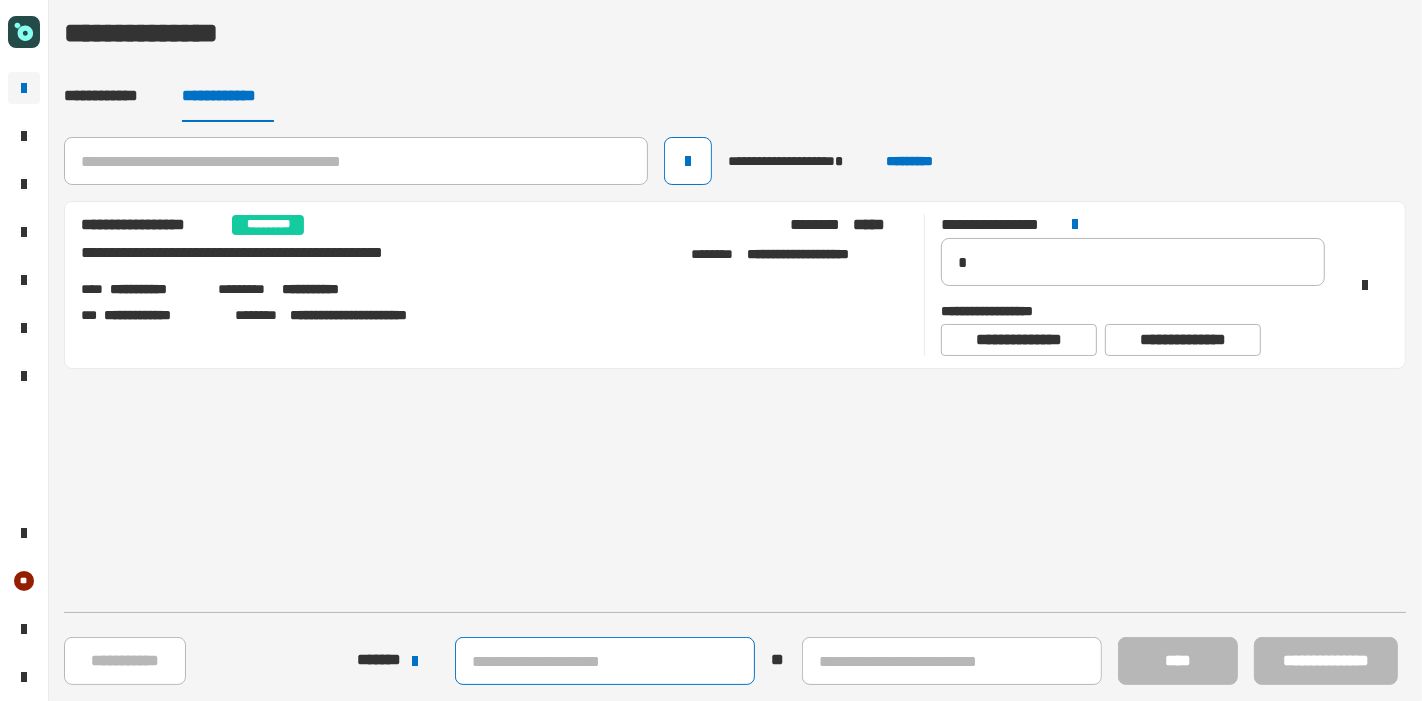 click 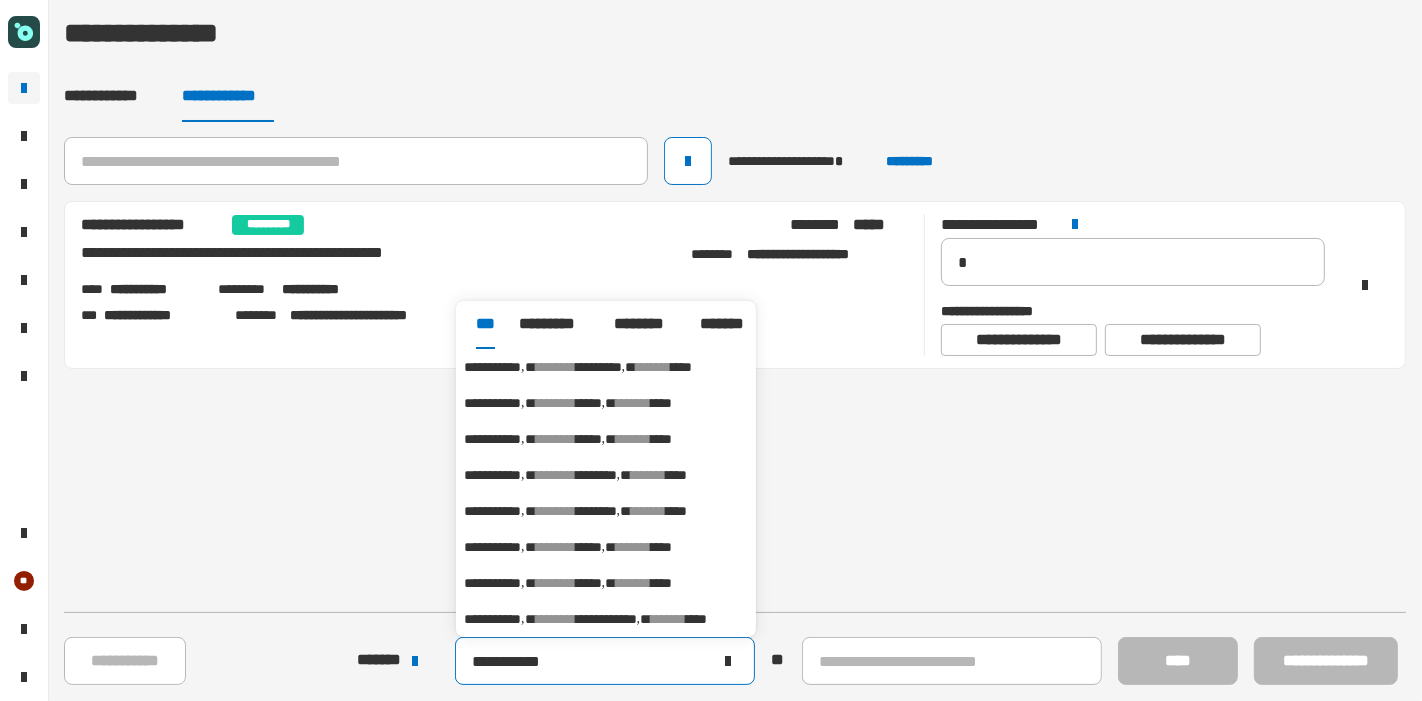 type on "**********" 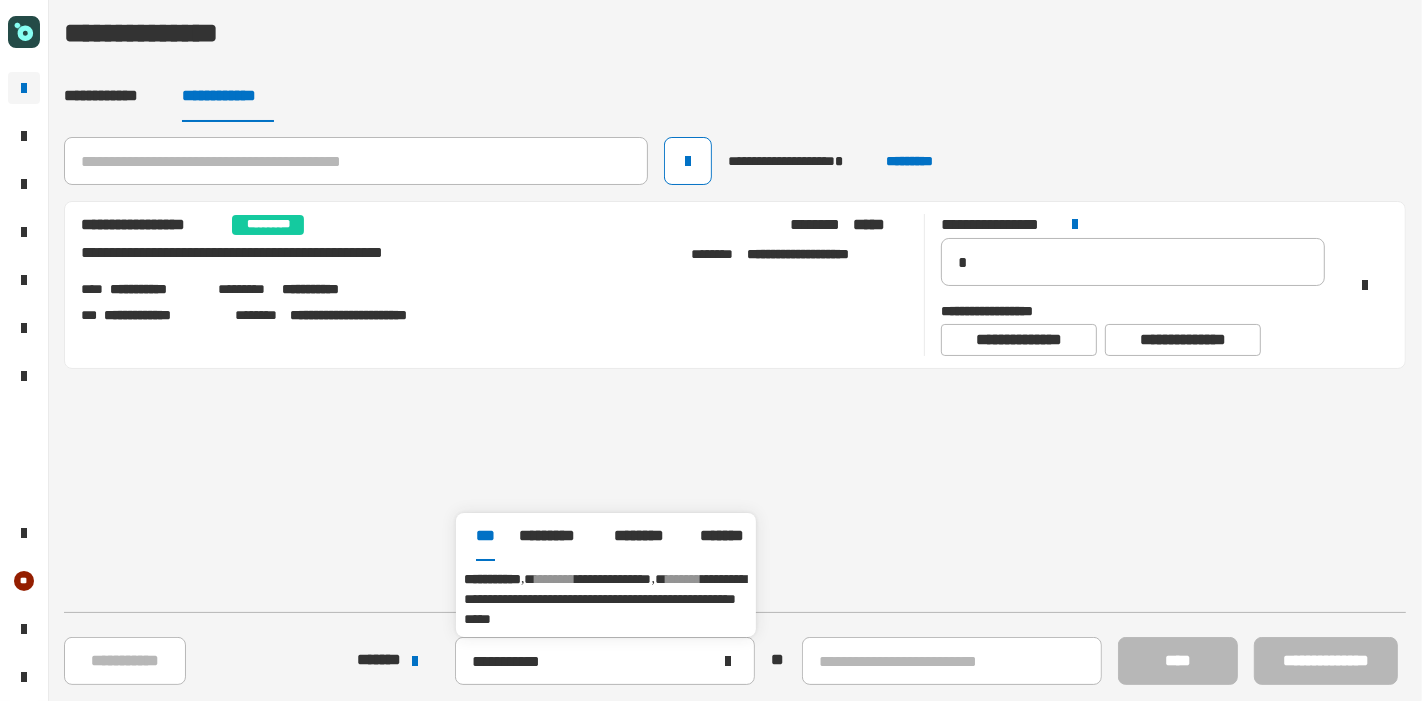 click on "**********" at bounding box center (605, 599) 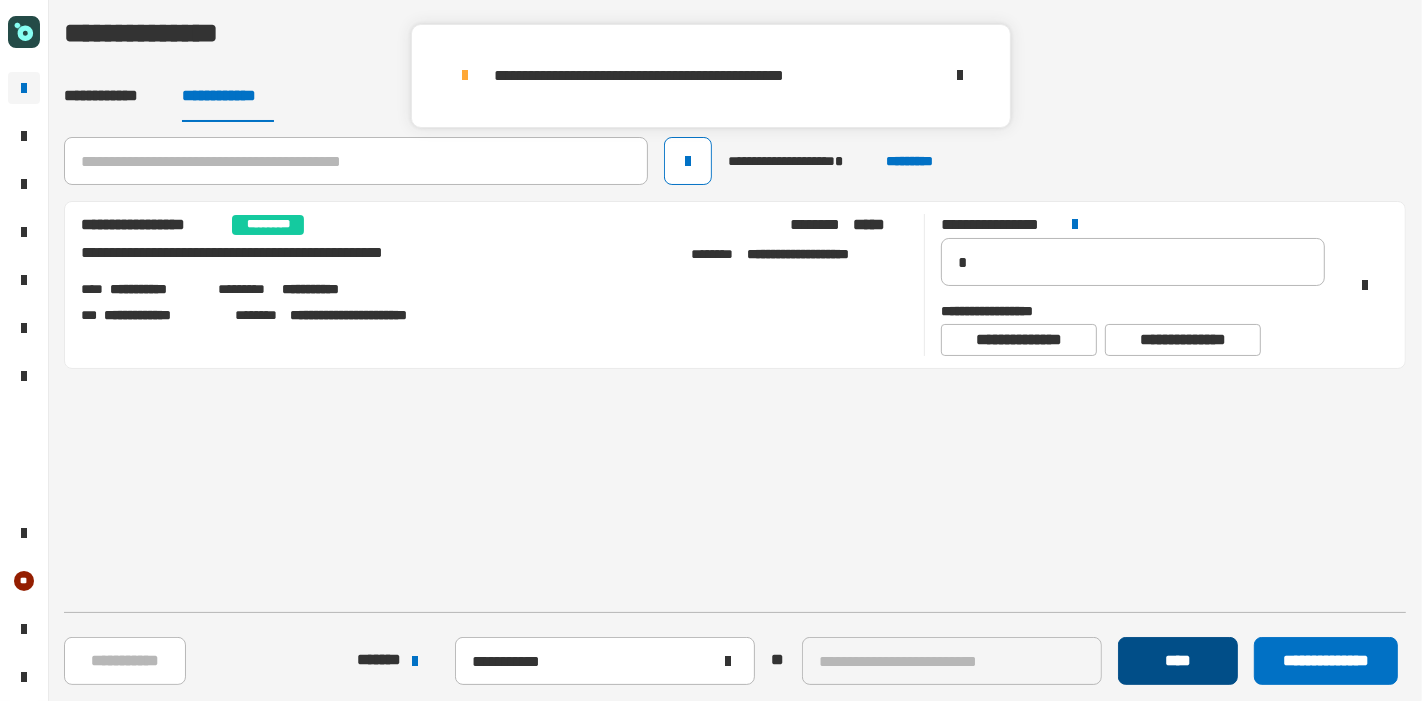 click on "****" 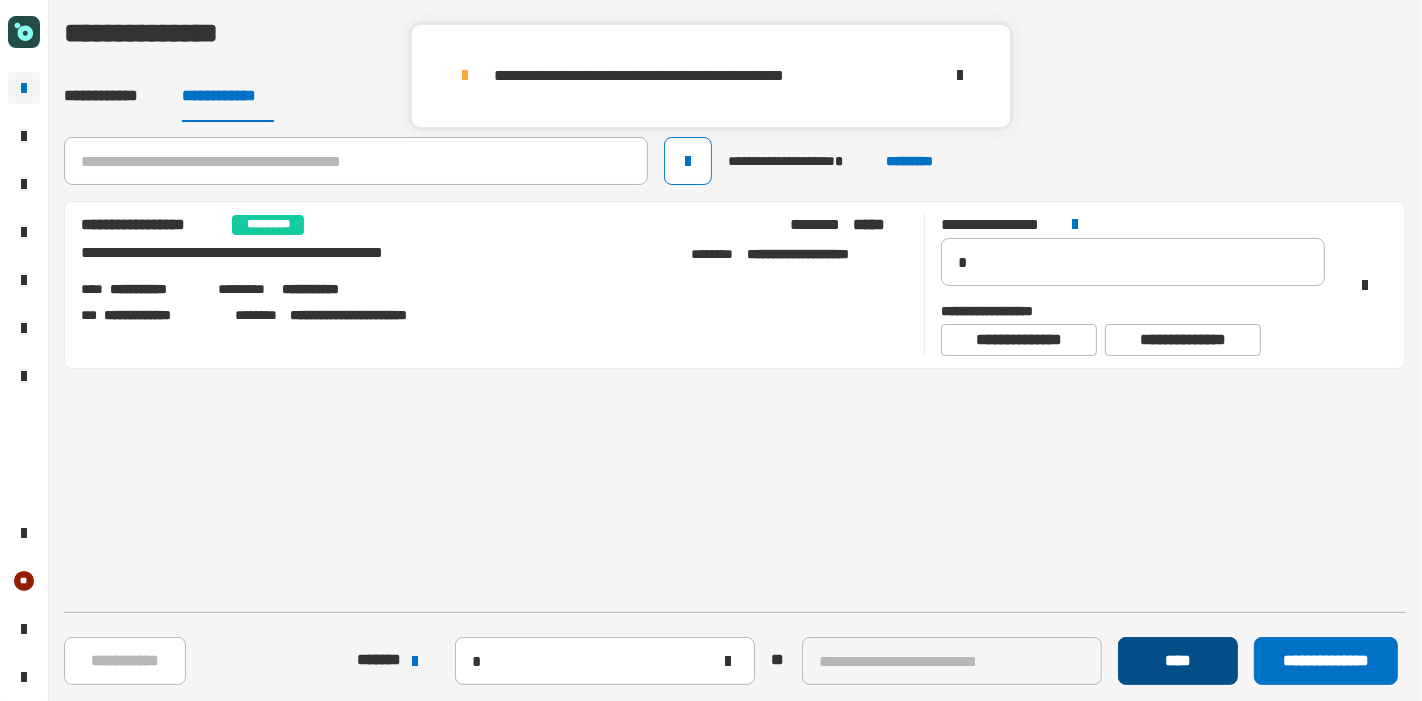 type 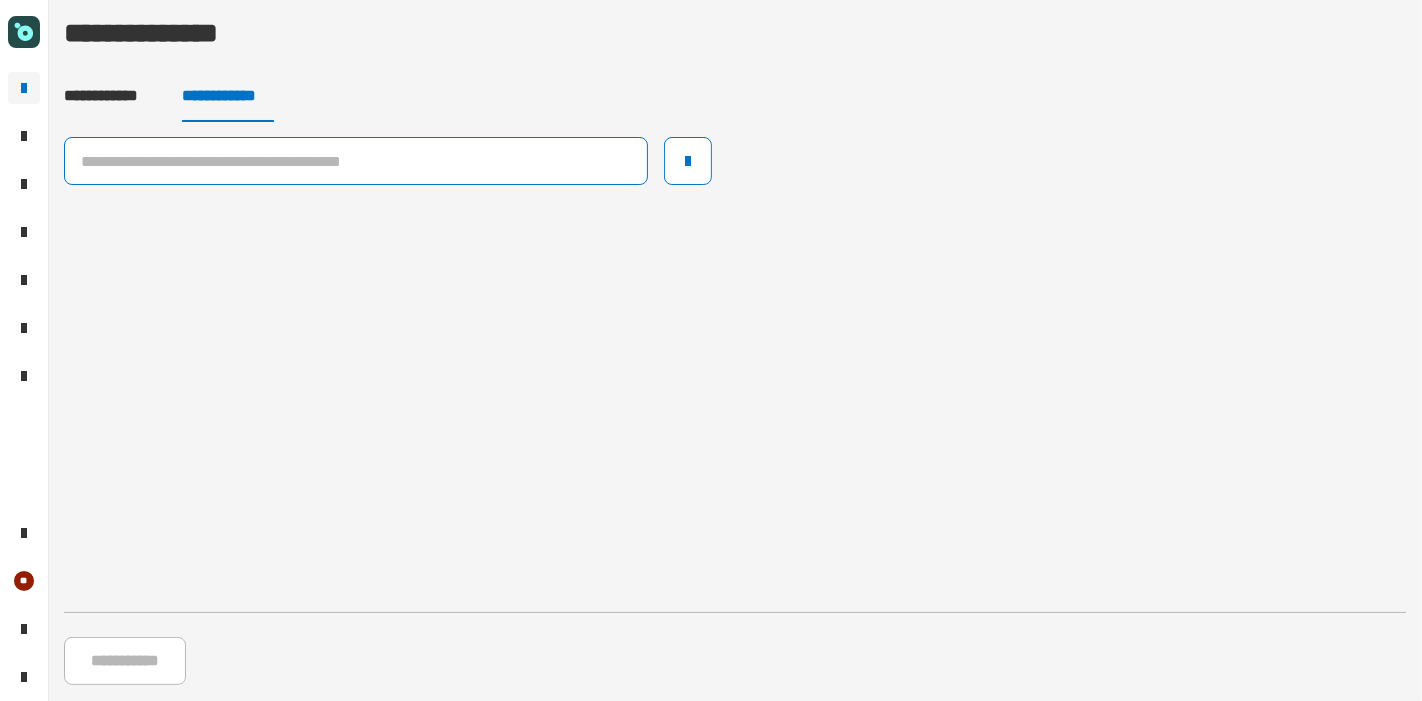 click 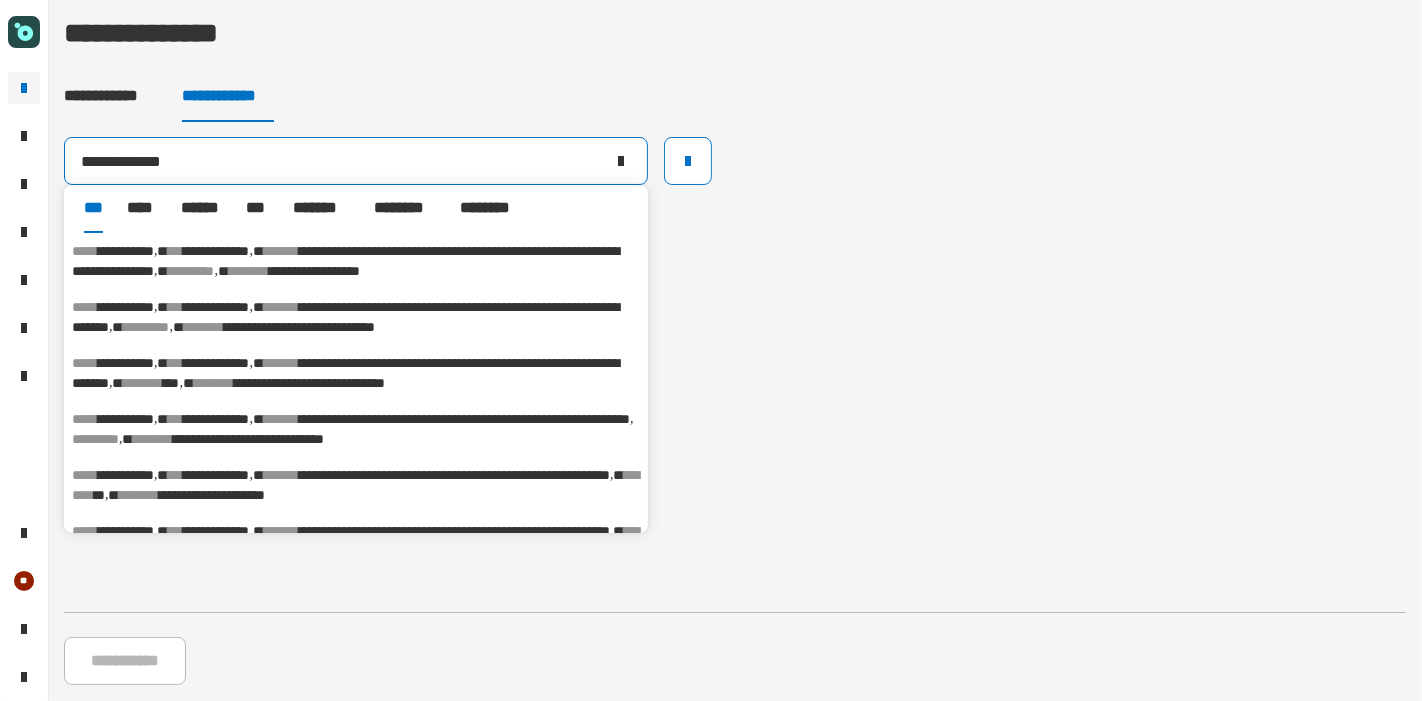 type on "**********" 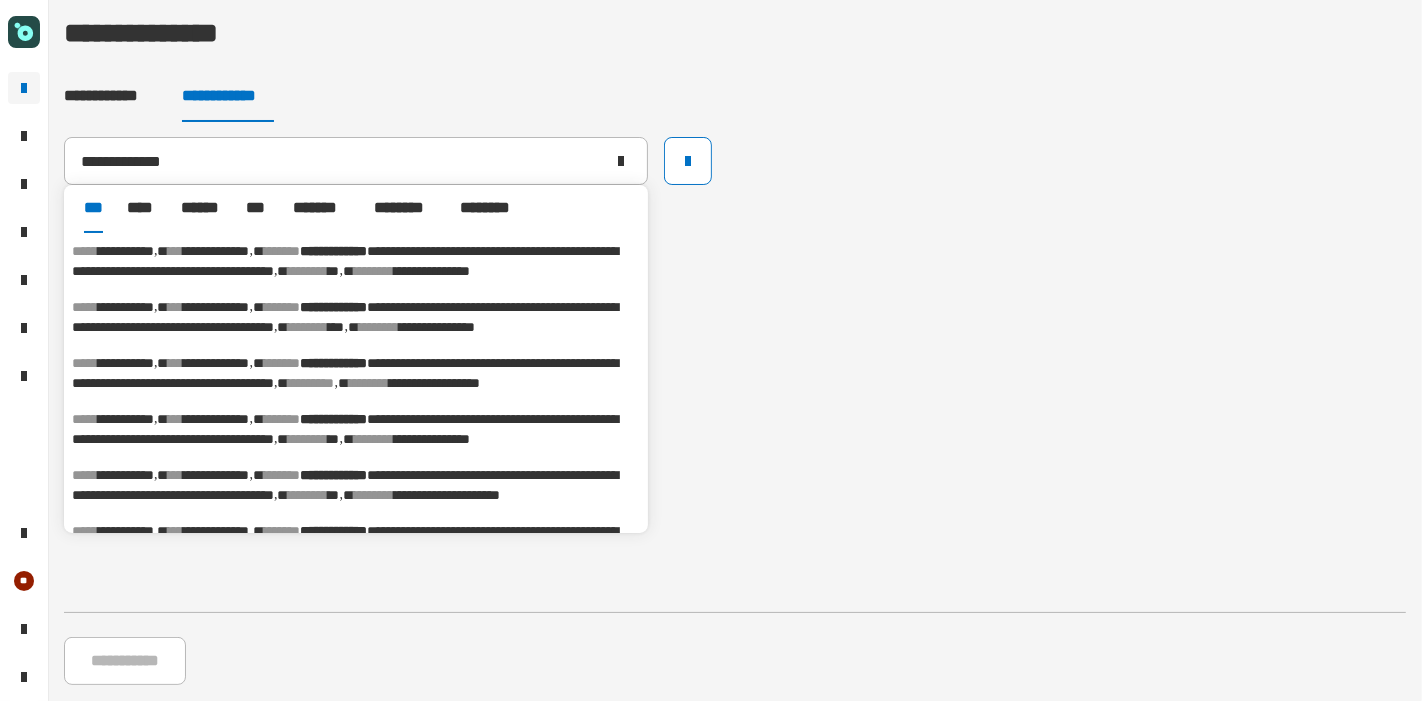click on "**********" at bounding box center [345, 317] 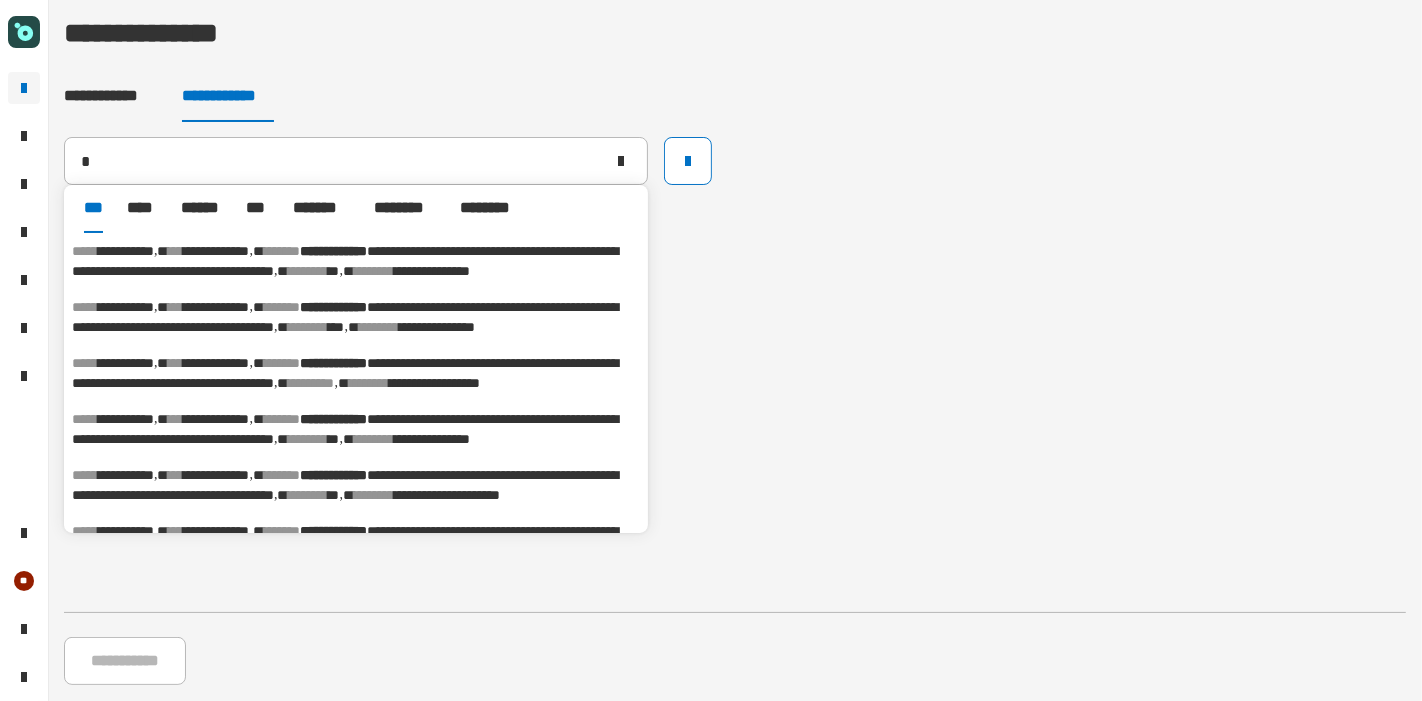 type on "**********" 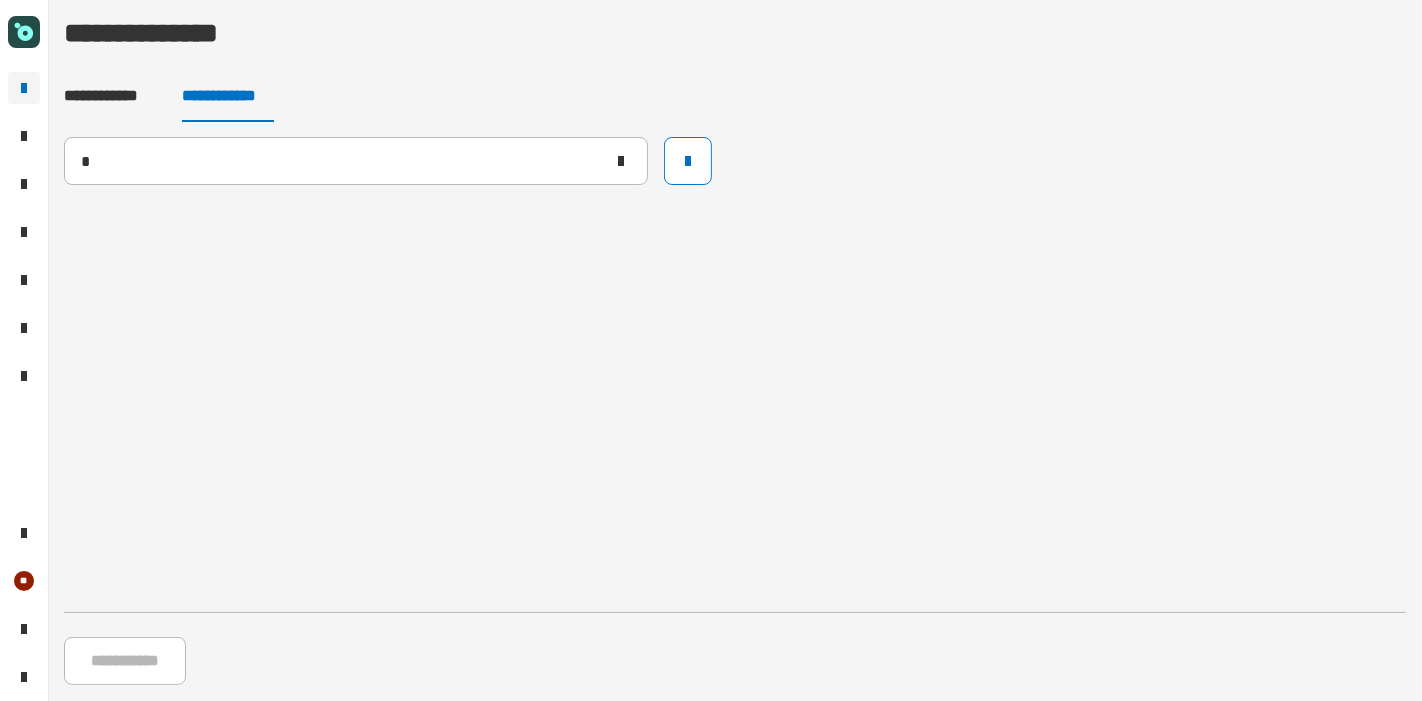 type 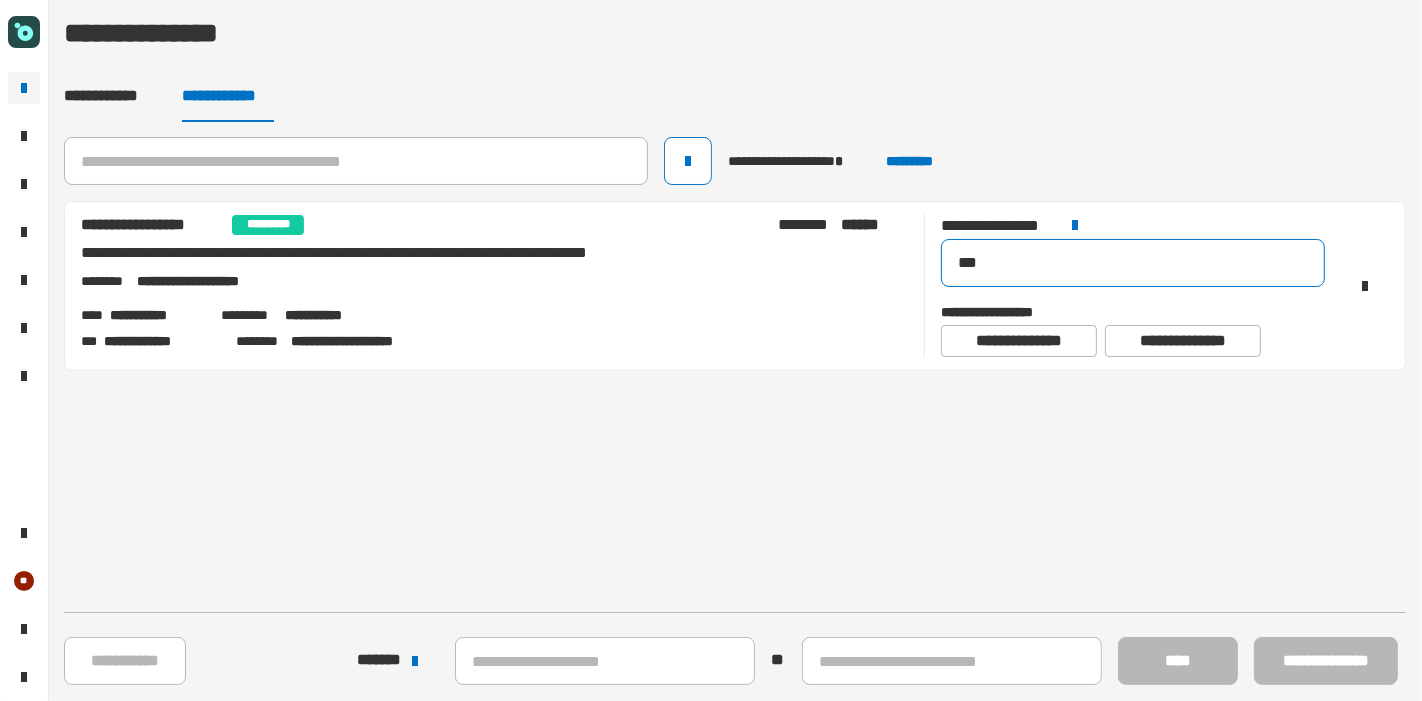 click on "***" 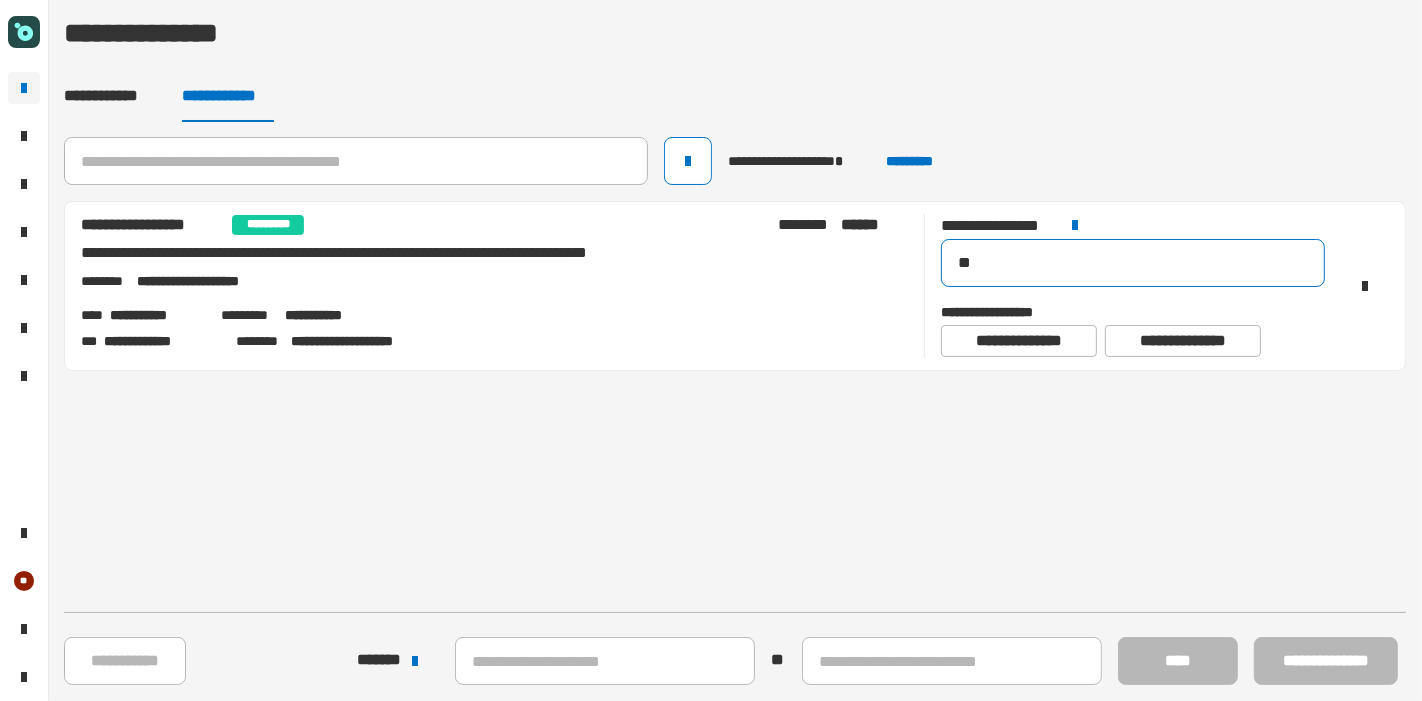 type on "*" 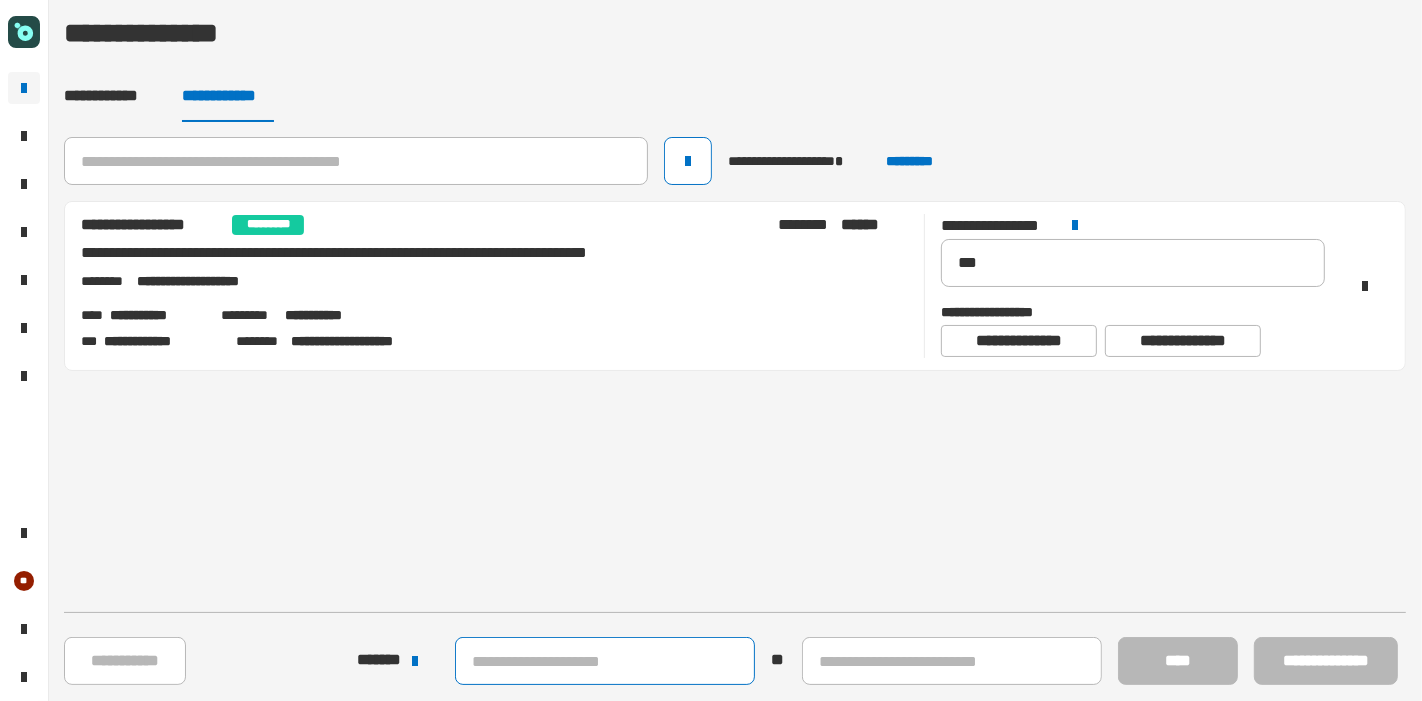 click 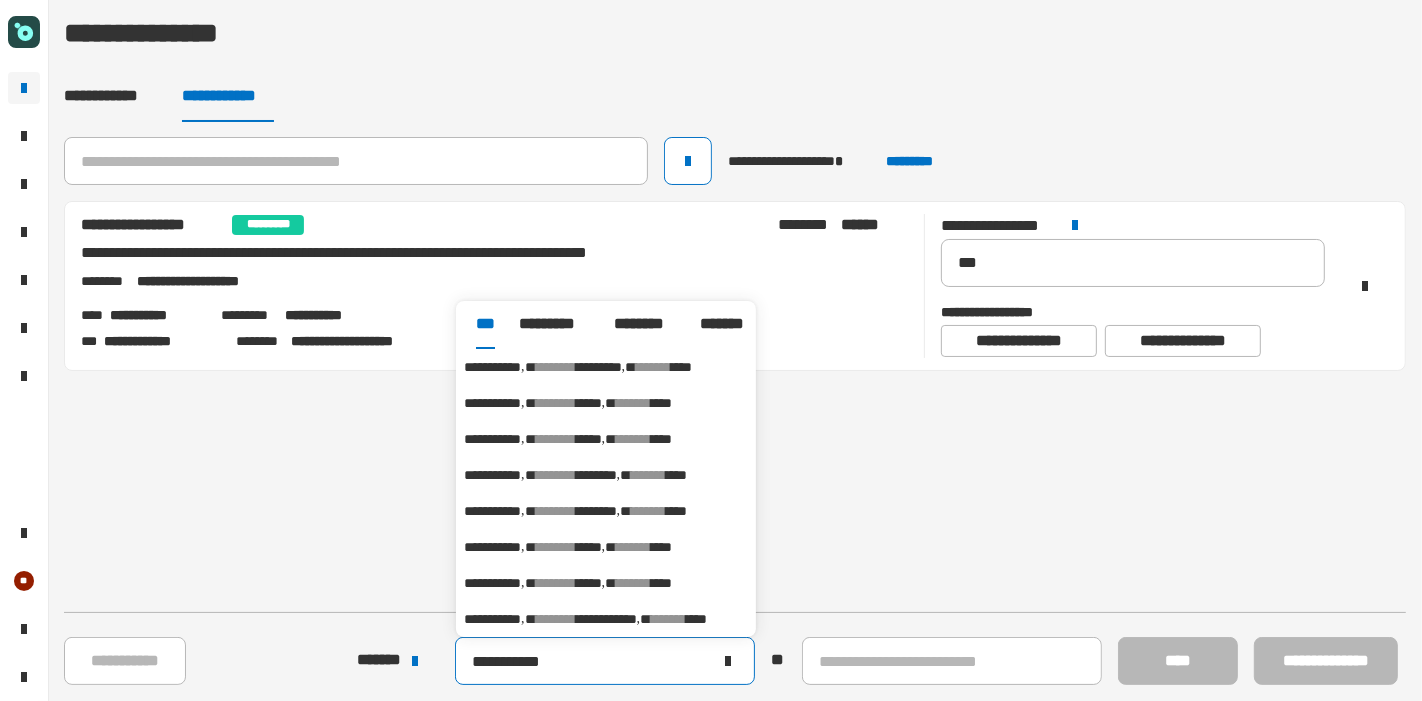 type on "**********" 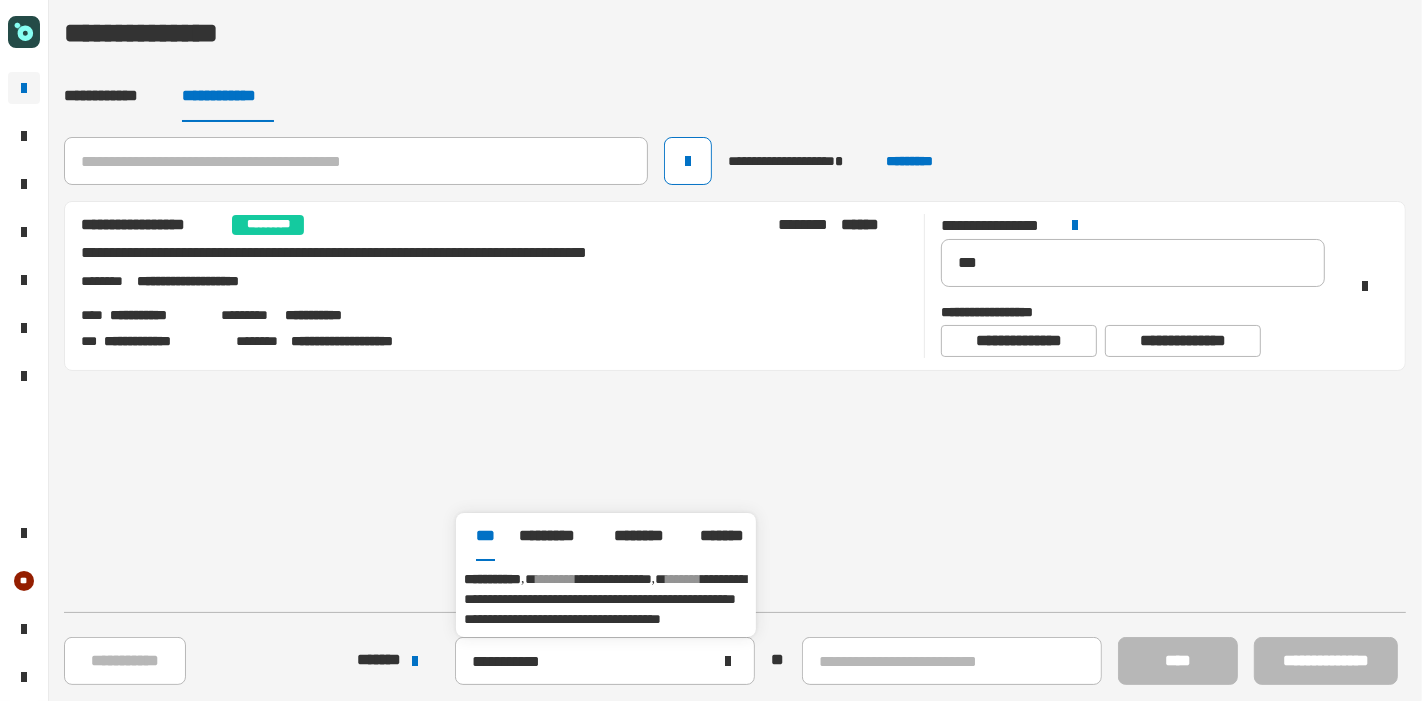 click on "**********" at bounding box center [605, 599] 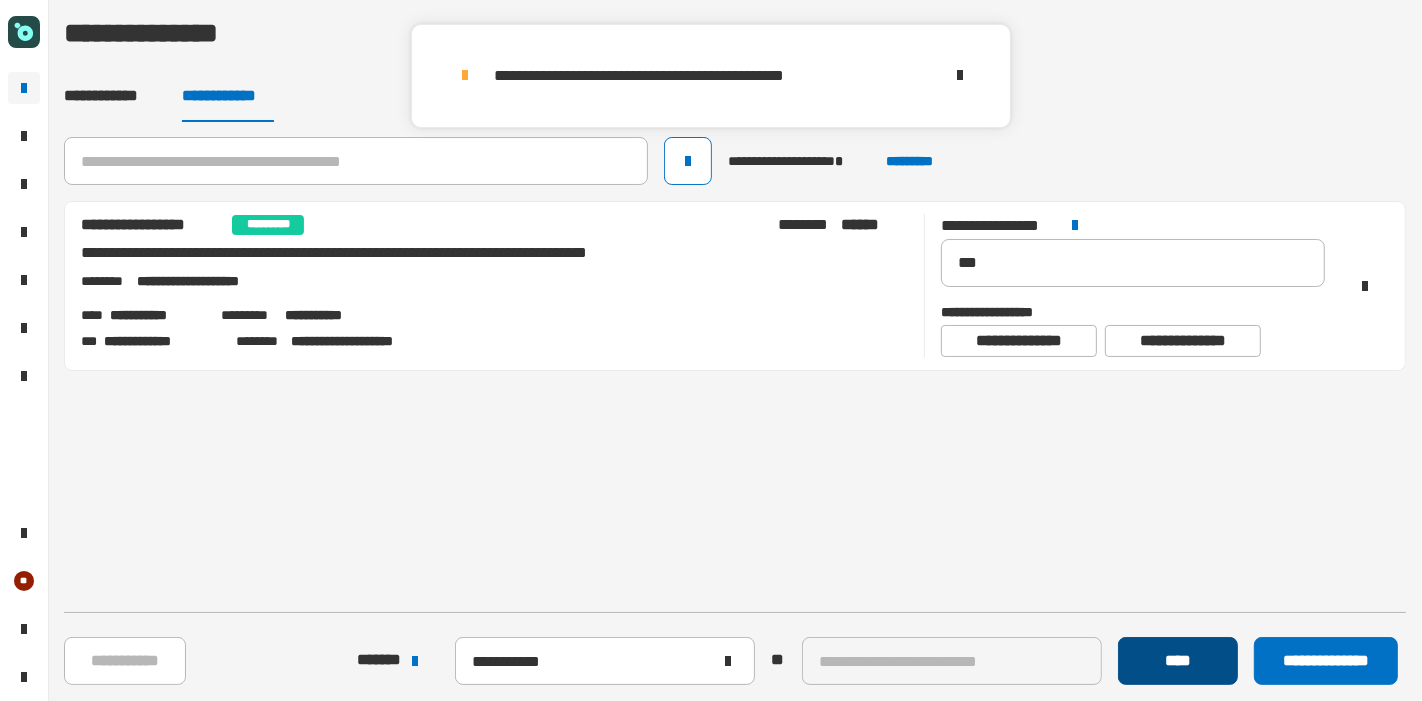 click on "****" 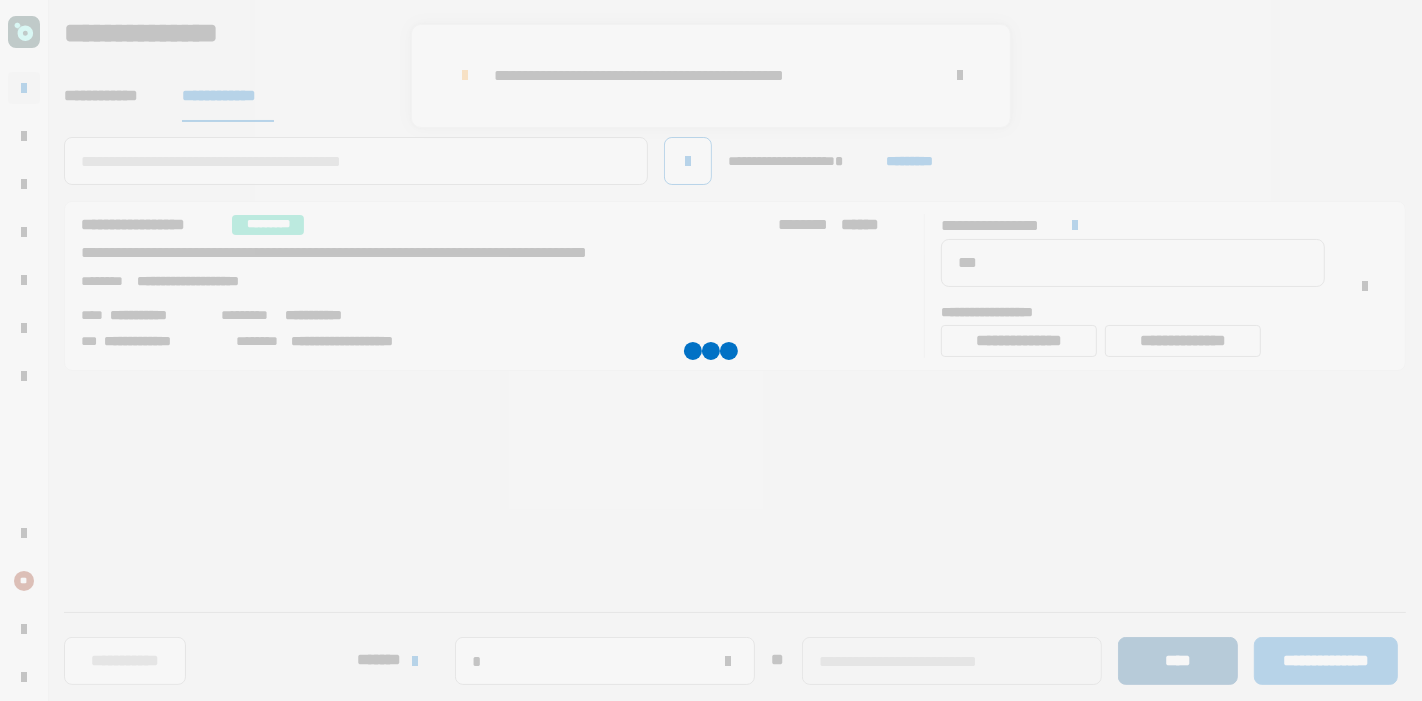 type 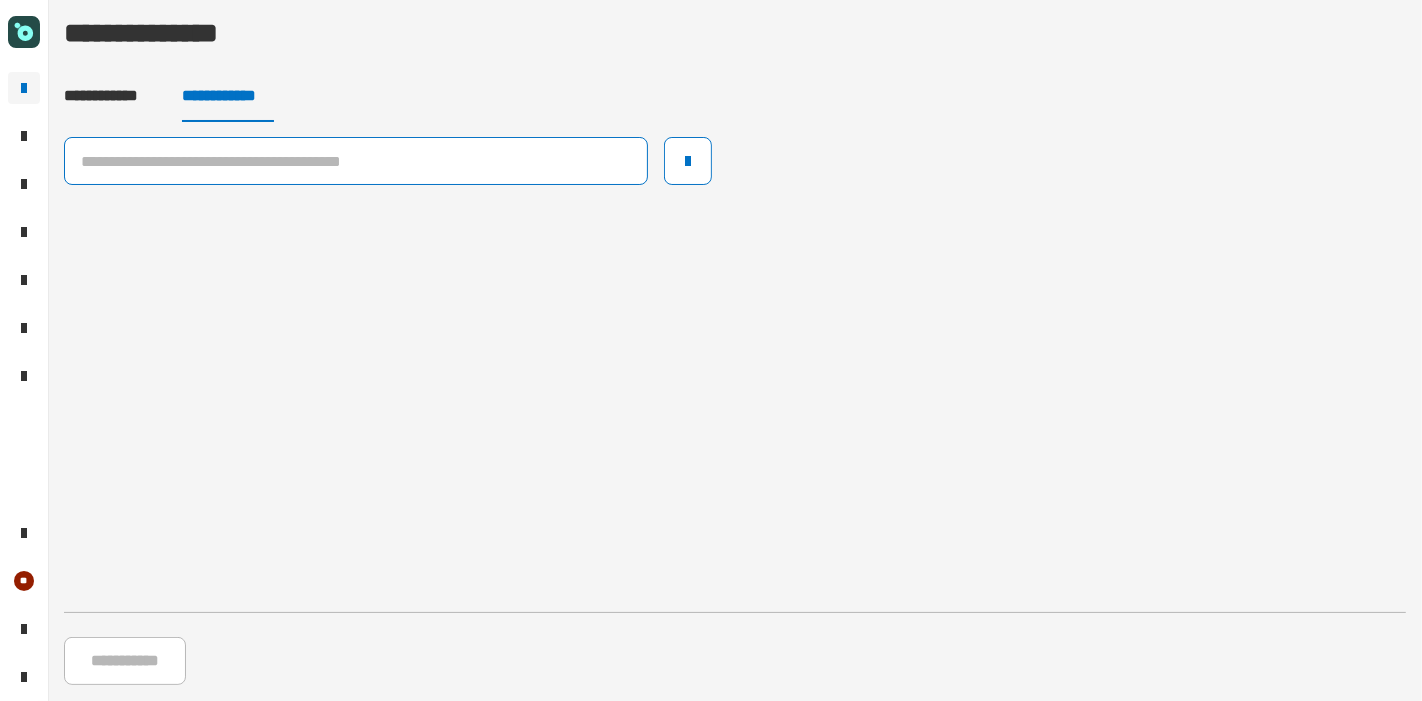 click 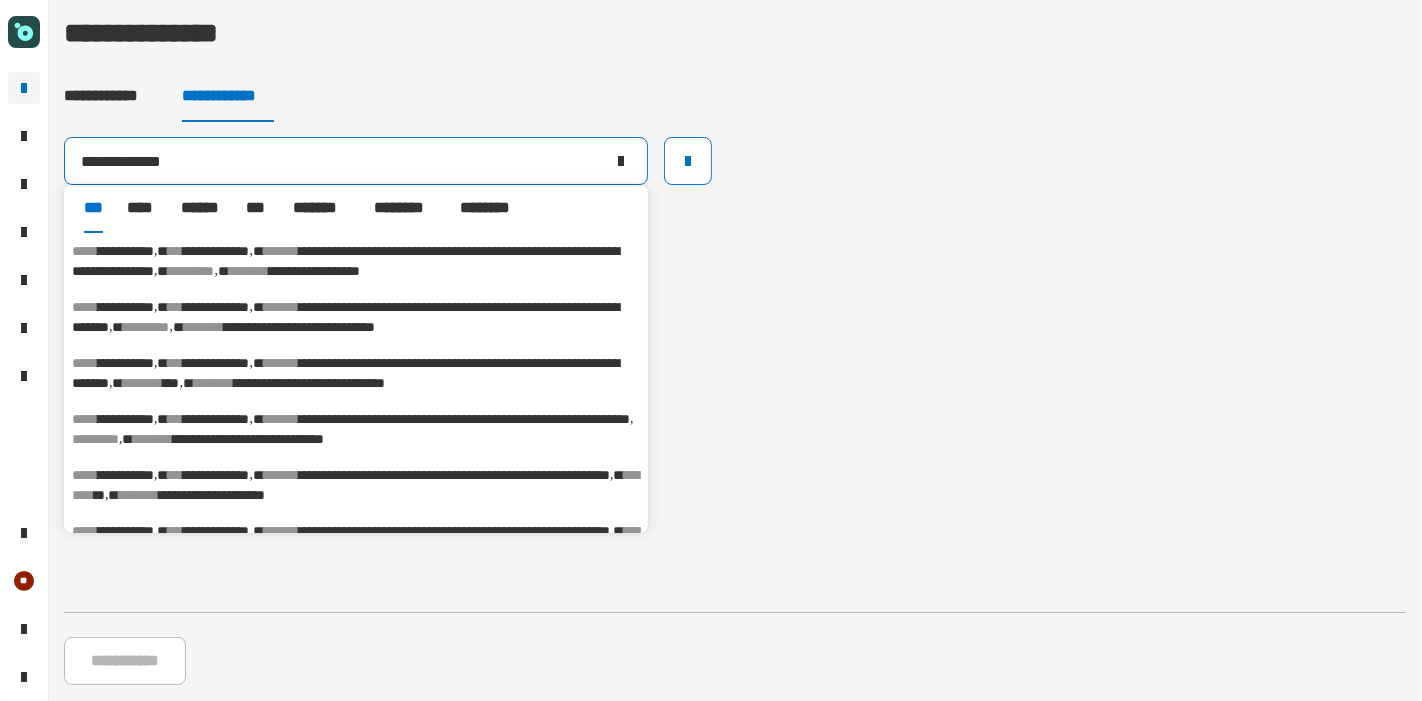 type on "**********" 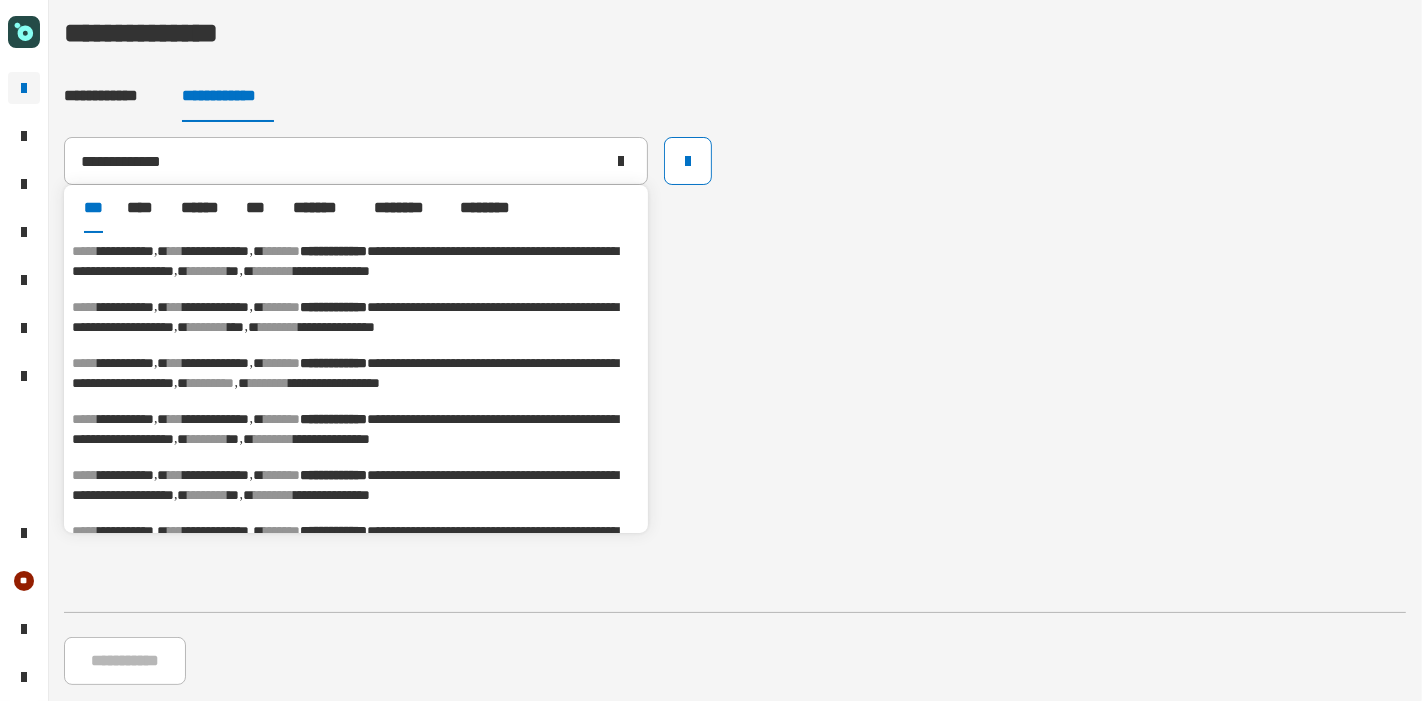 click on "**********" at bounding box center [345, 317] 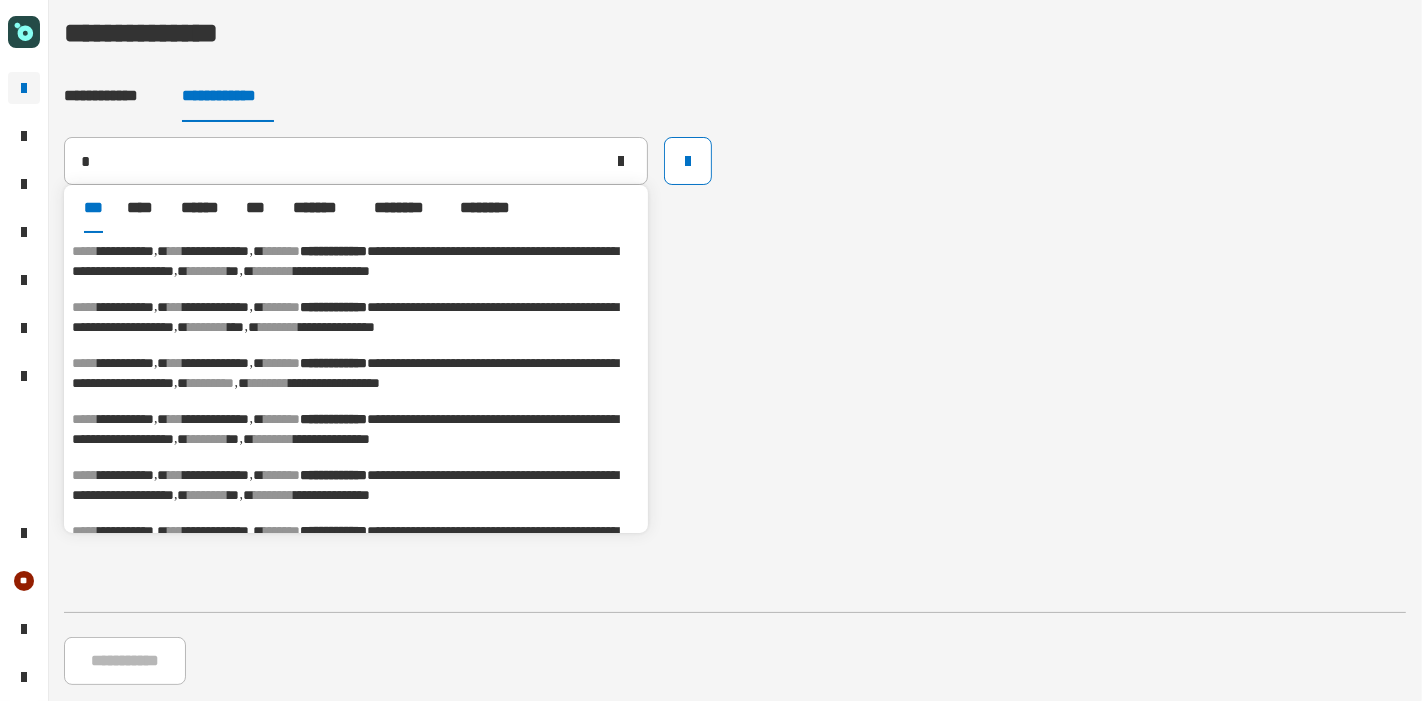 type on "**********" 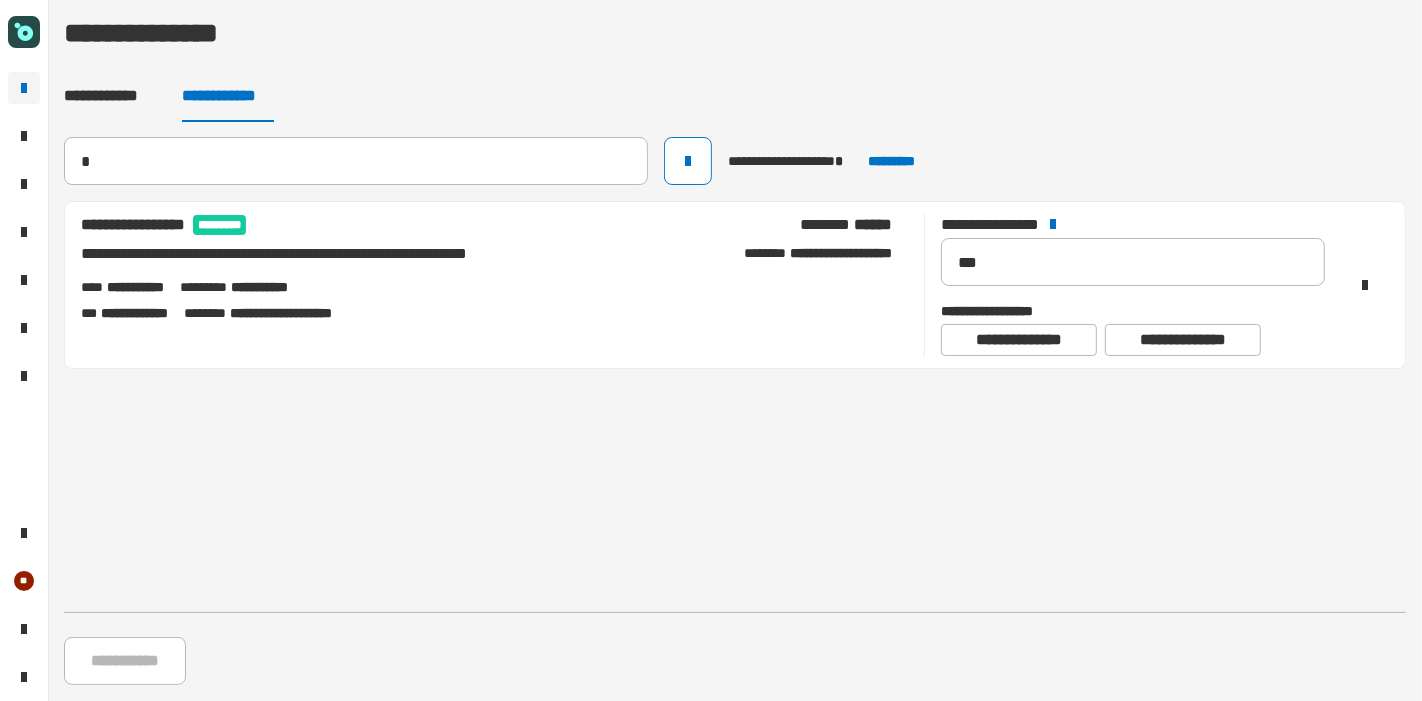 type 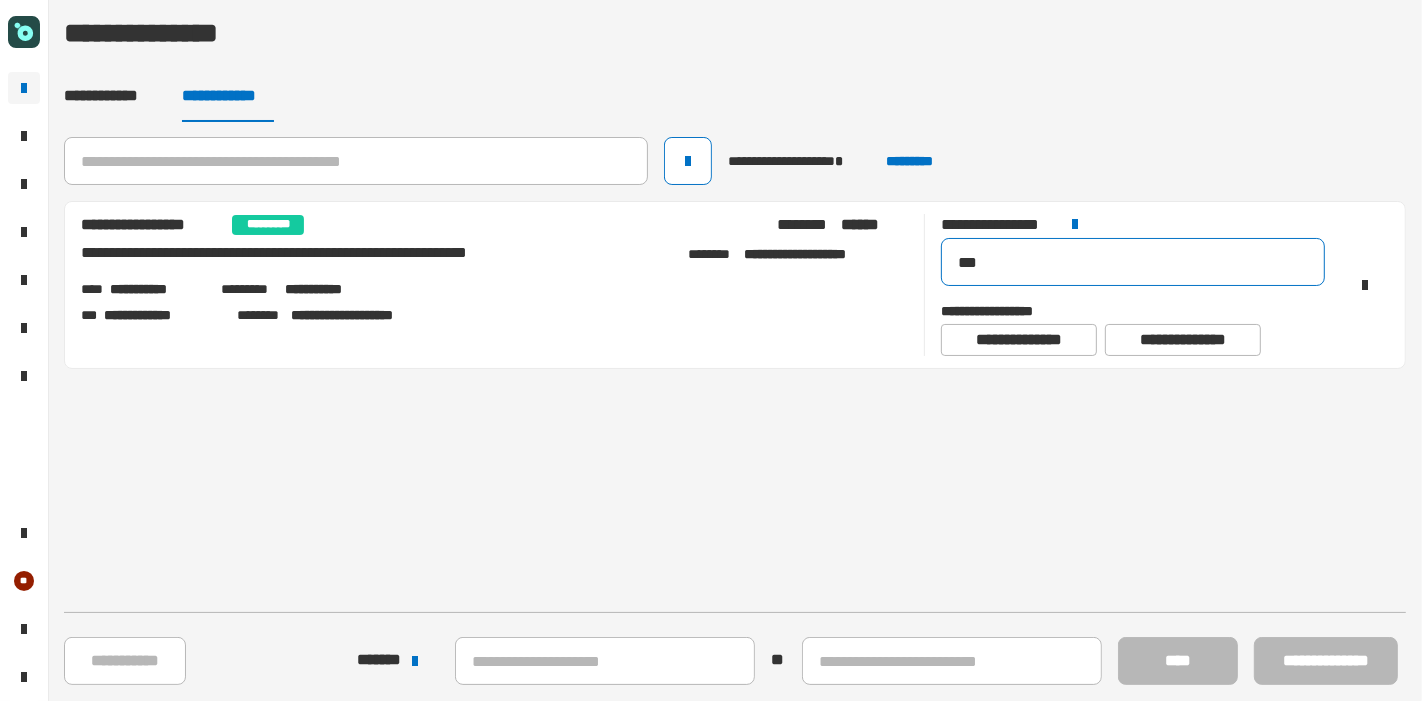 click on "***" 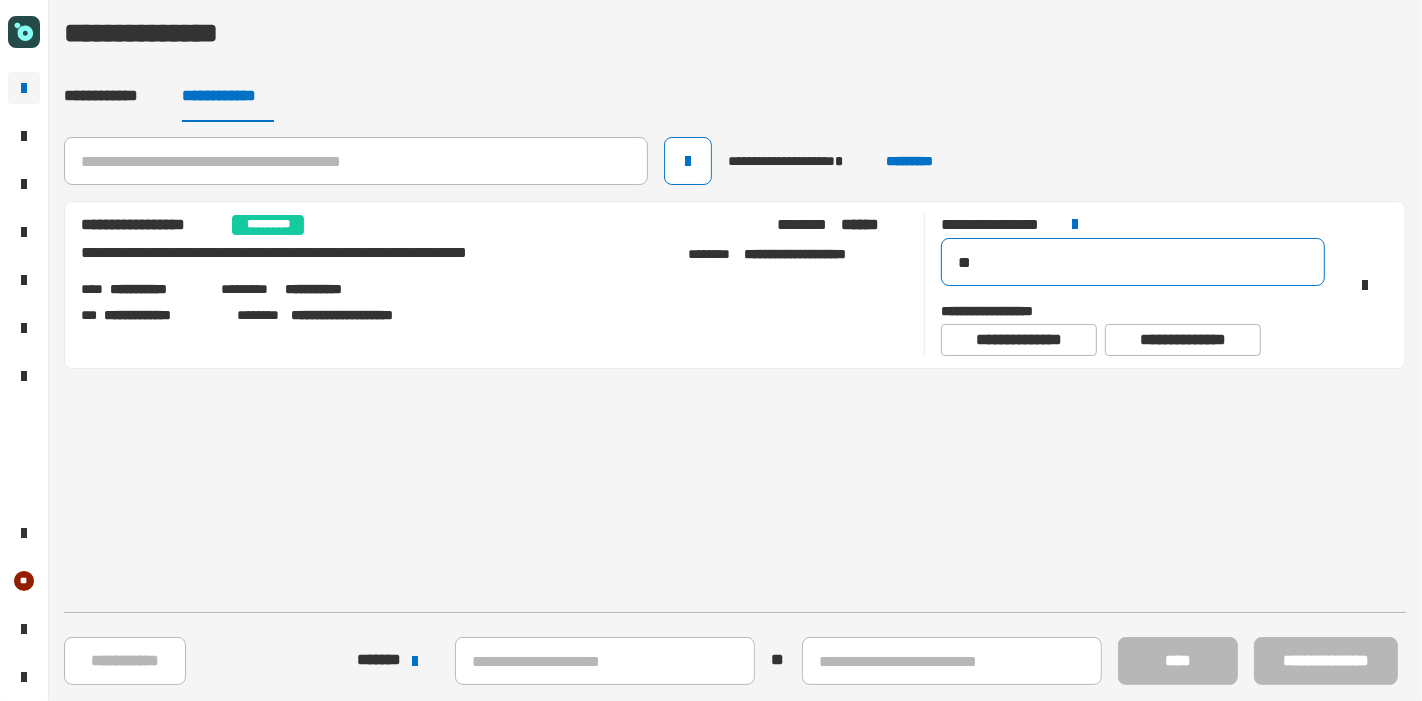 type on "*" 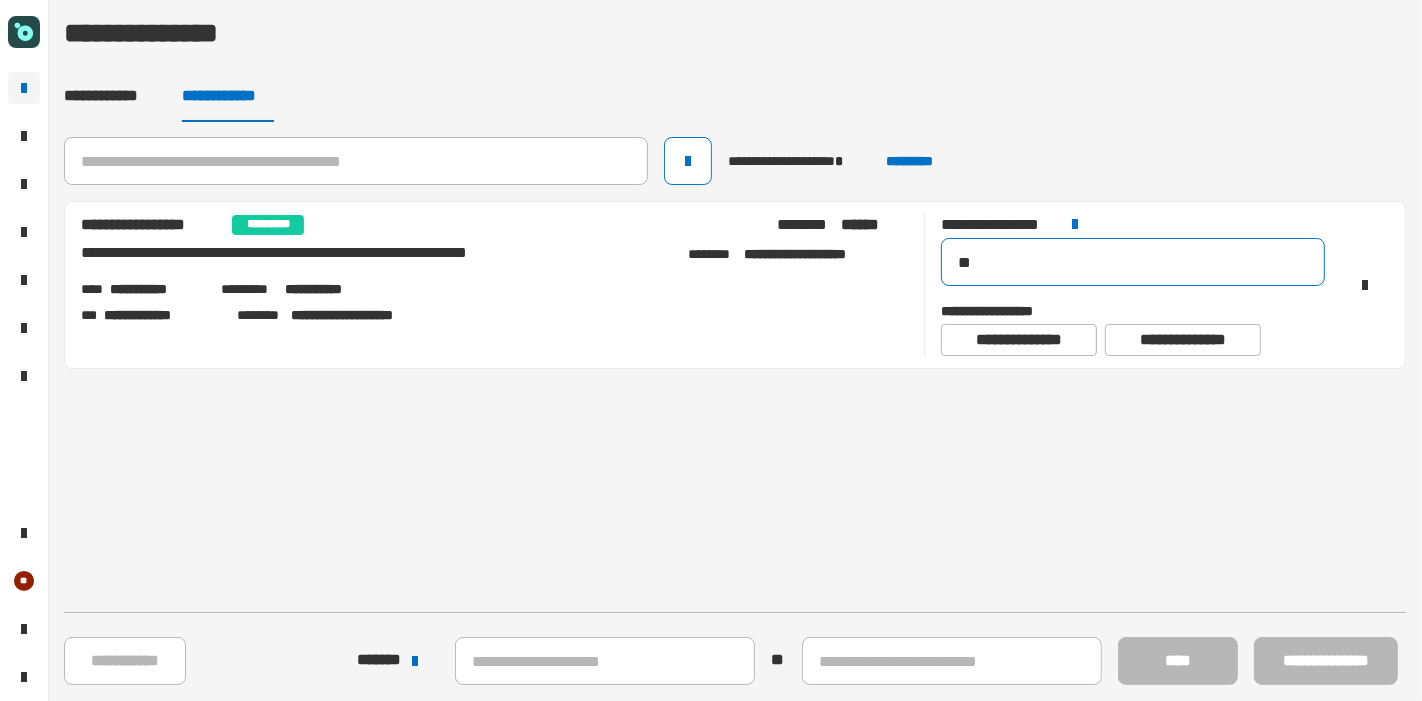 type on "***" 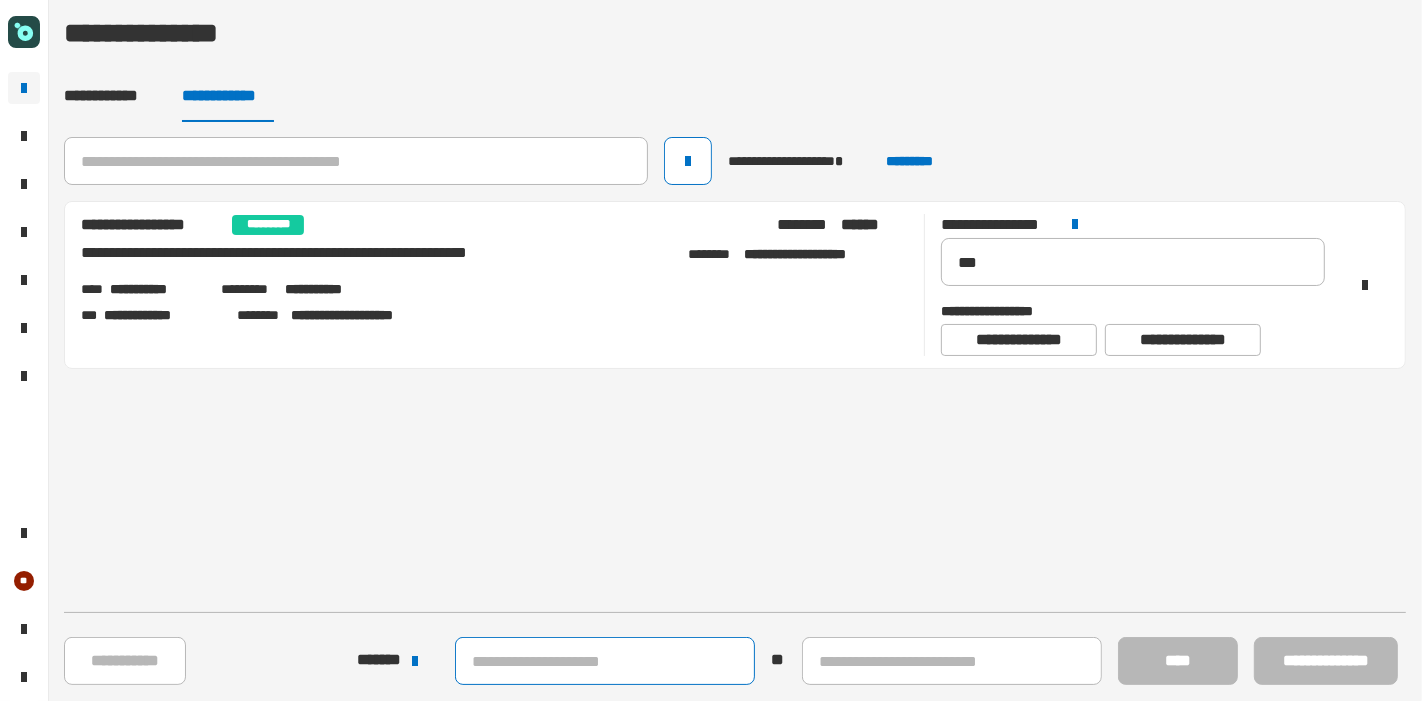 click 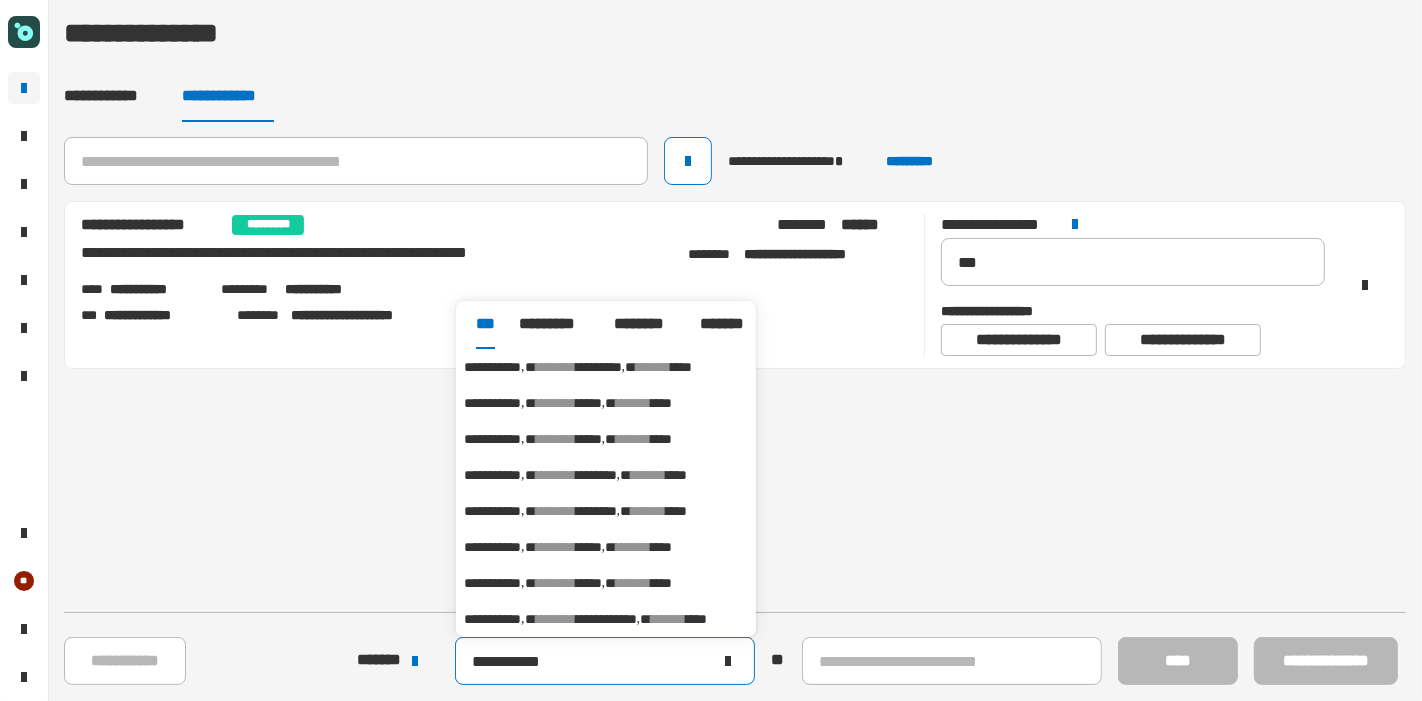 type on "**********" 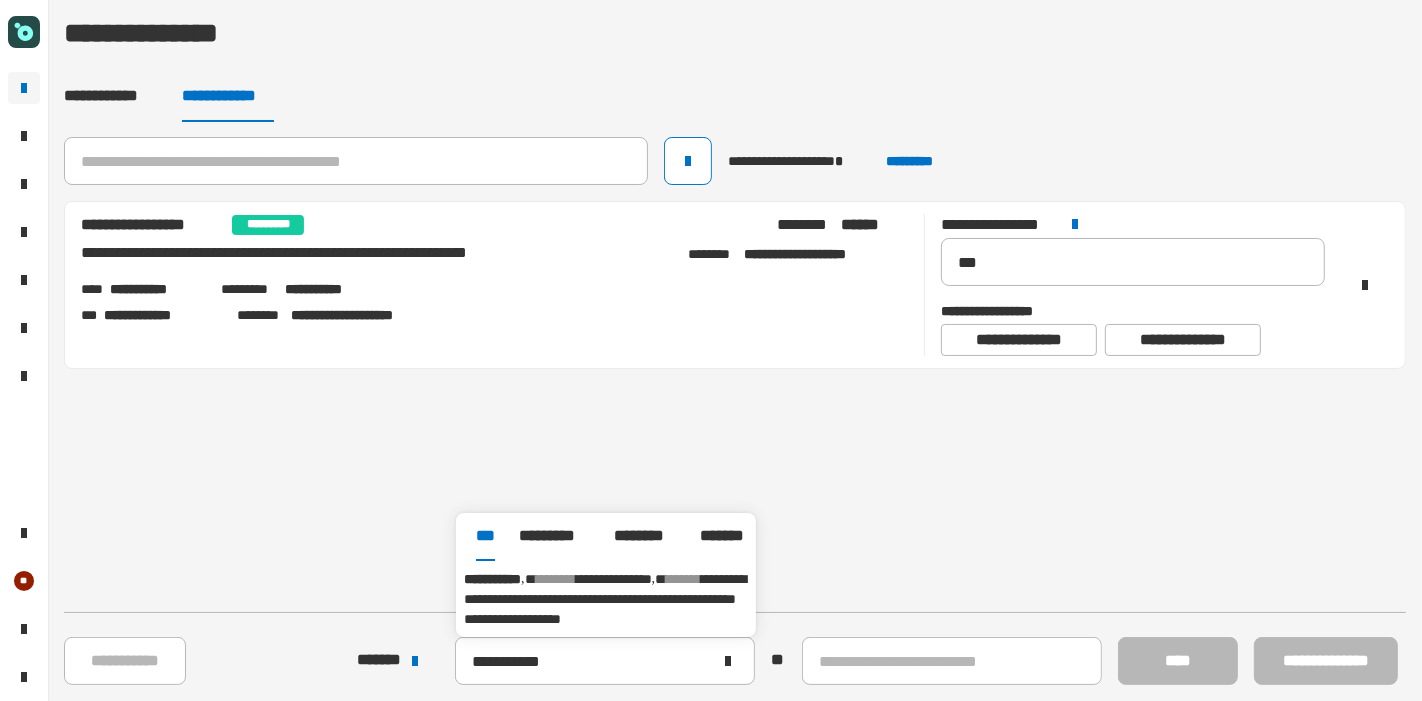 click on "**********" at bounding box center (605, 599) 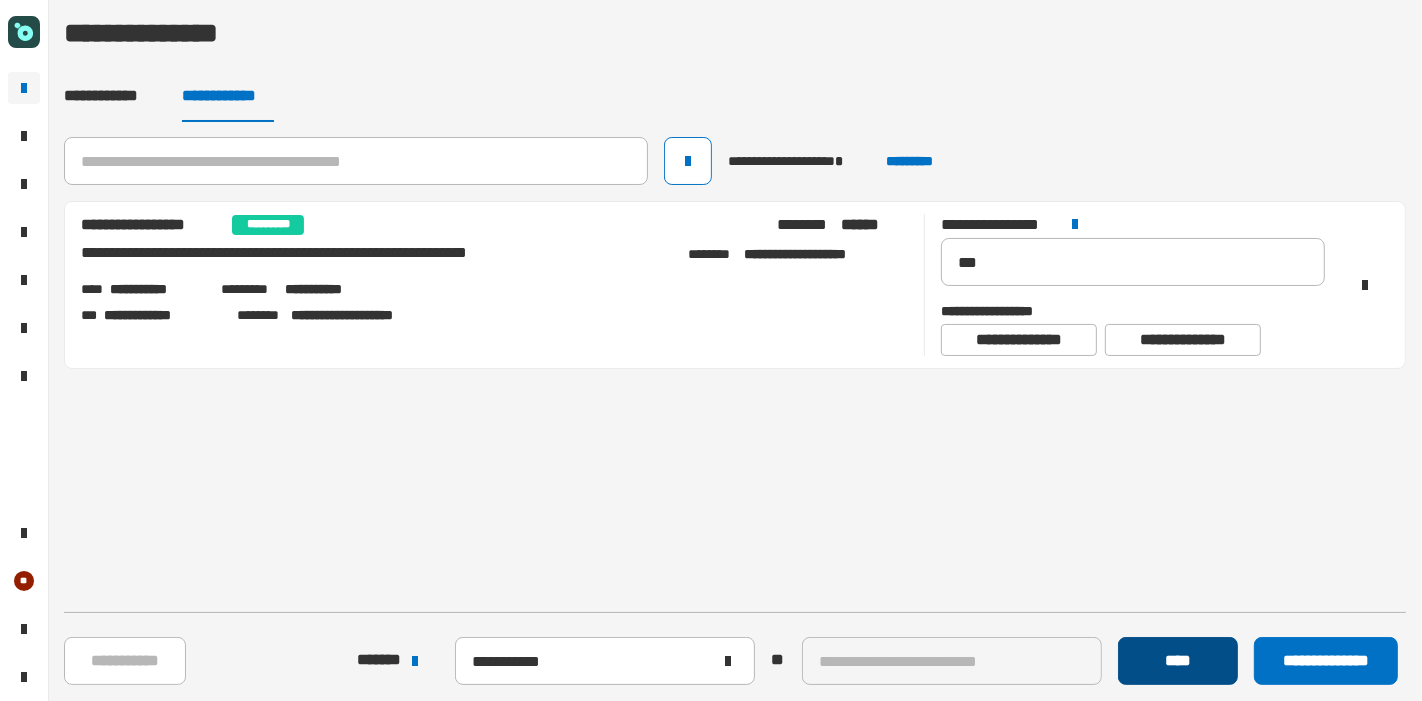 click on "****" 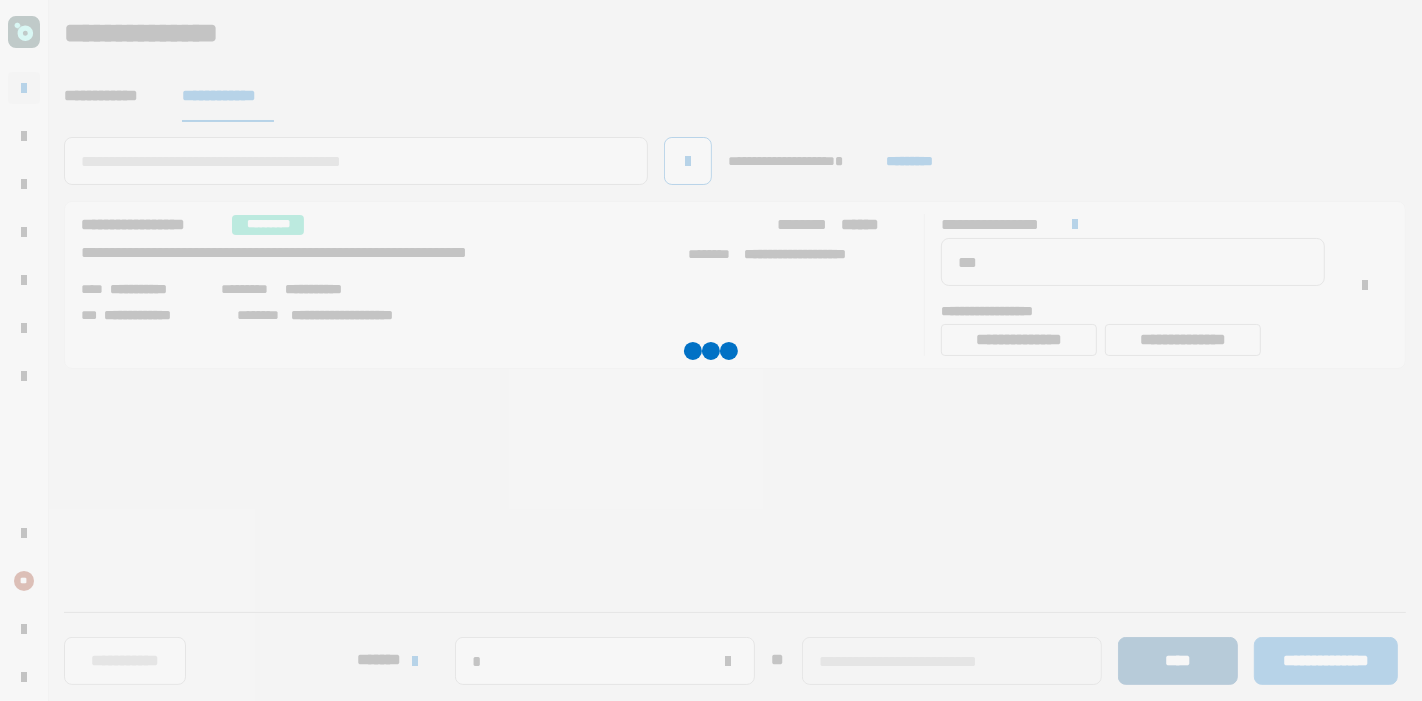type 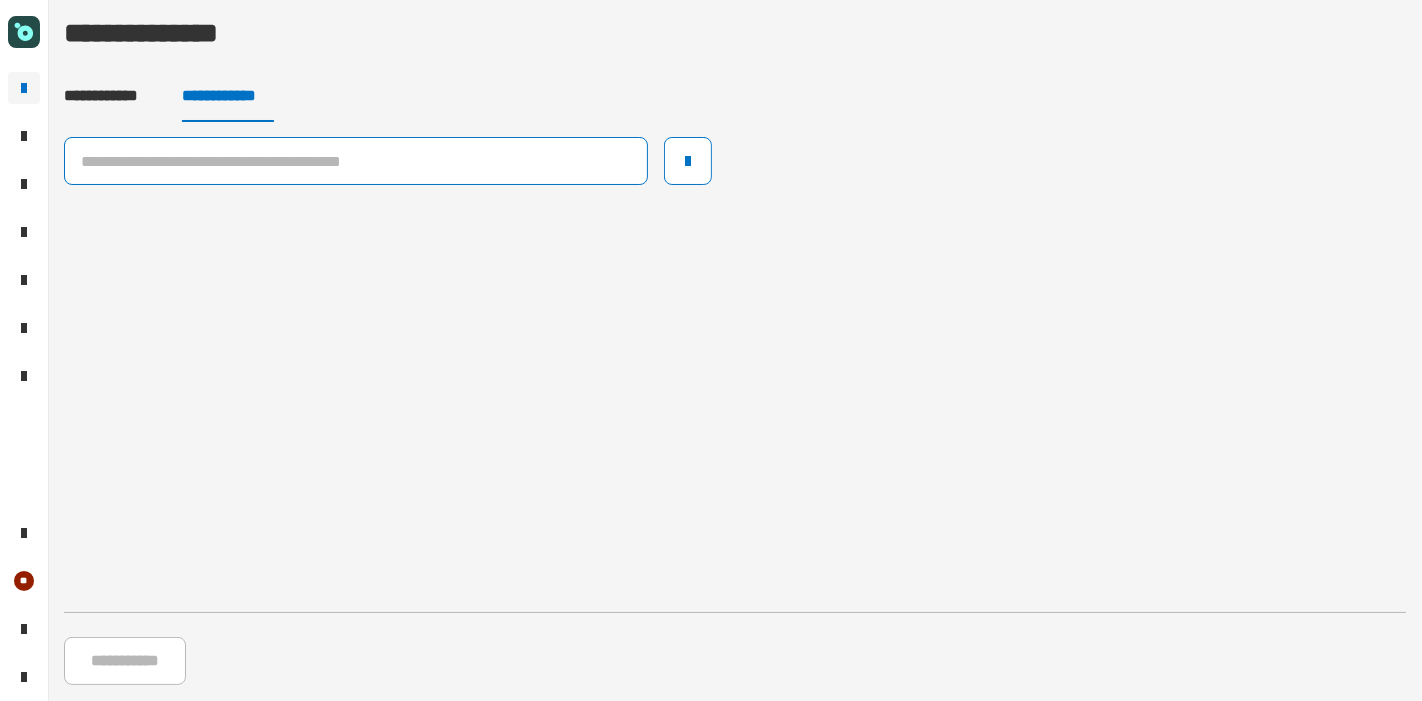 click 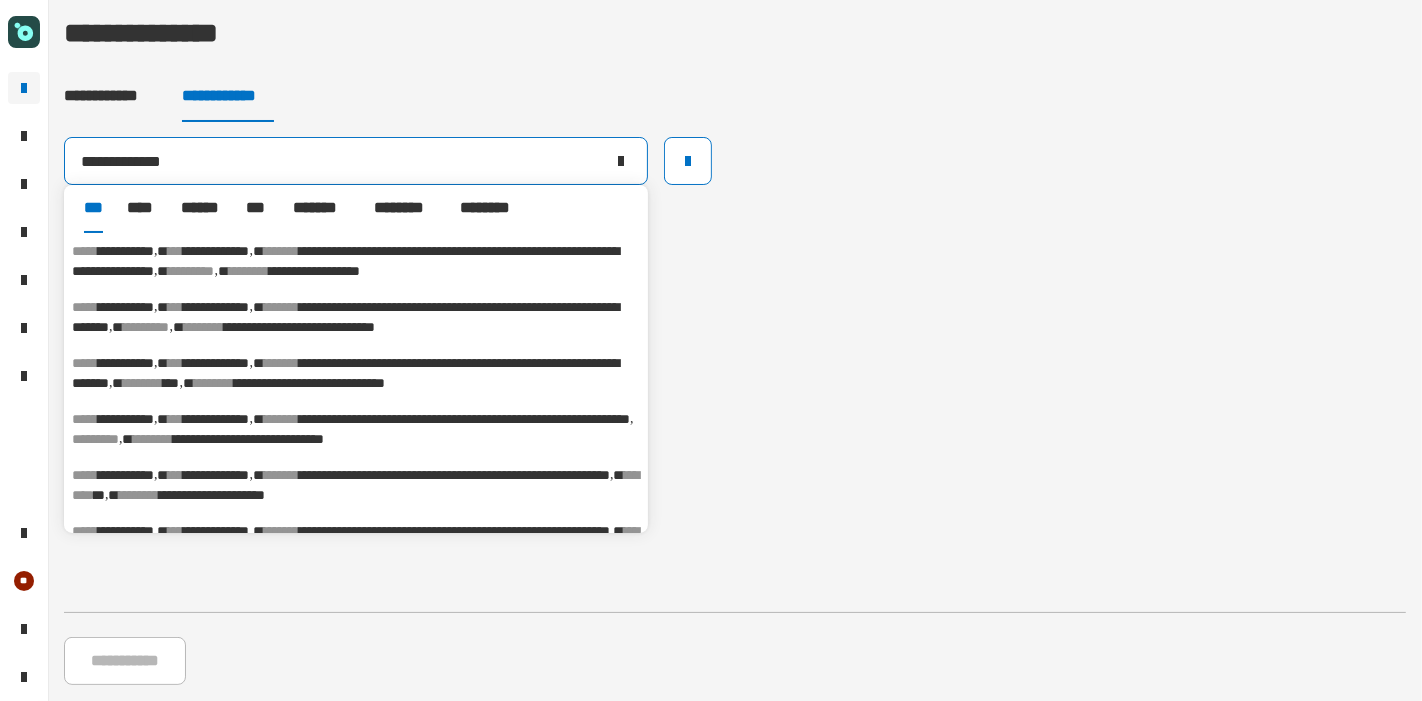 type on "**********" 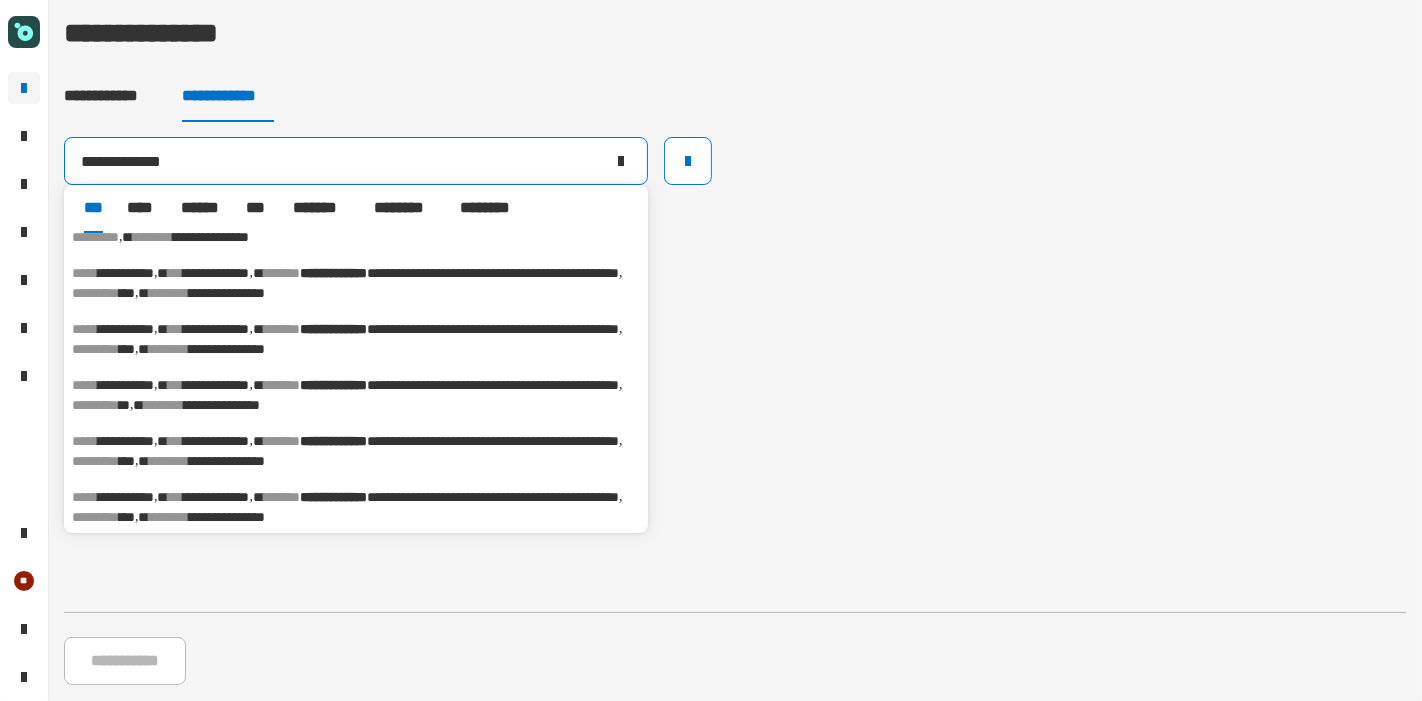 scroll, scrollTop: 315, scrollLeft: 0, axis: vertical 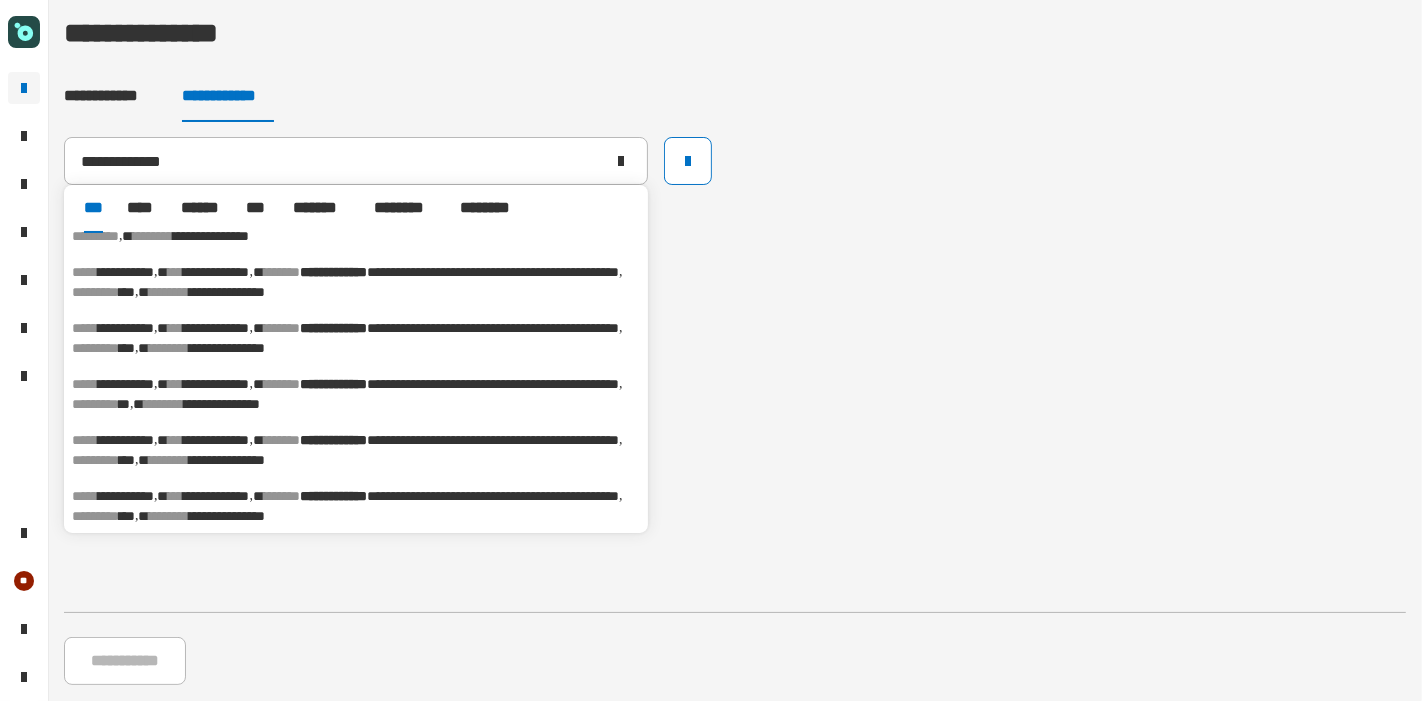 click on "**********" at bounding box center [443, 496] 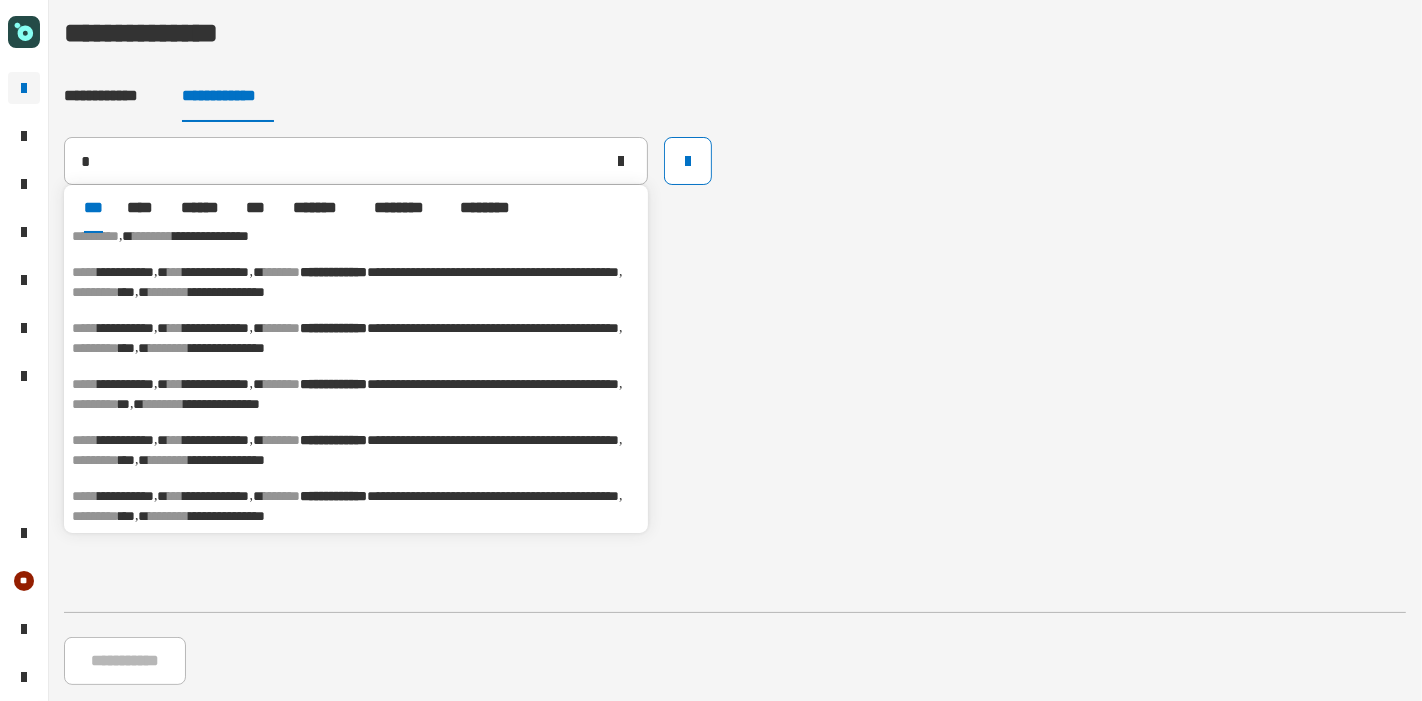 type on "**********" 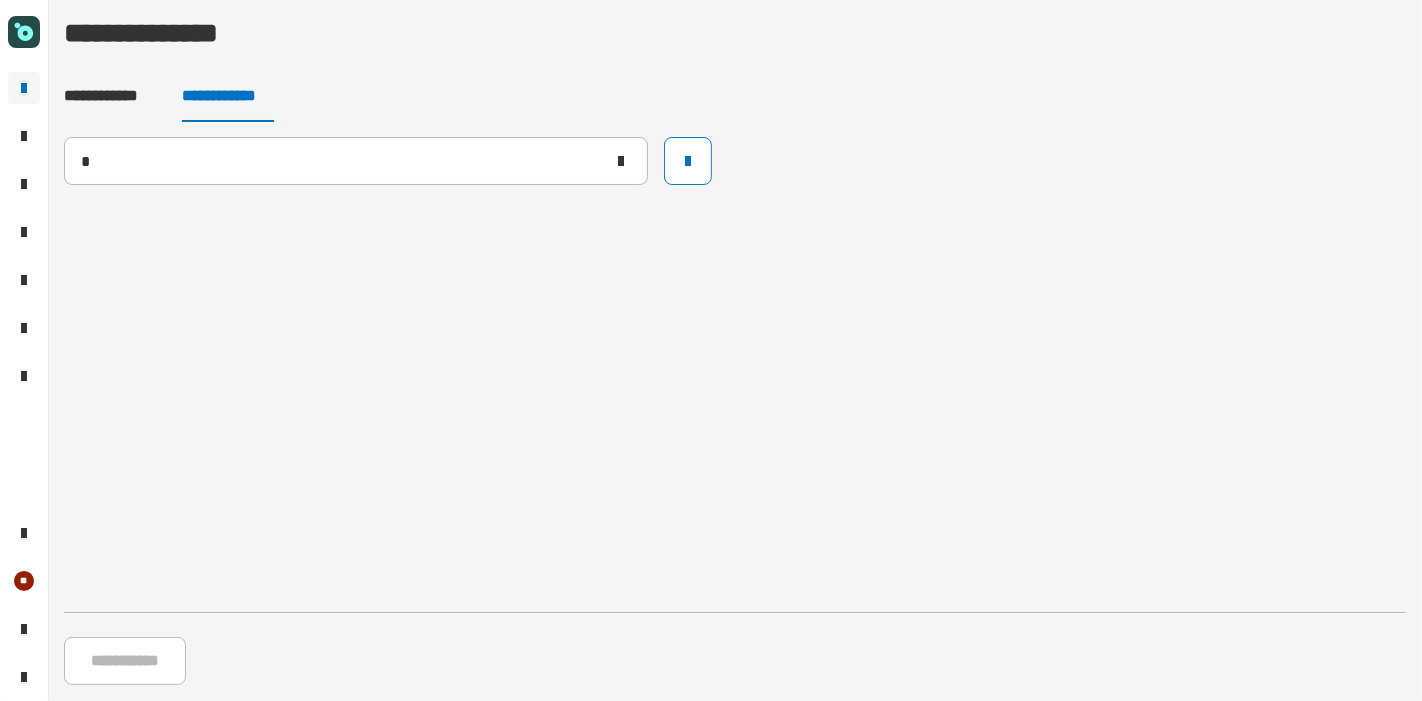 type 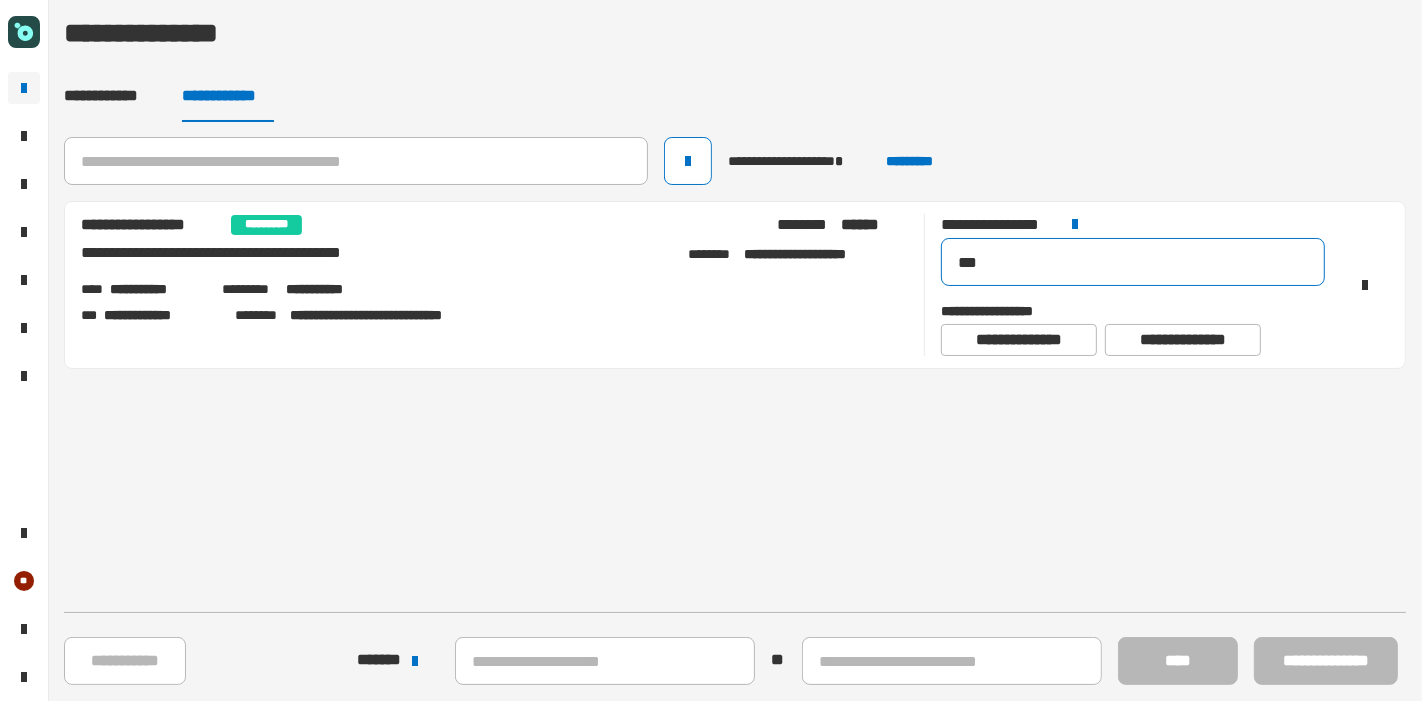 drag, startPoint x: 1000, startPoint y: 271, endPoint x: 862, endPoint y: 232, distance: 143.40501 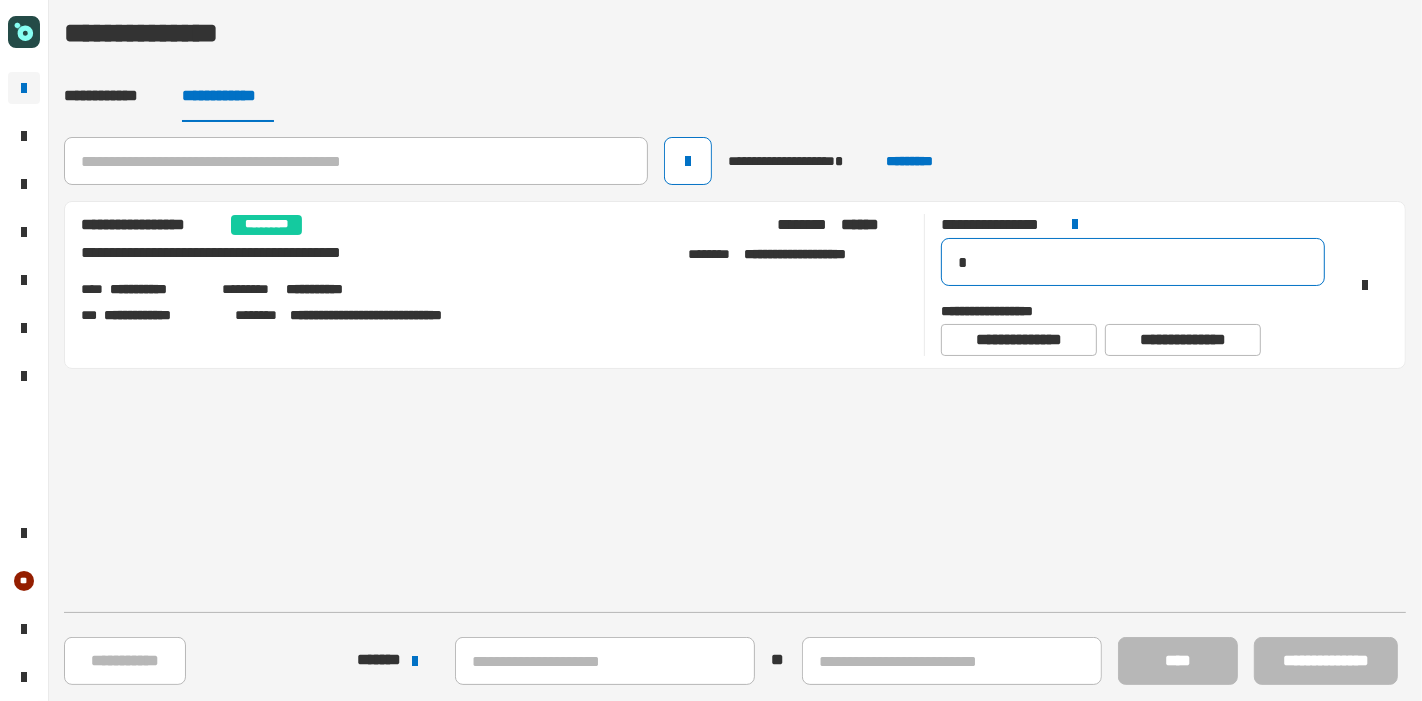 type on "**" 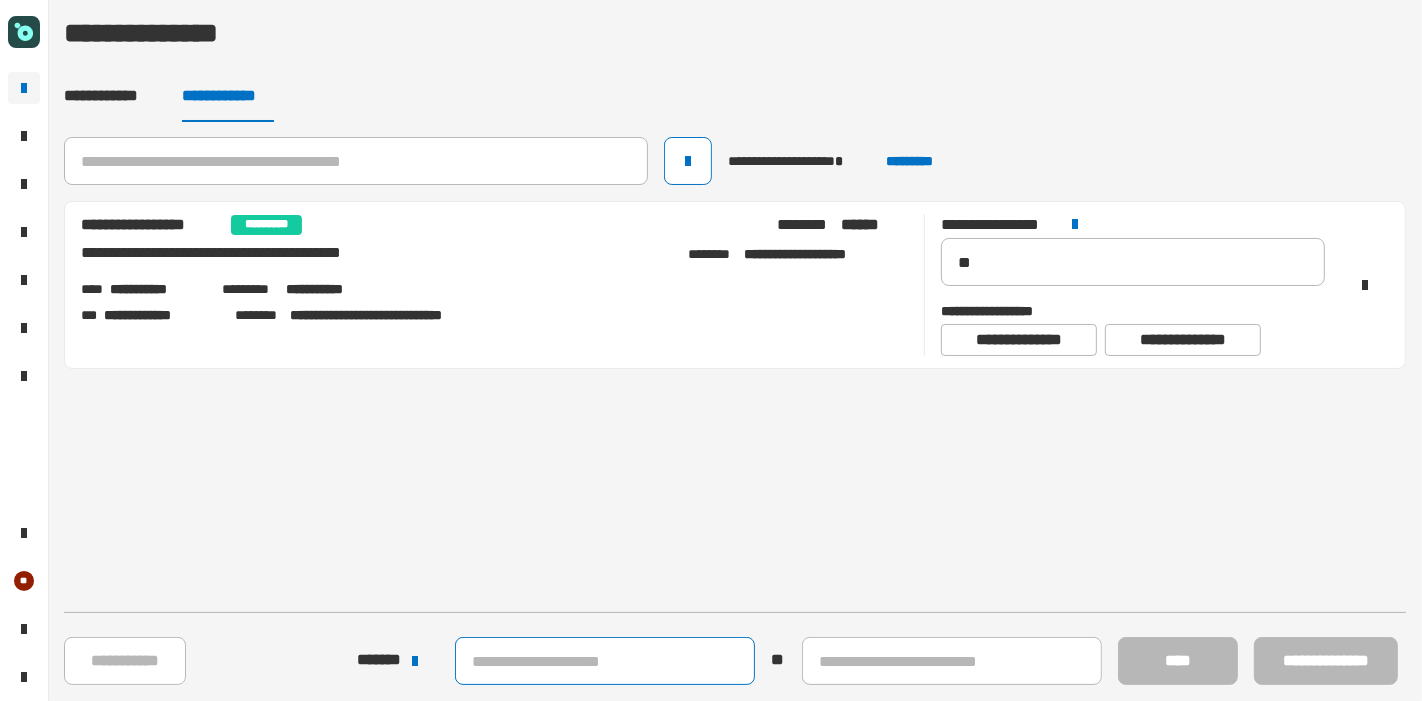 click 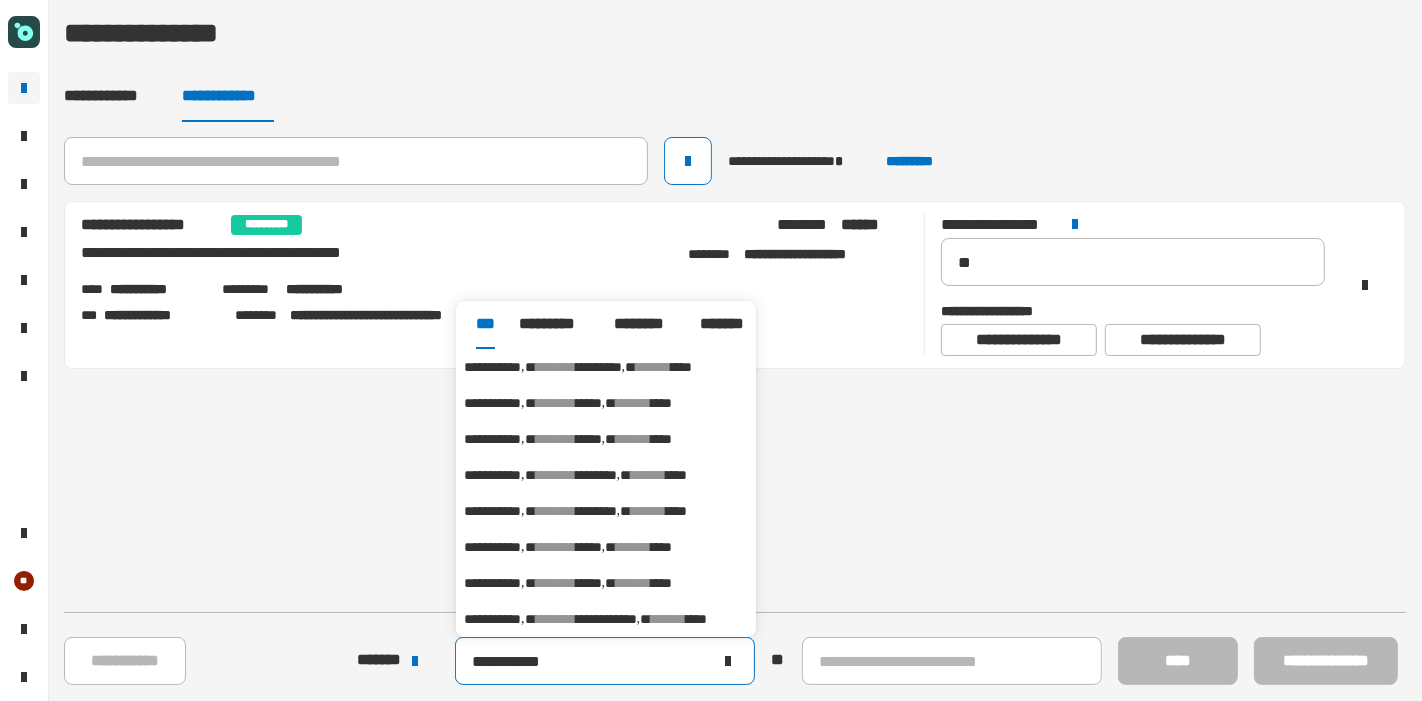 type on "**********" 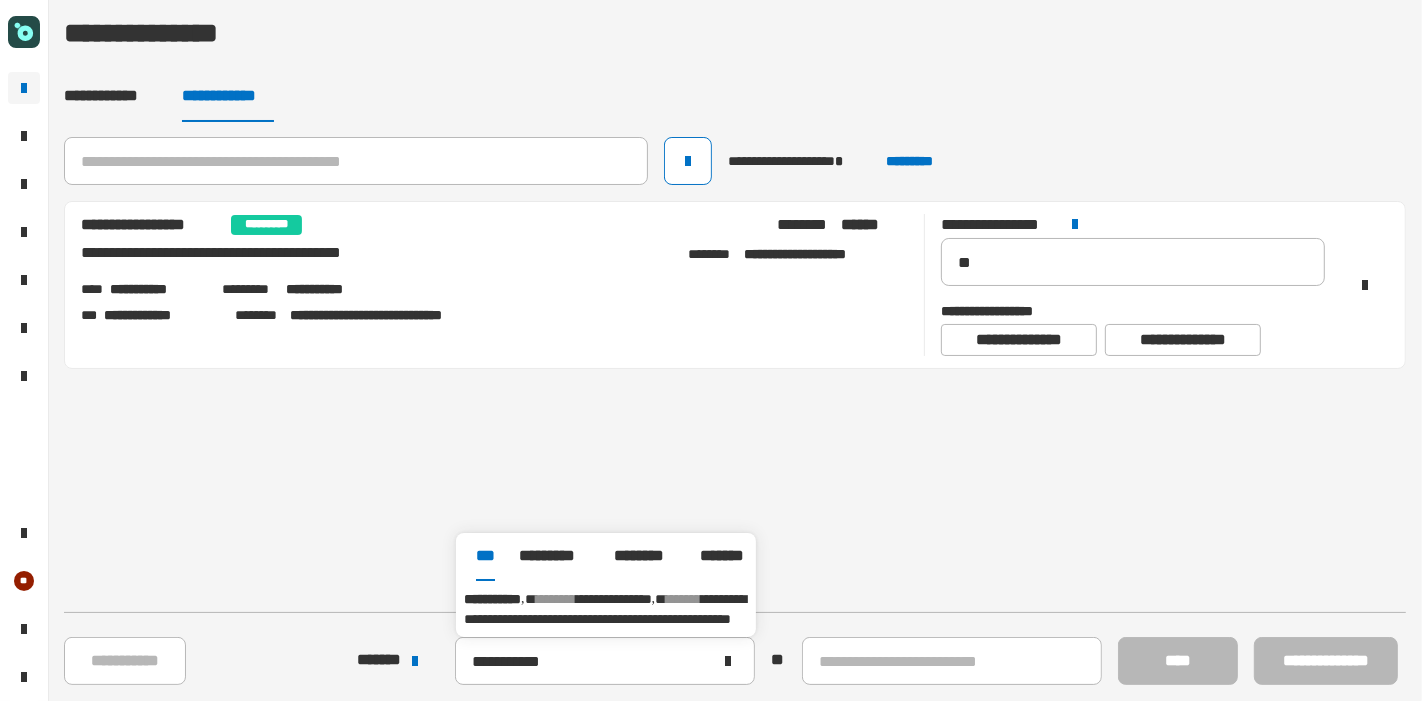 click on "**********" at bounding box center (605, 609) 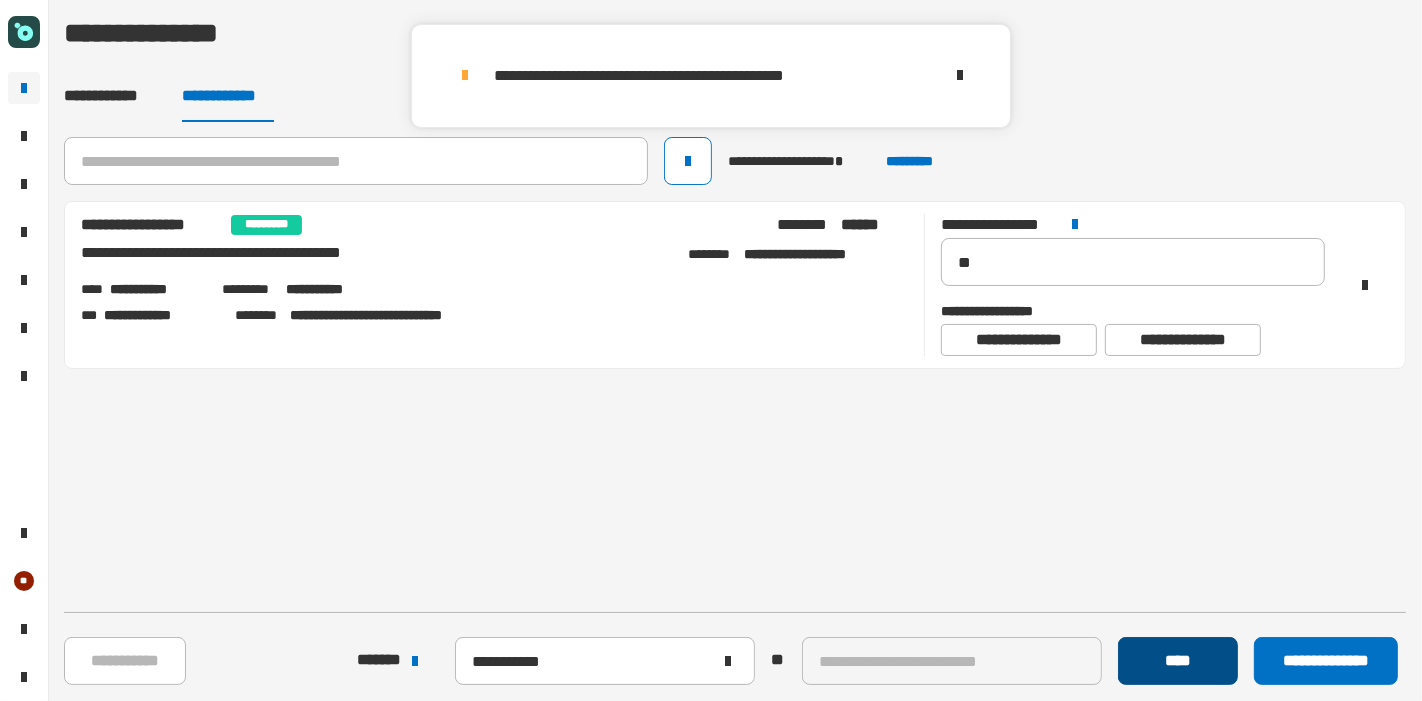 click on "****" 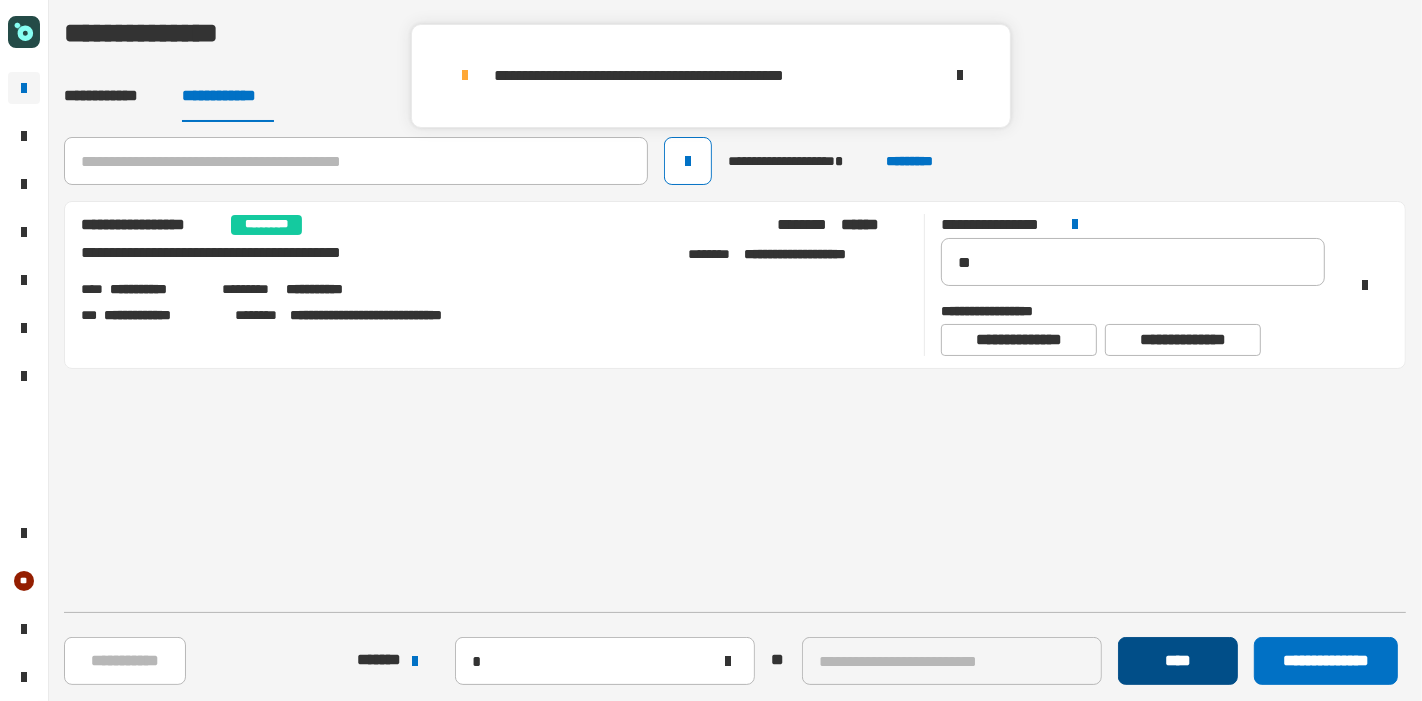 type 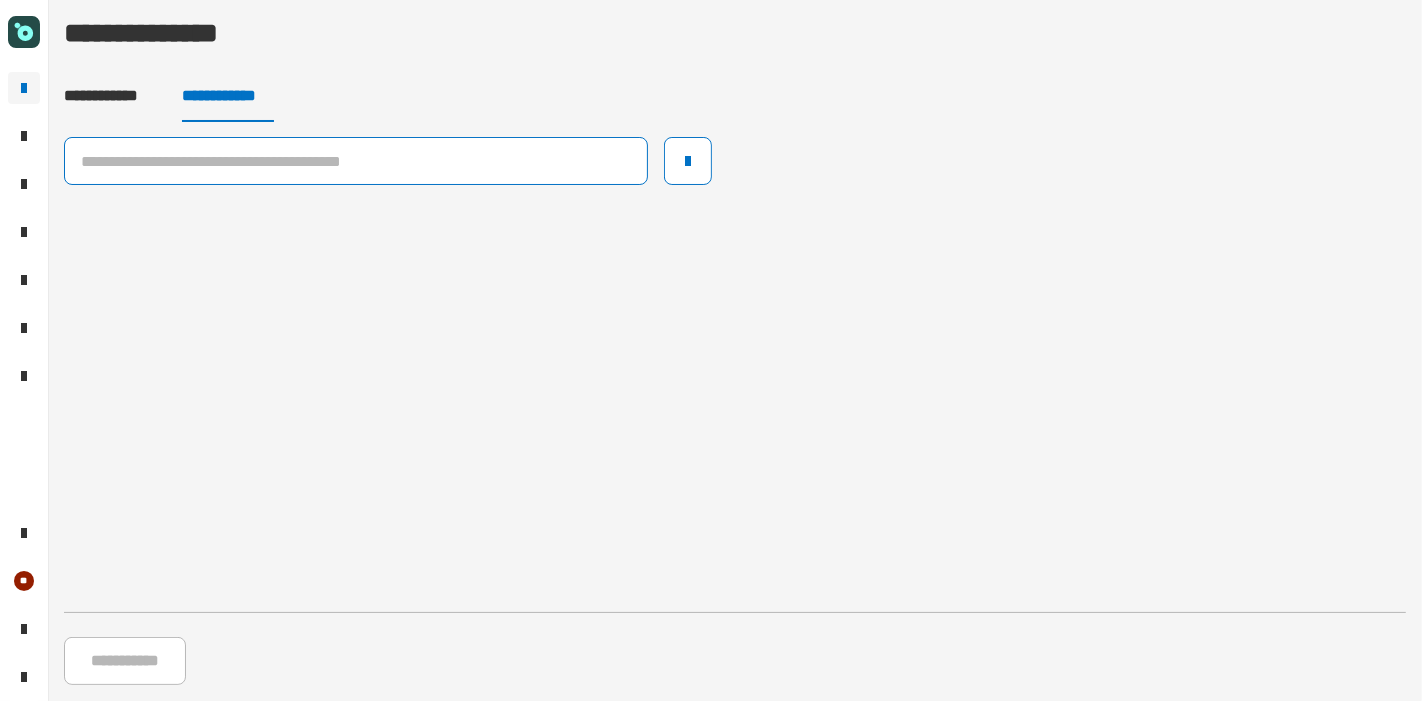 click 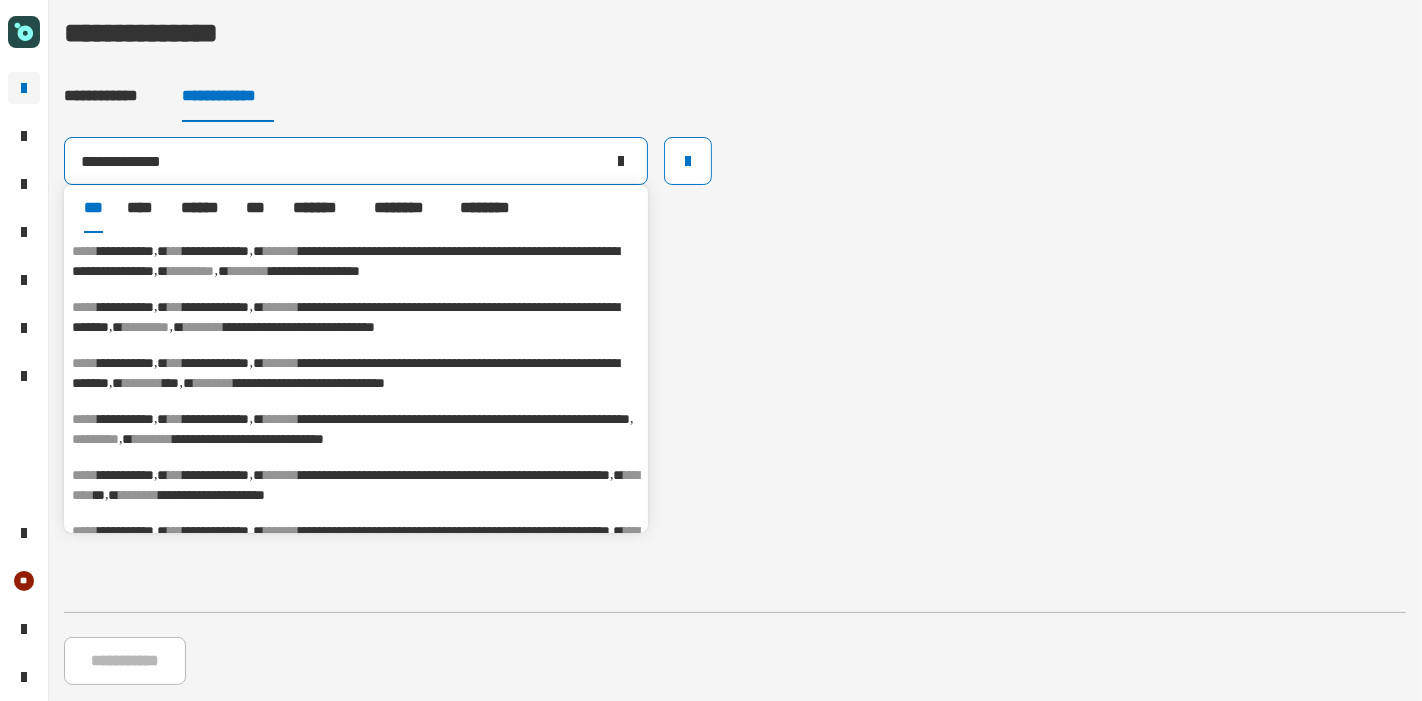 type on "**********" 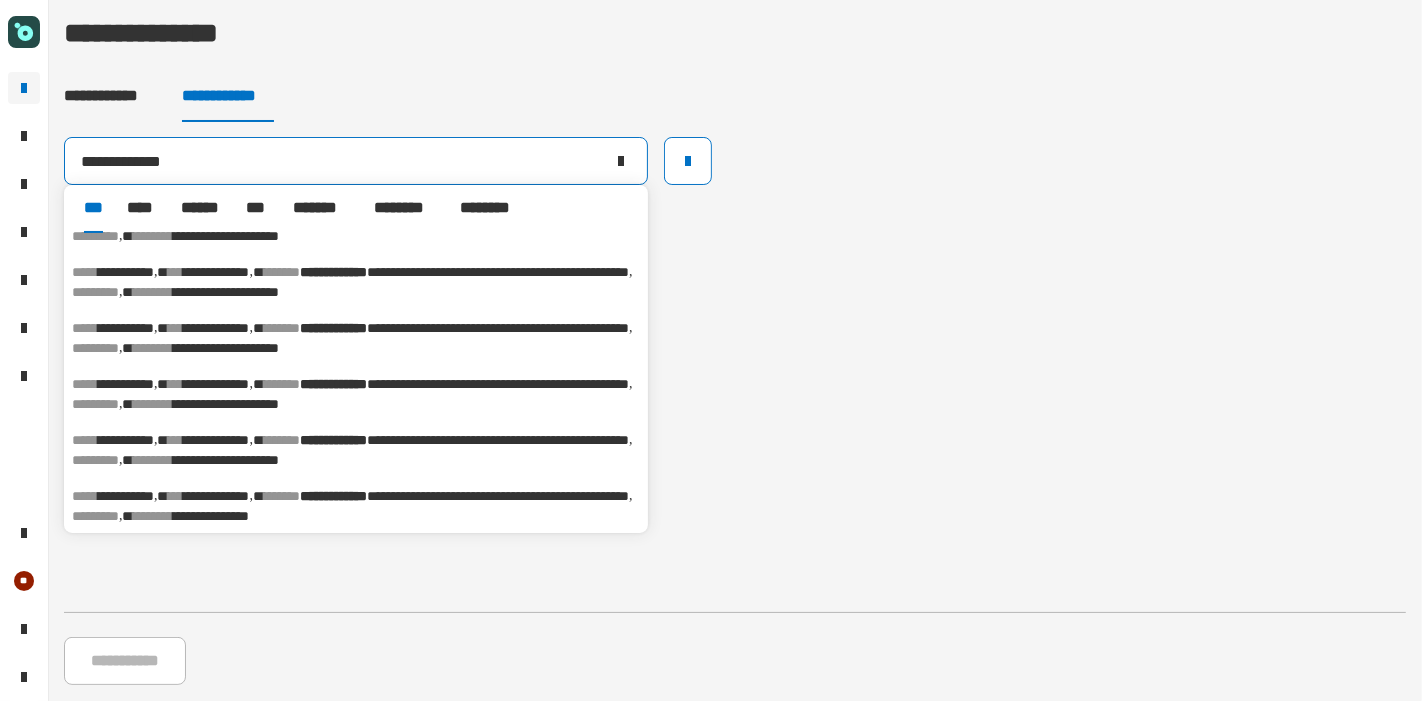 scroll, scrollTop: 146, scrollLeft: 0, axis: vertical 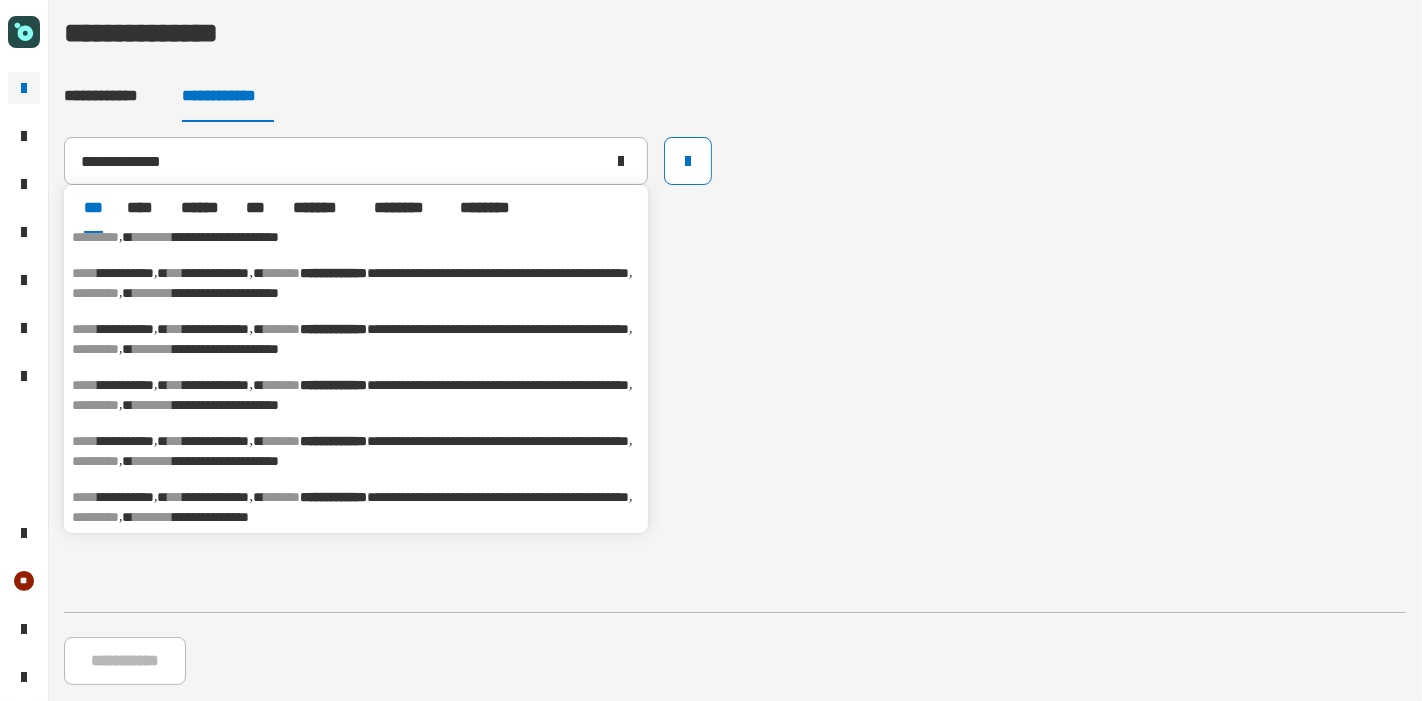 click on "**********" at bounding box center [217, 497] 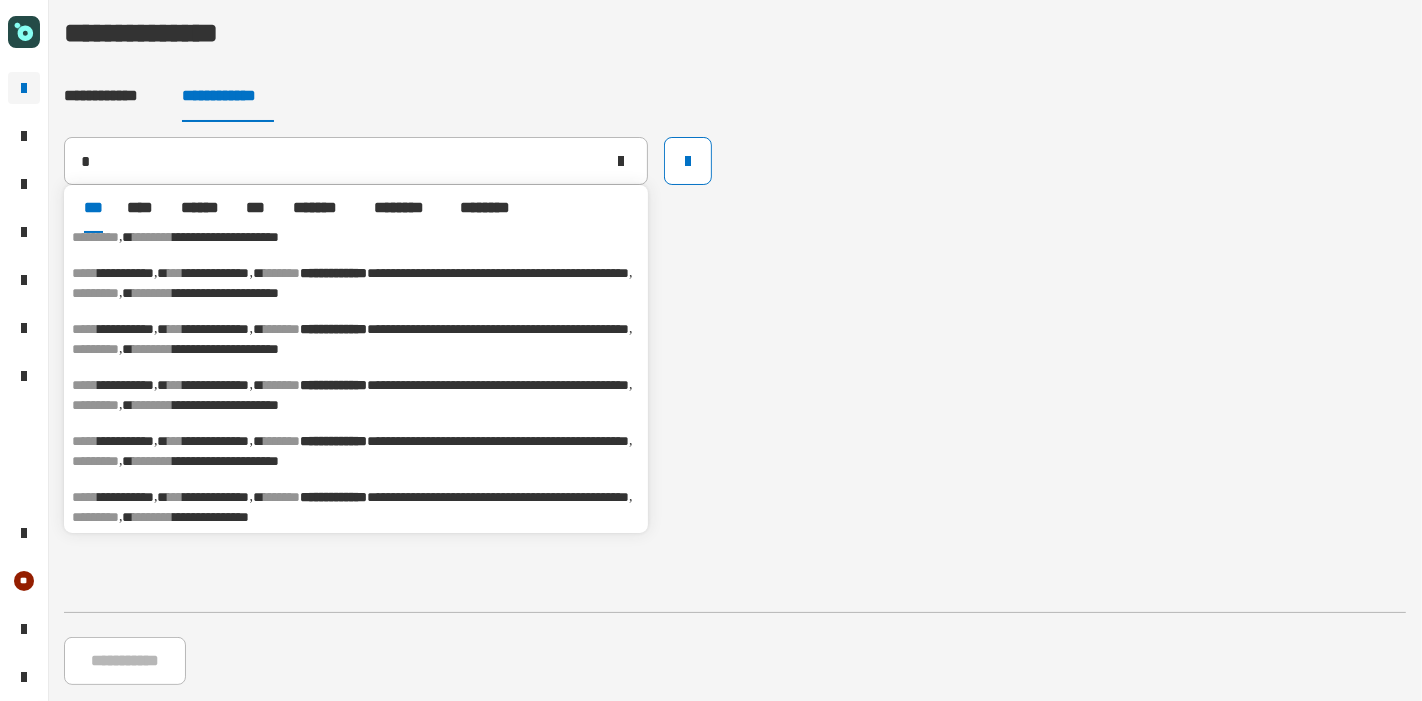type on "**********" 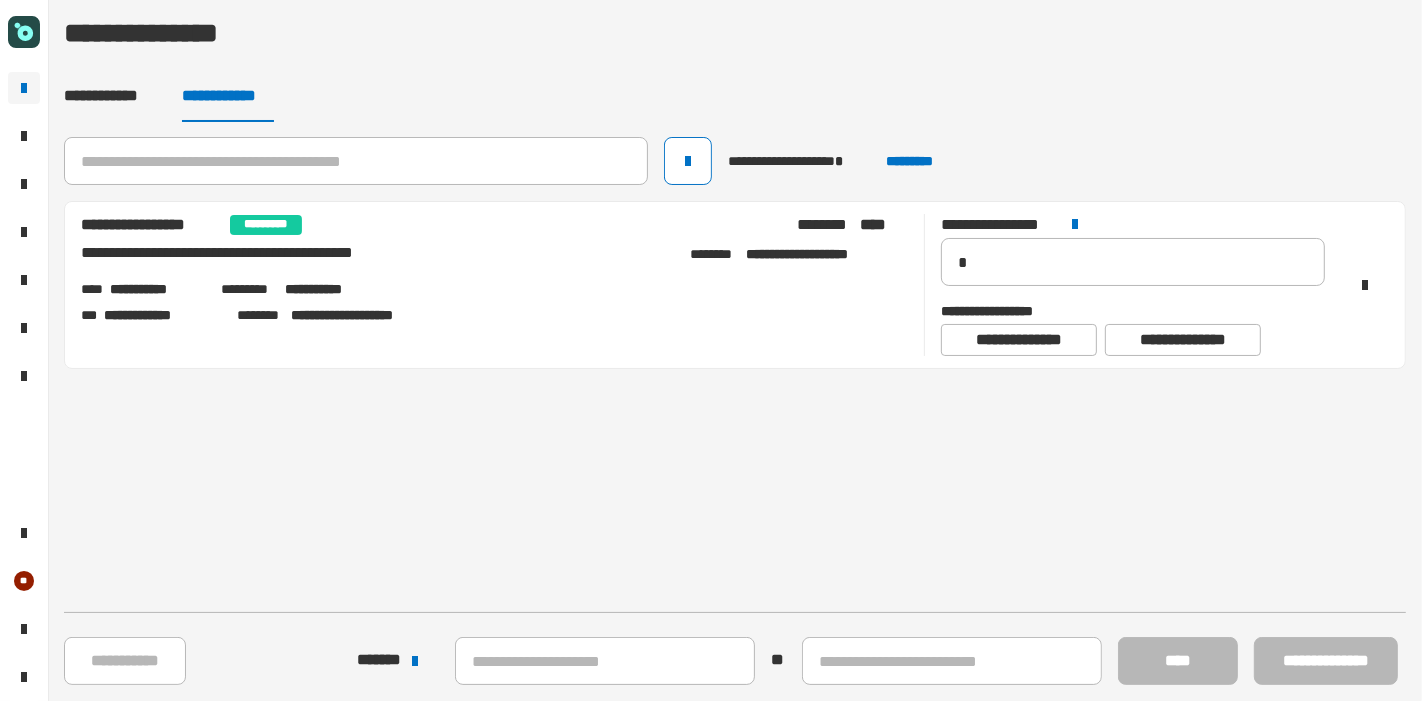 click on "**********" 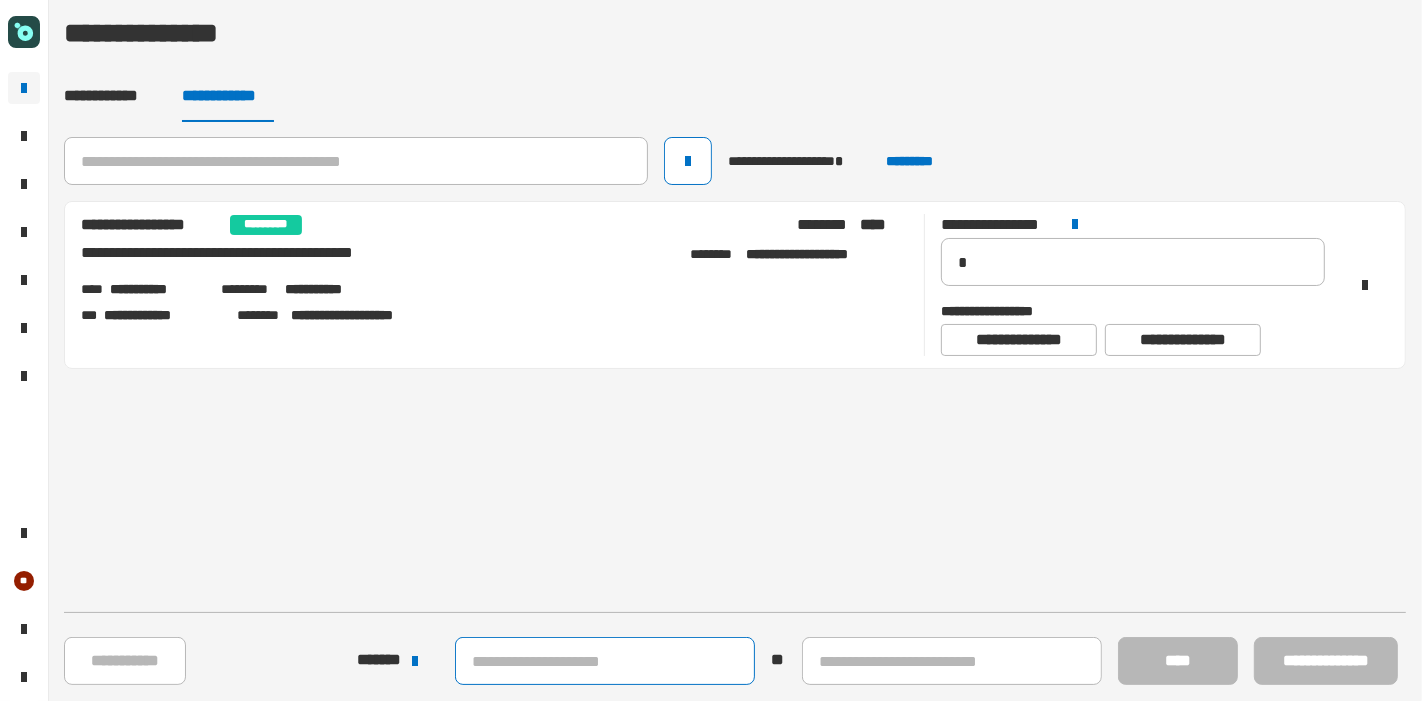 click 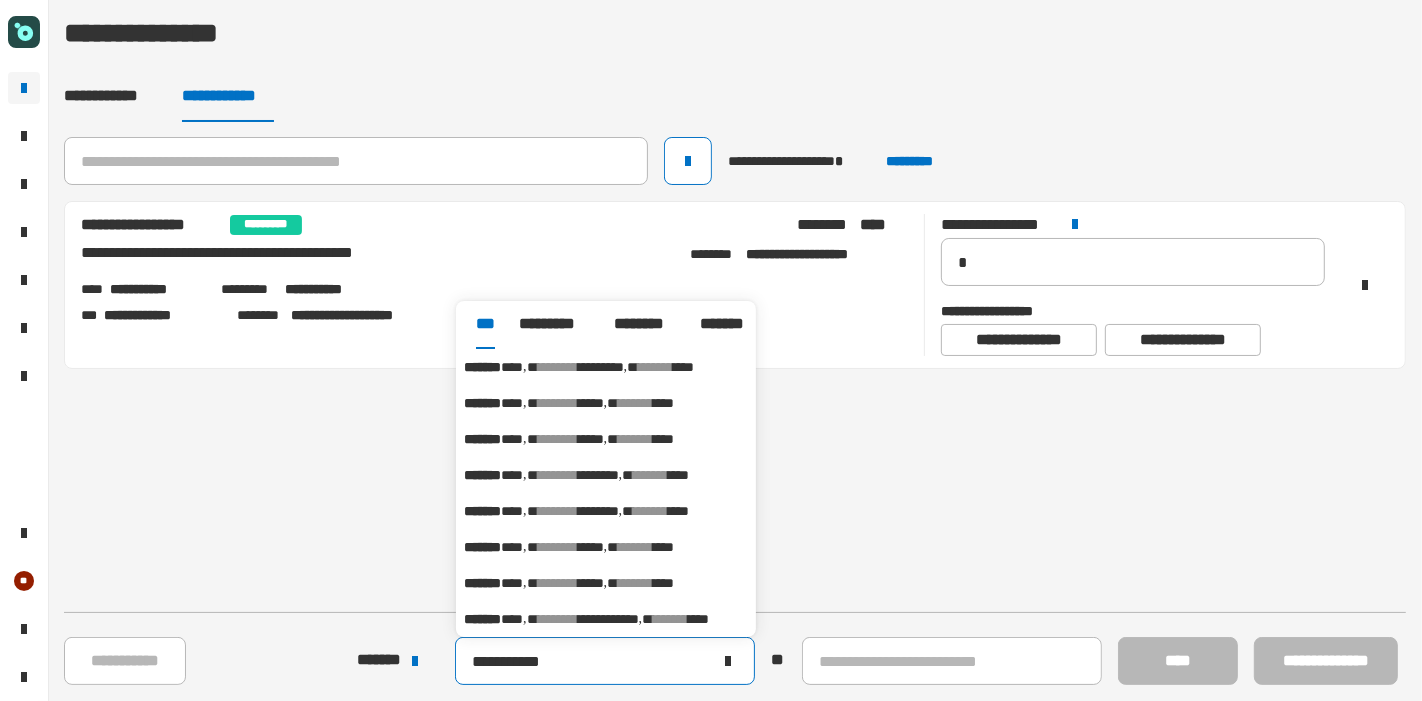 type on "**********" 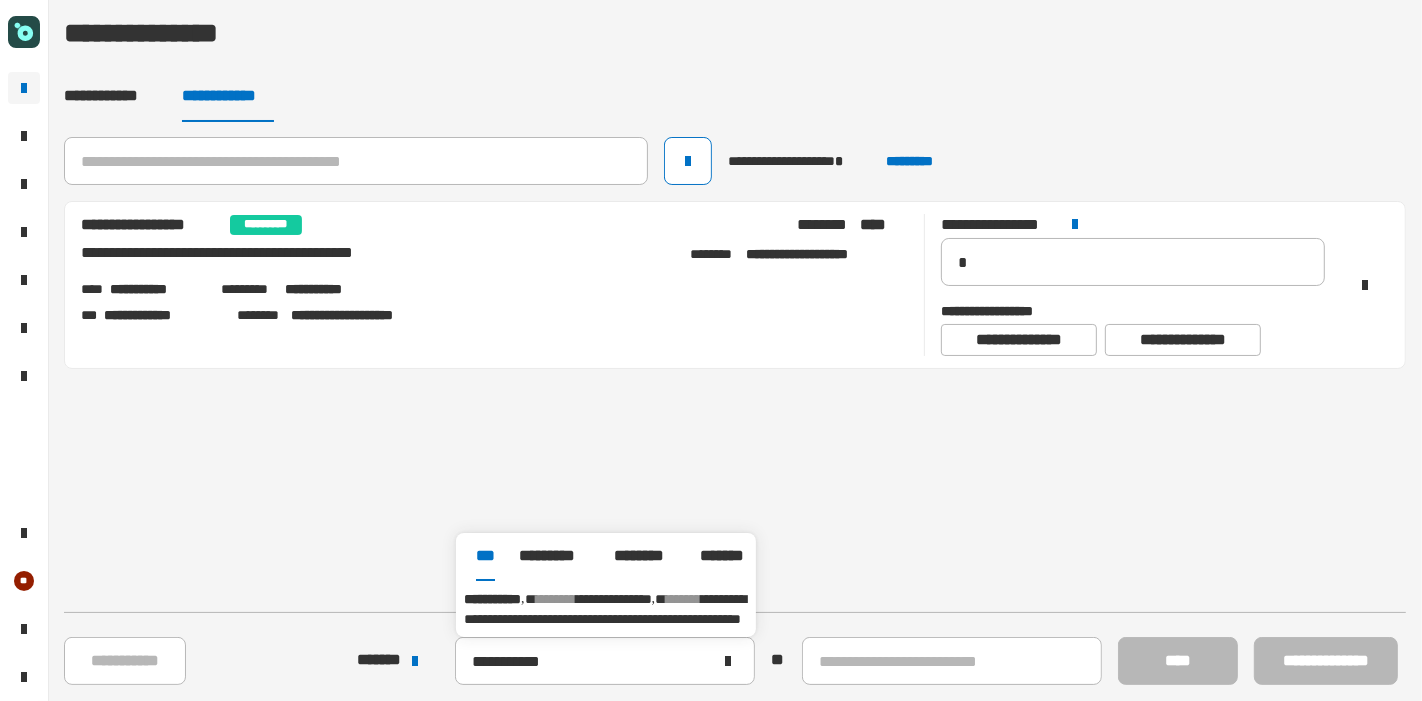 click on "**********" at bounding box center (606, 609) 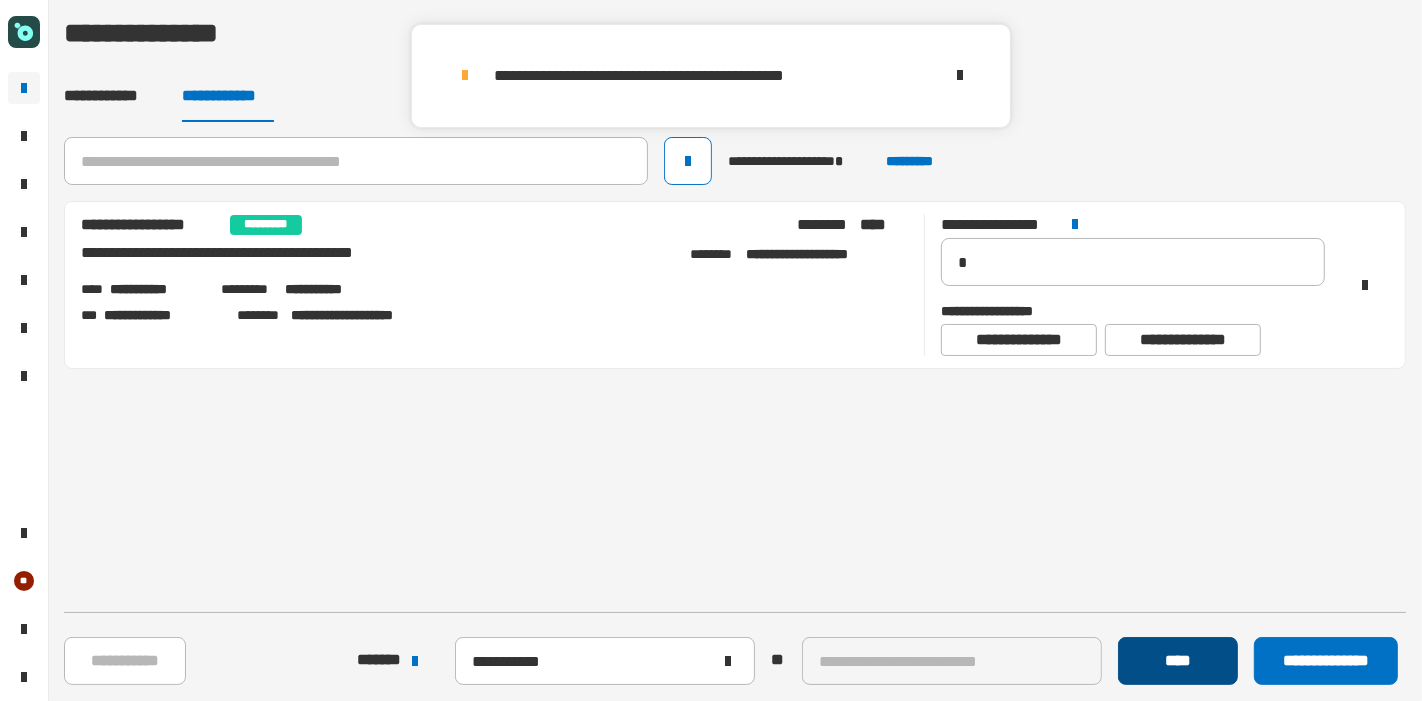 click on "****" 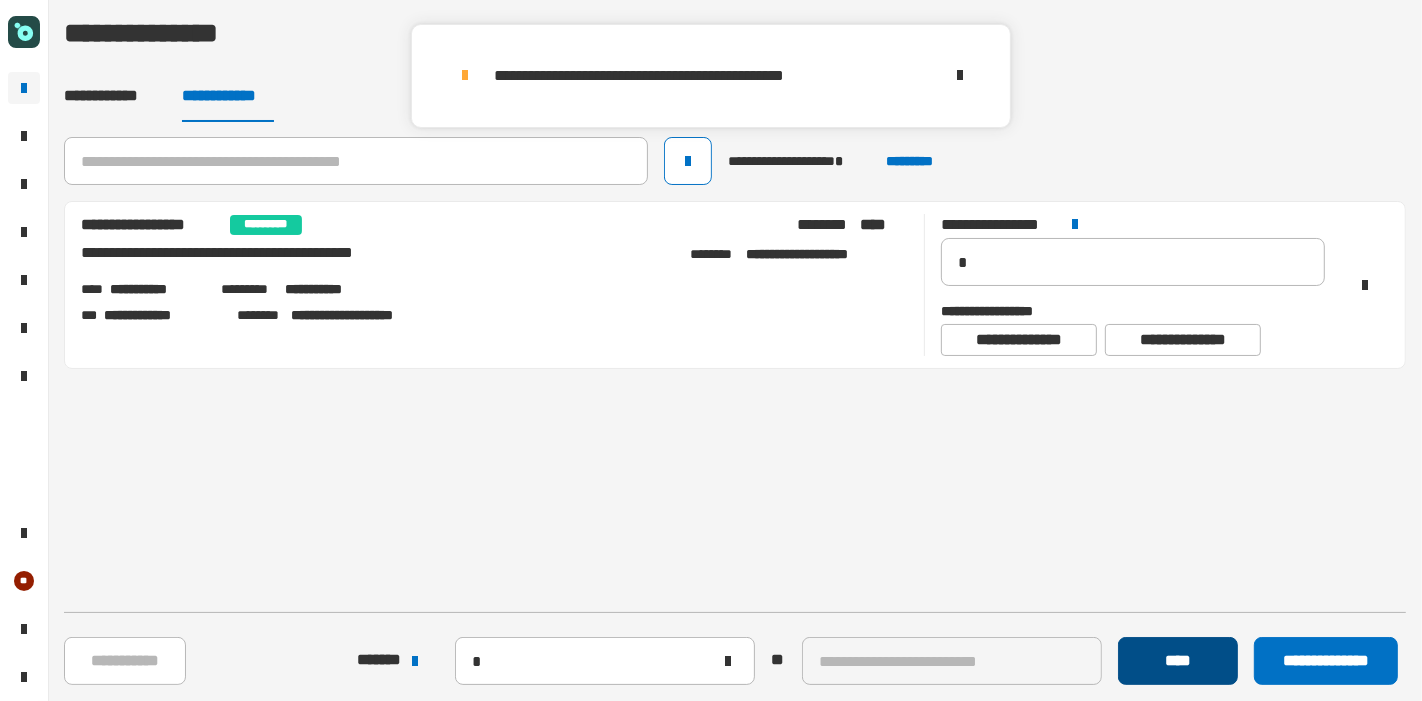 type 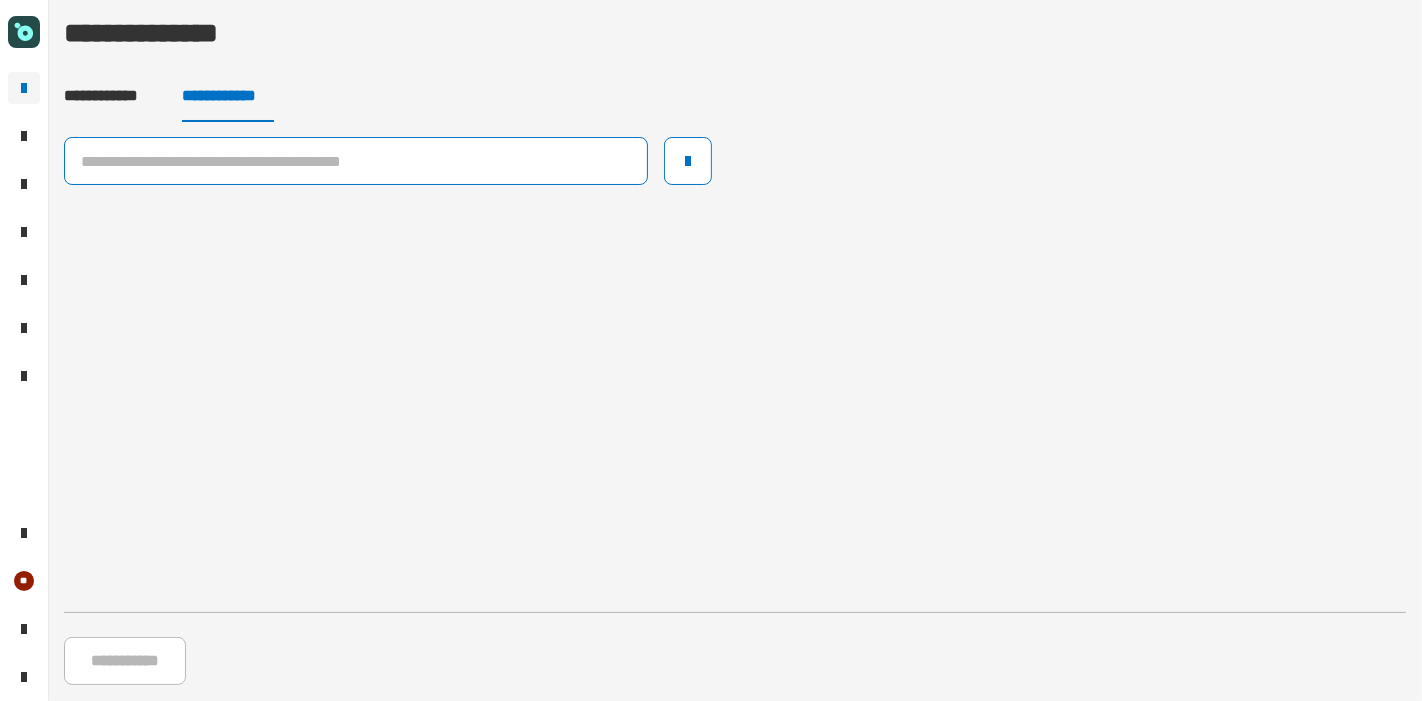 click 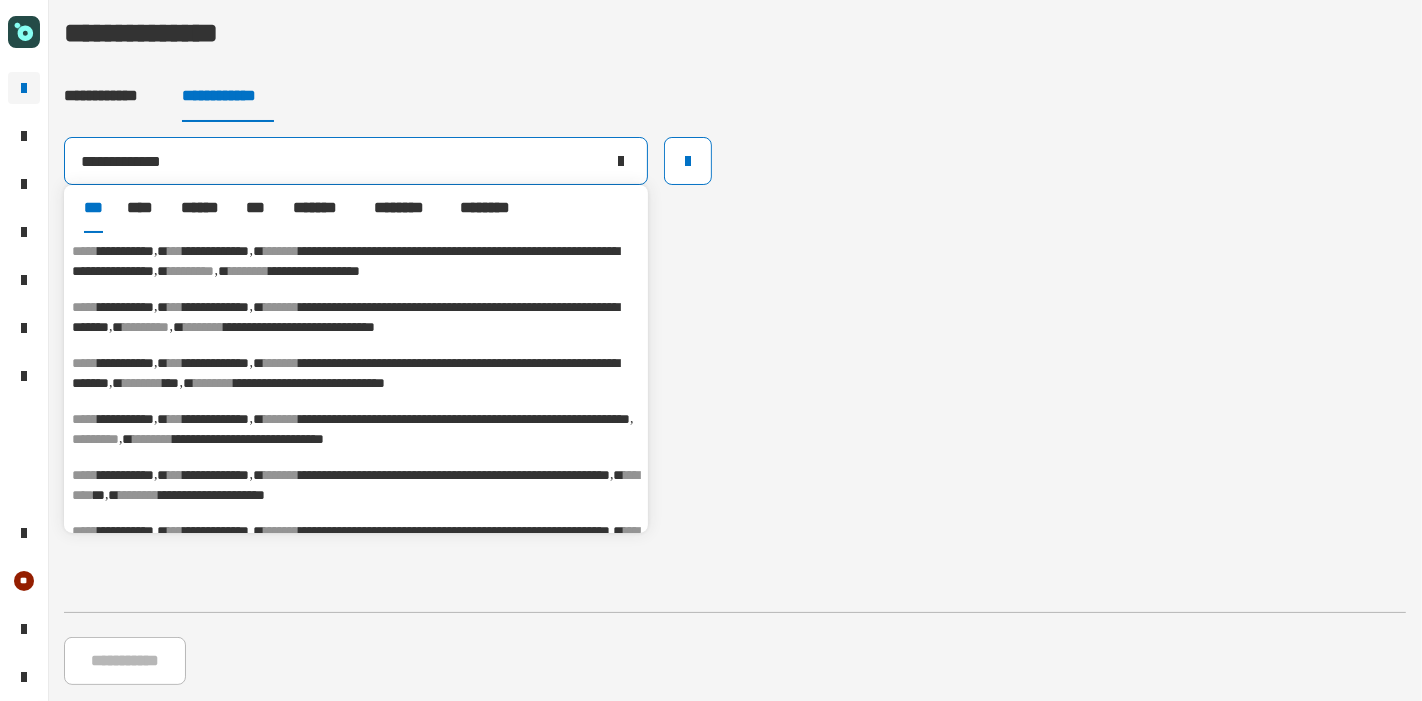 type on "**********" 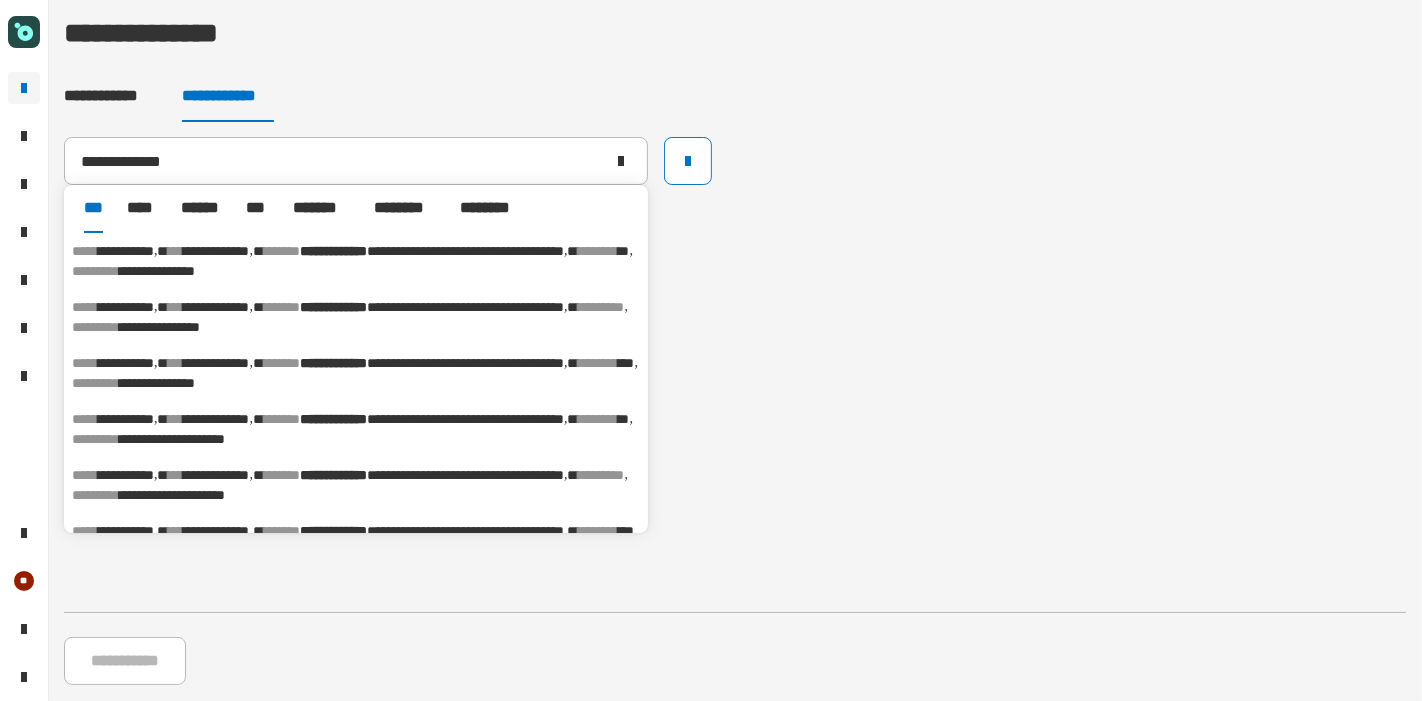 click on "**********" at bounding box center (217, 363) 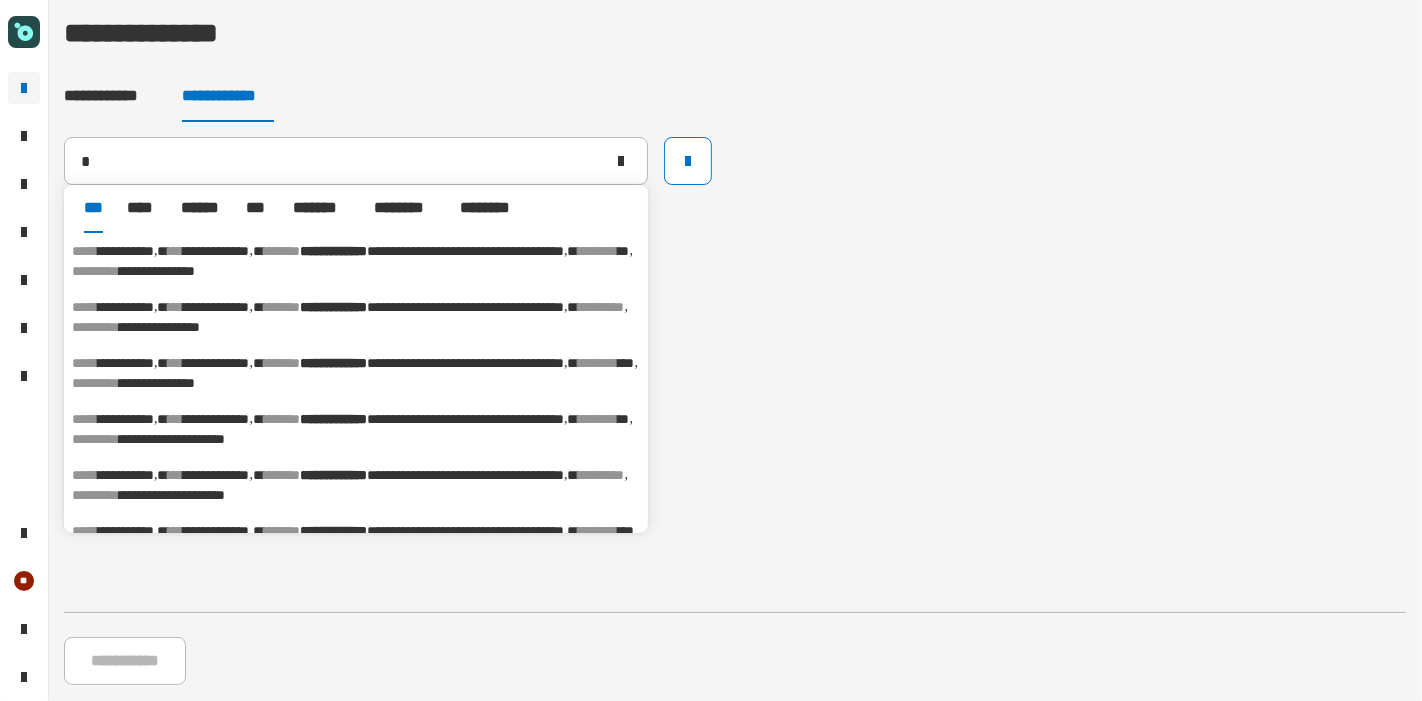 type on "**********" 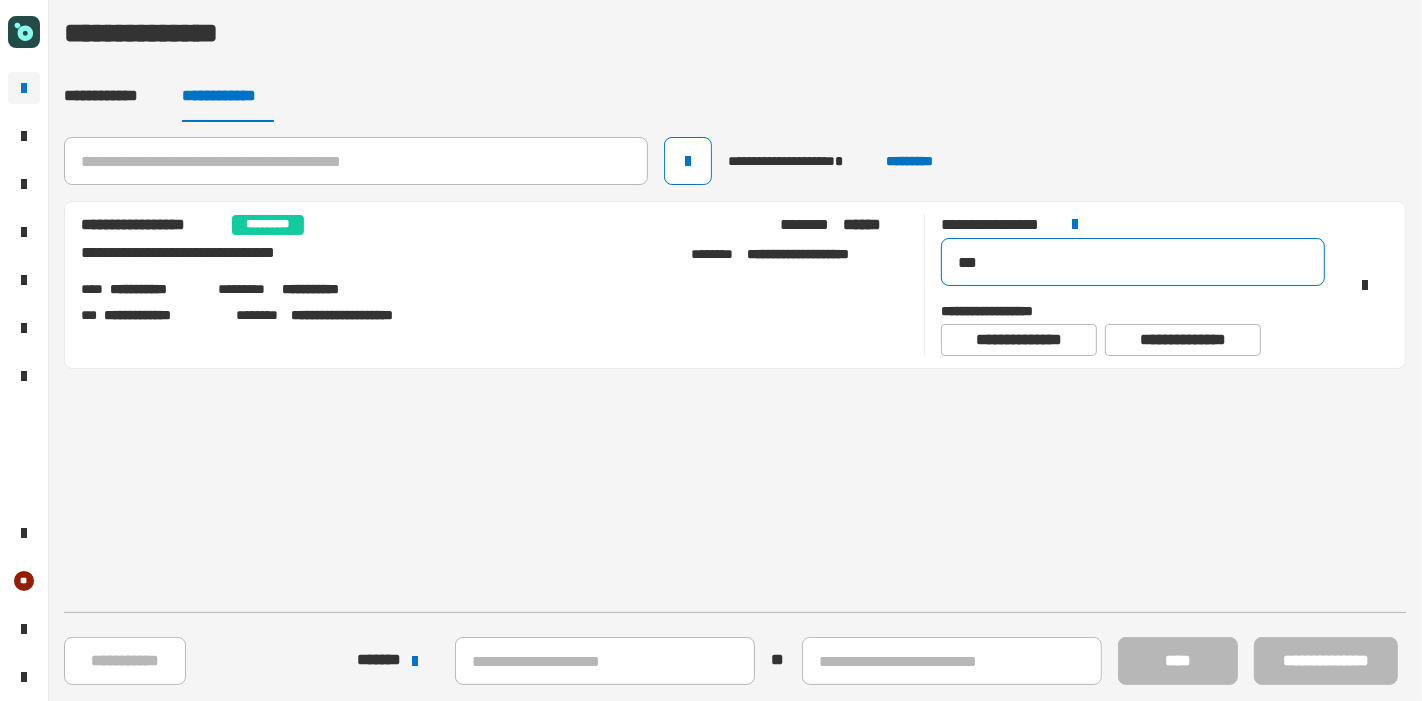 click on "***" 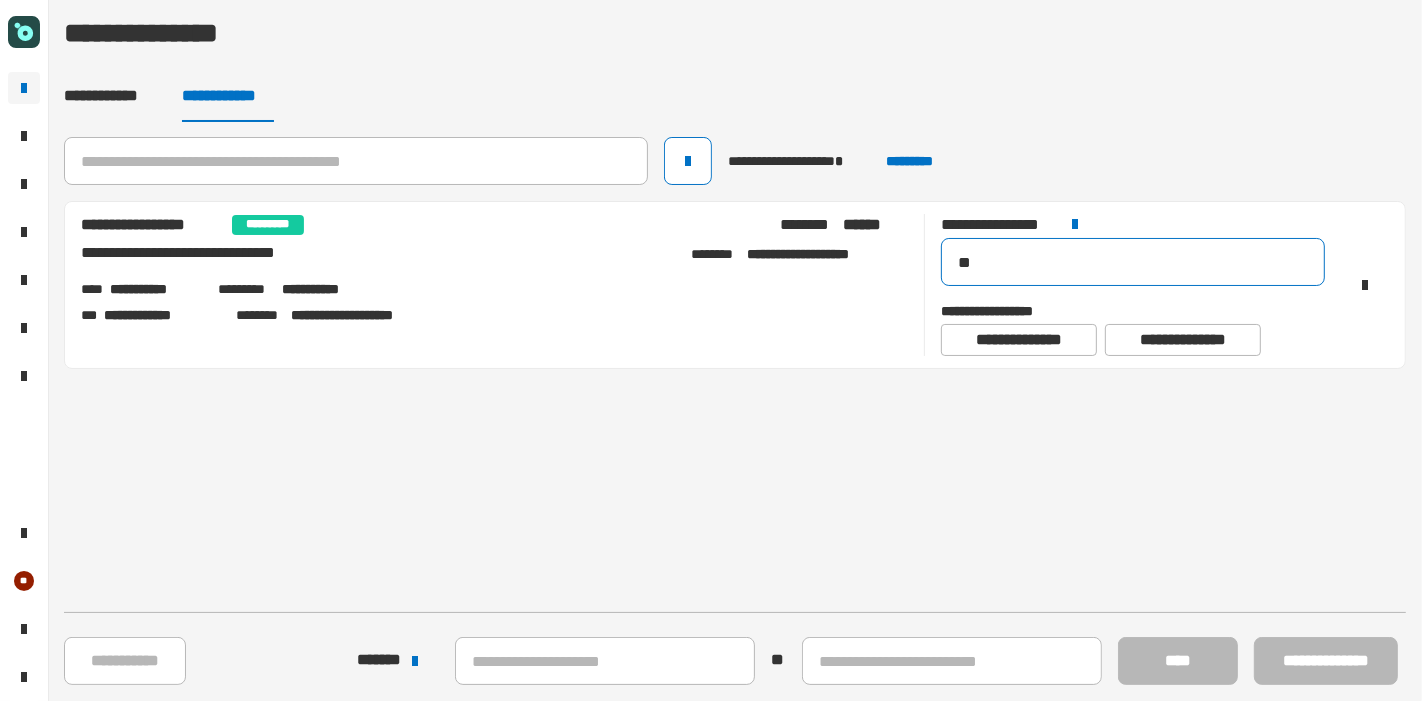 type on "*" 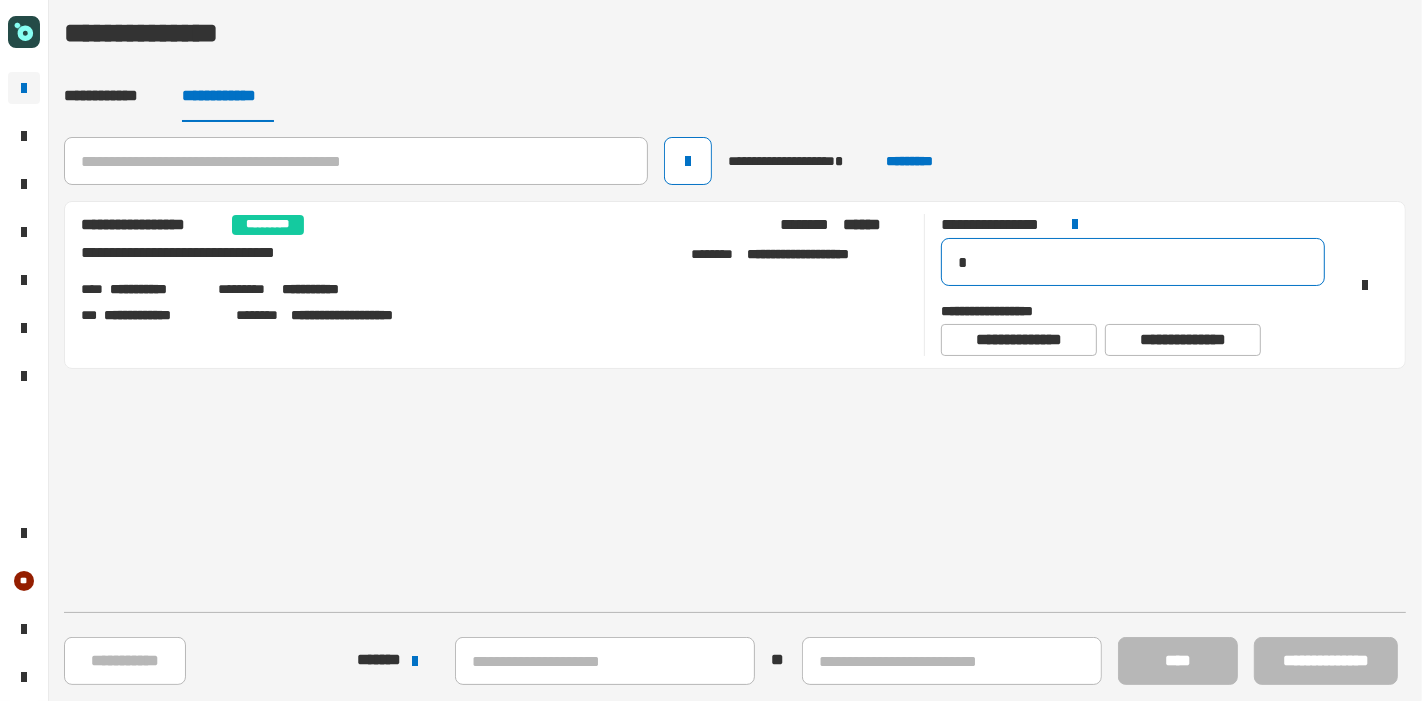 type on "**" 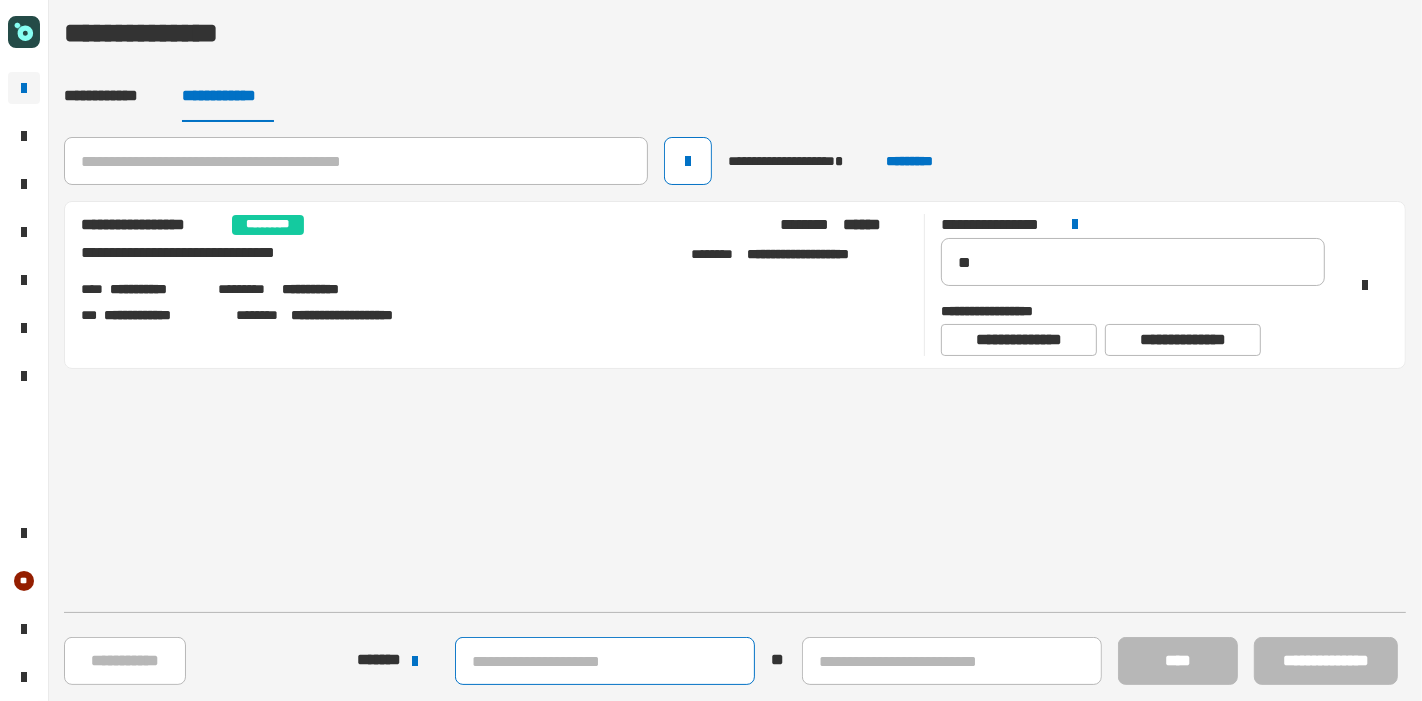 click 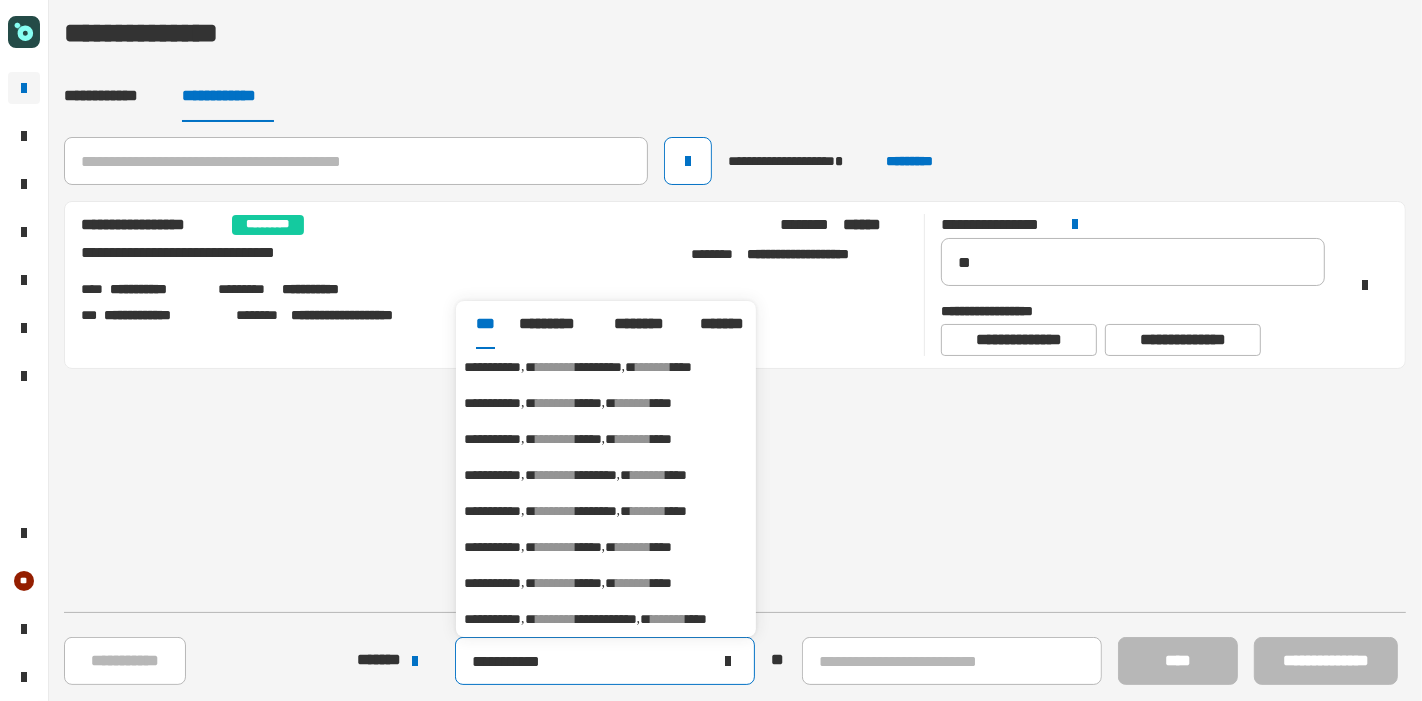type on "**********" 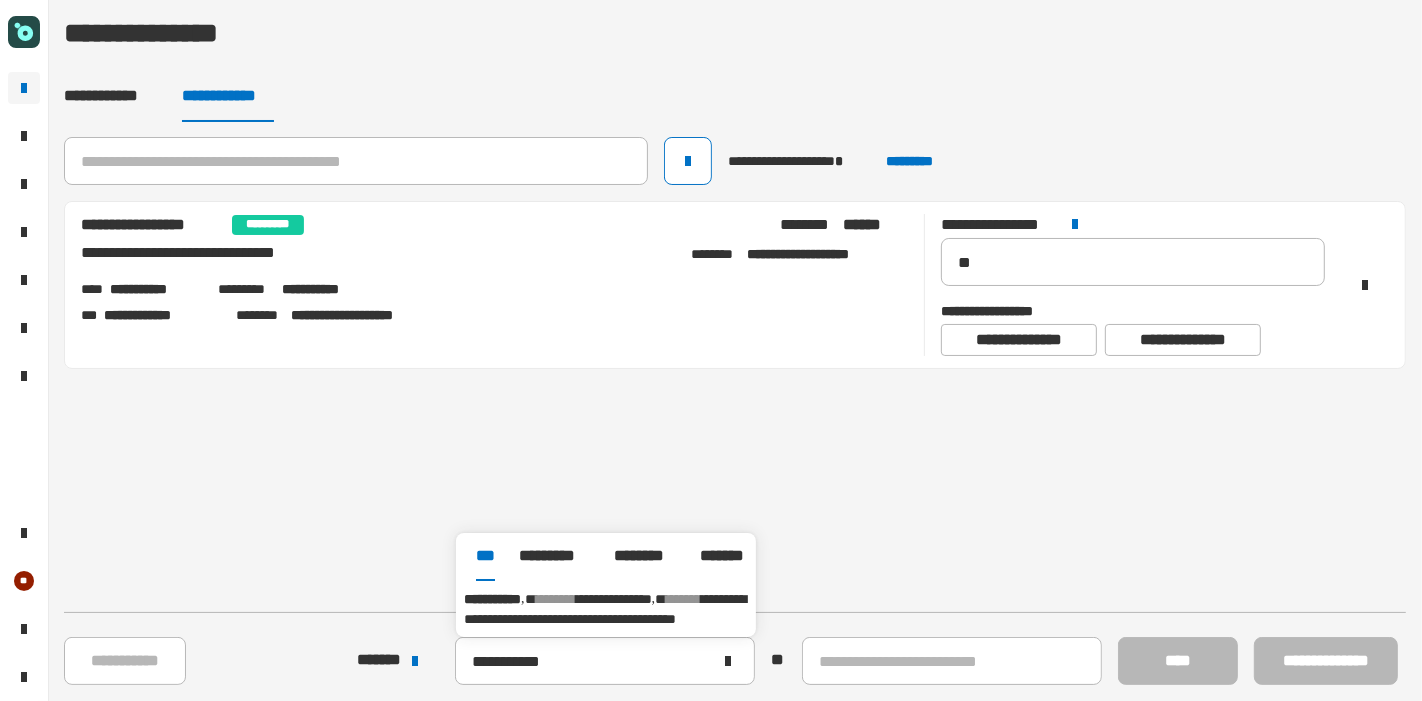 click on "**********" at bounding box center (606, 609) 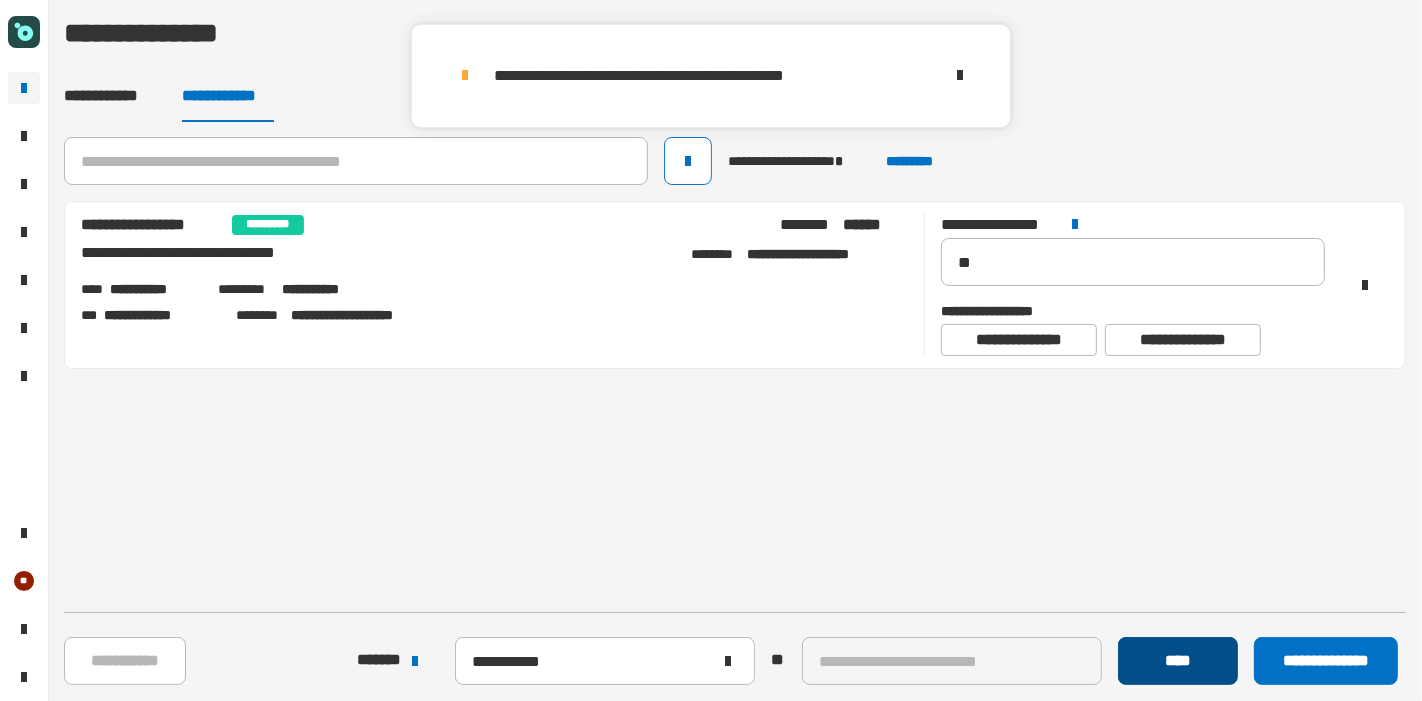 click on "****" 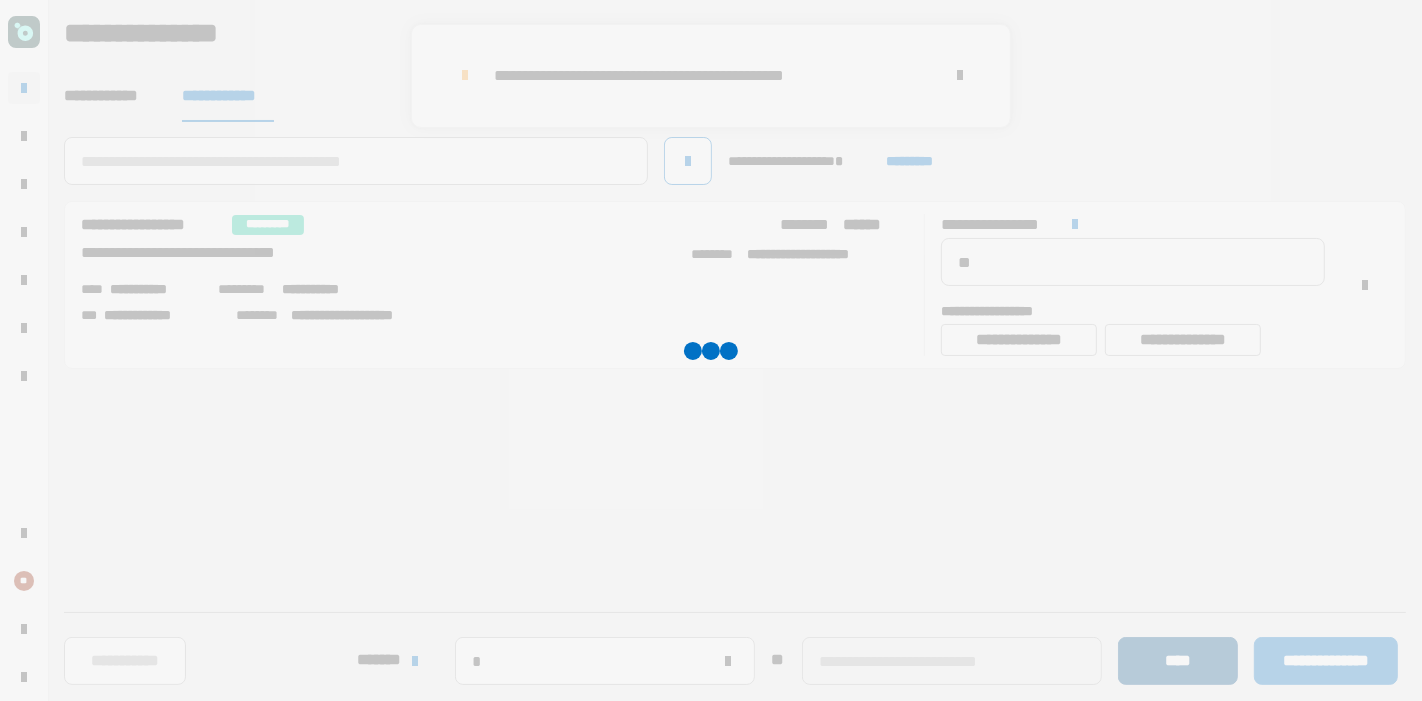 type 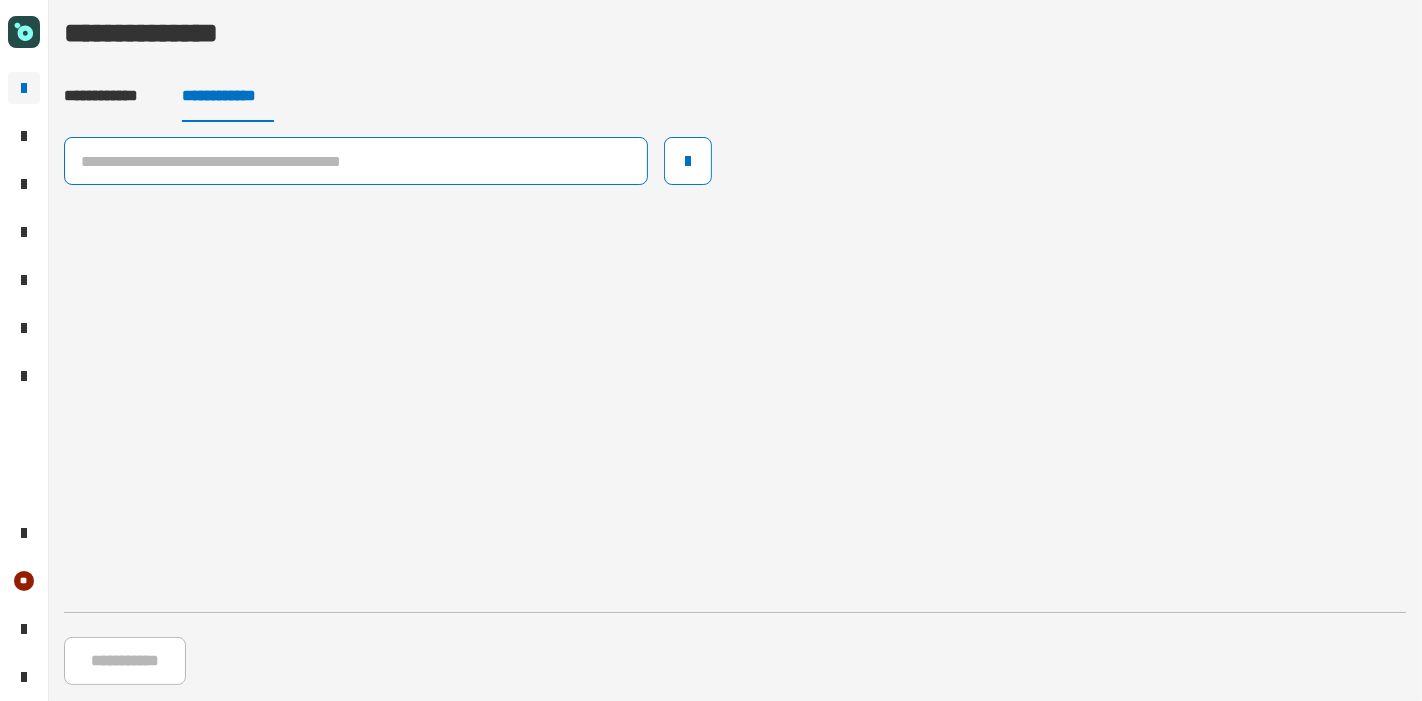 click 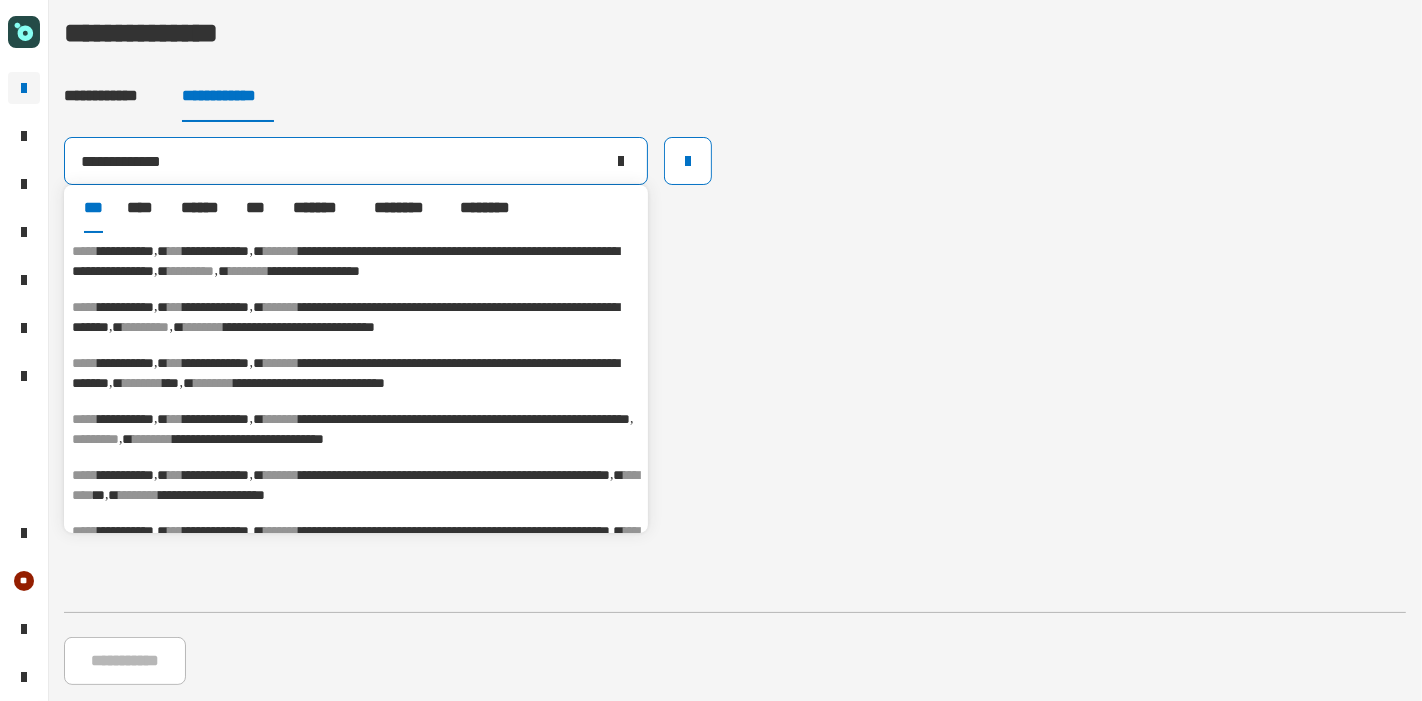 type on "**********" 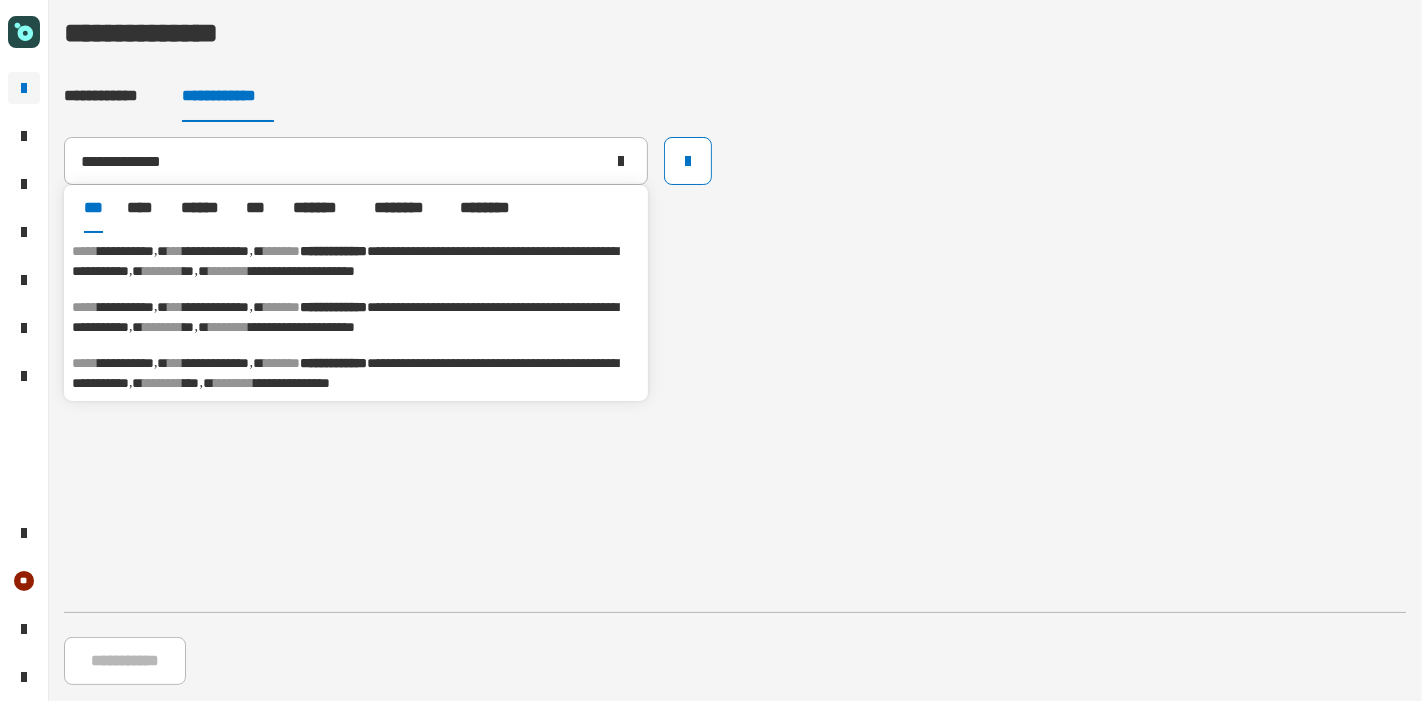click on "**********" at bounding box center [333, 363] 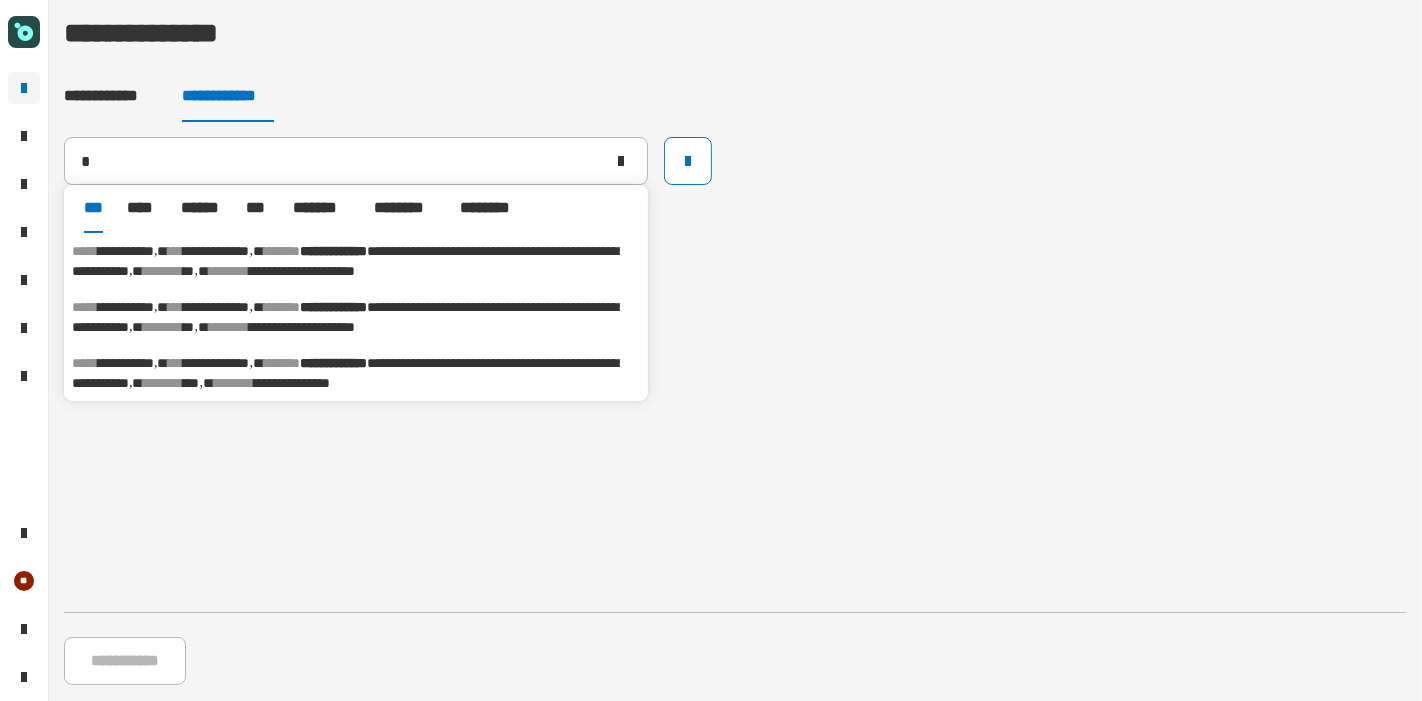 type on "**********" 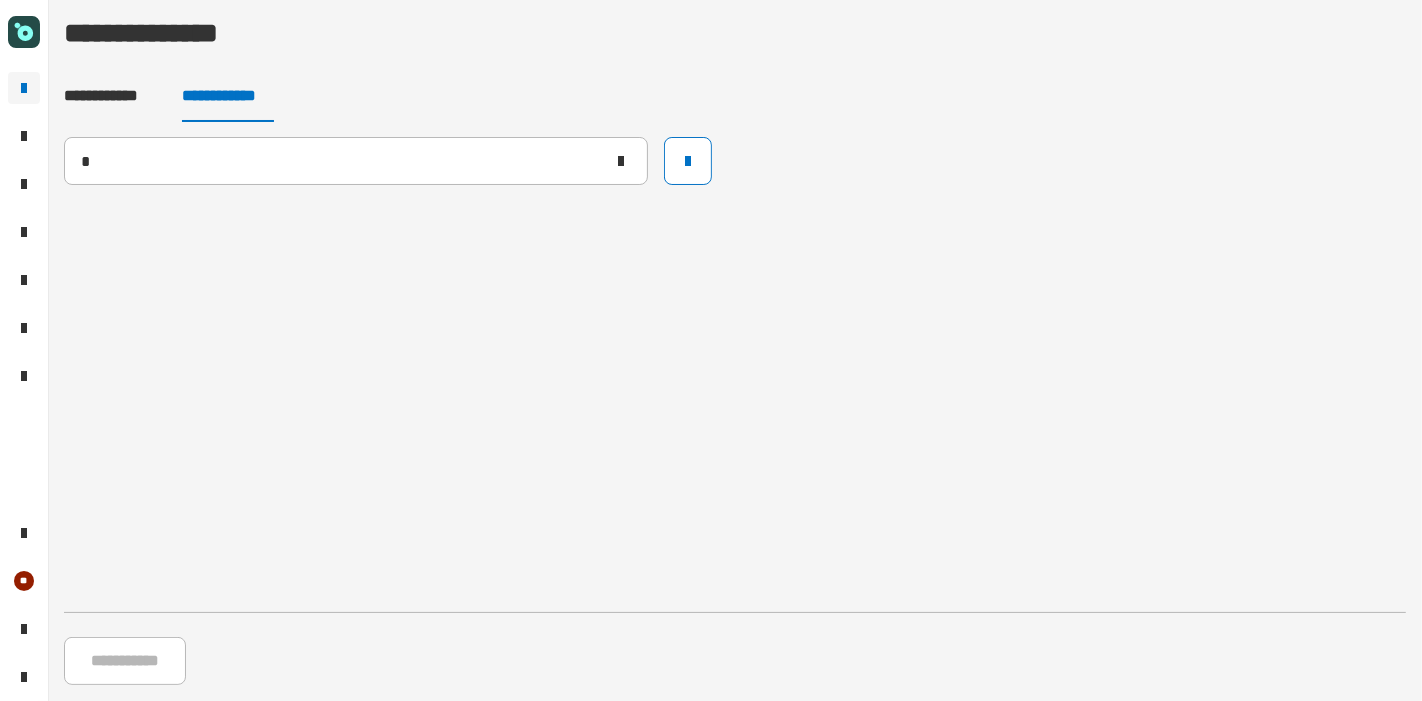 type 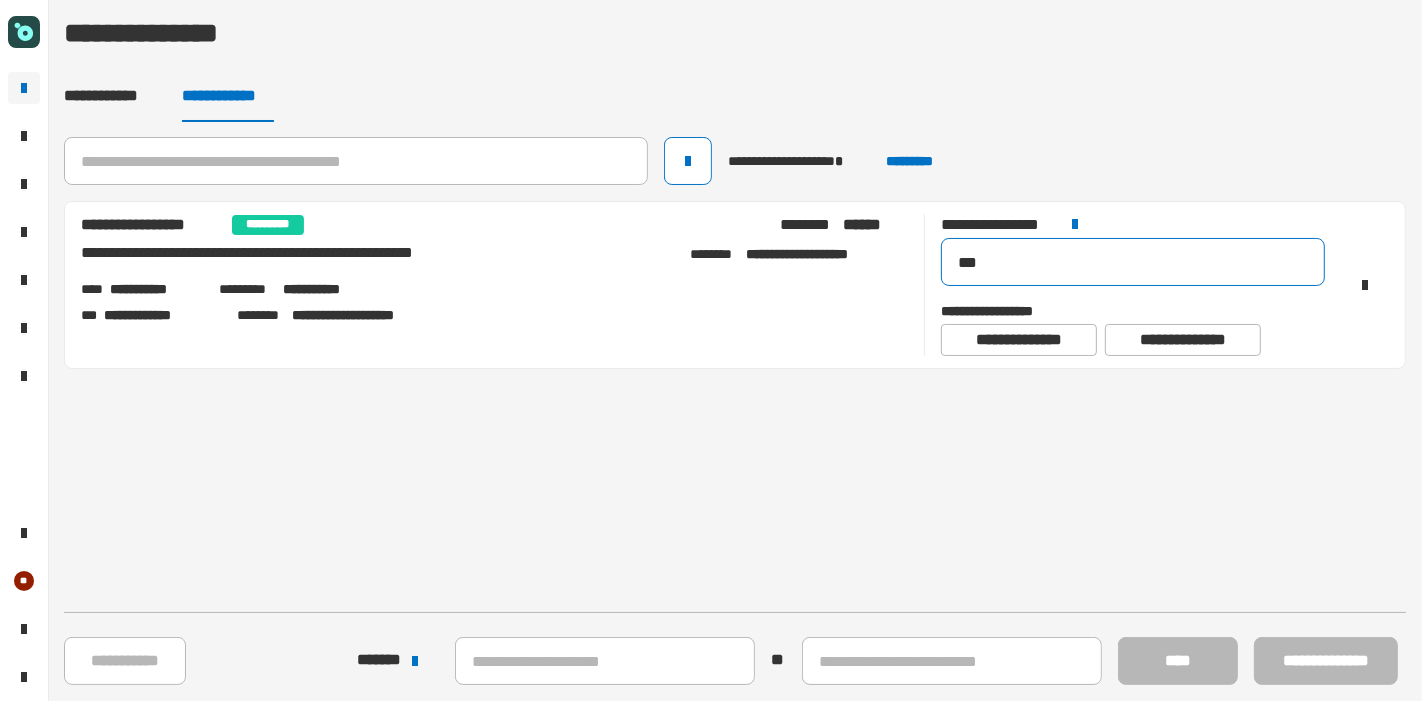 click on "***" 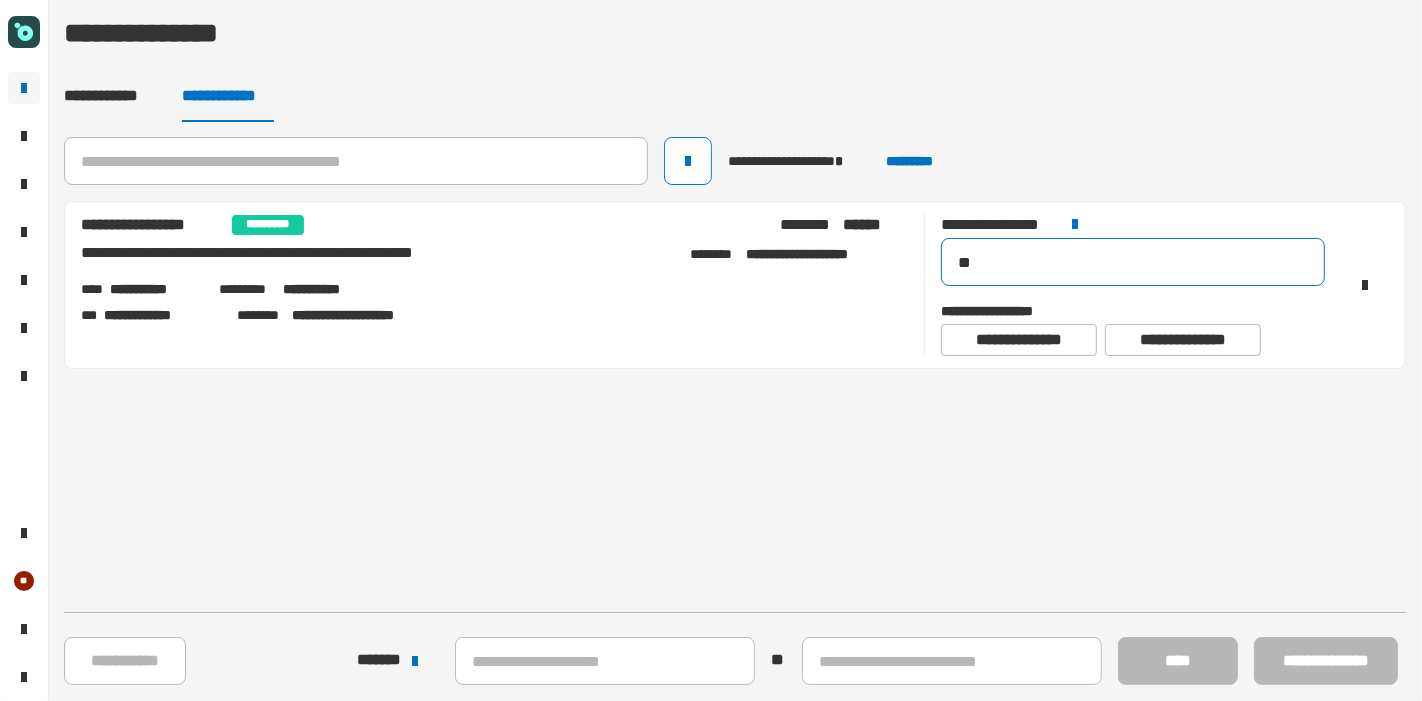 type on "*" 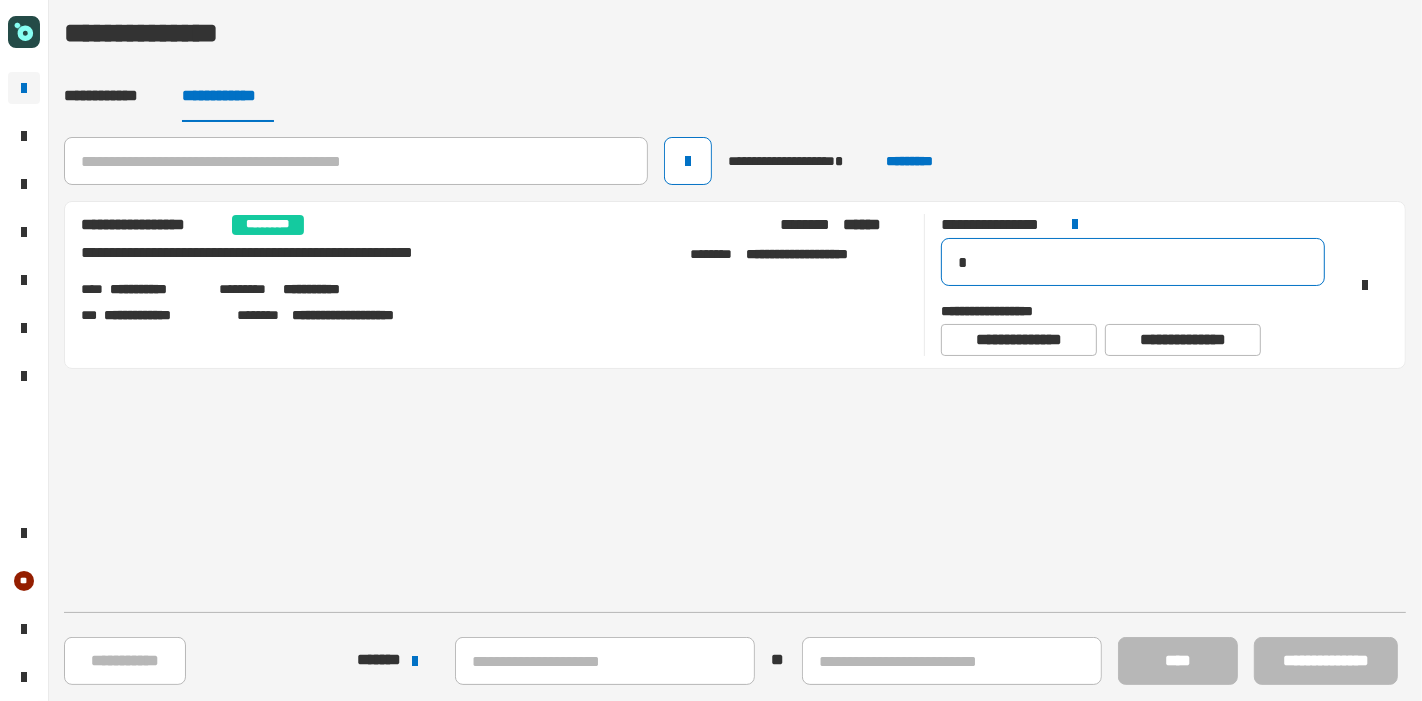 type on "**" 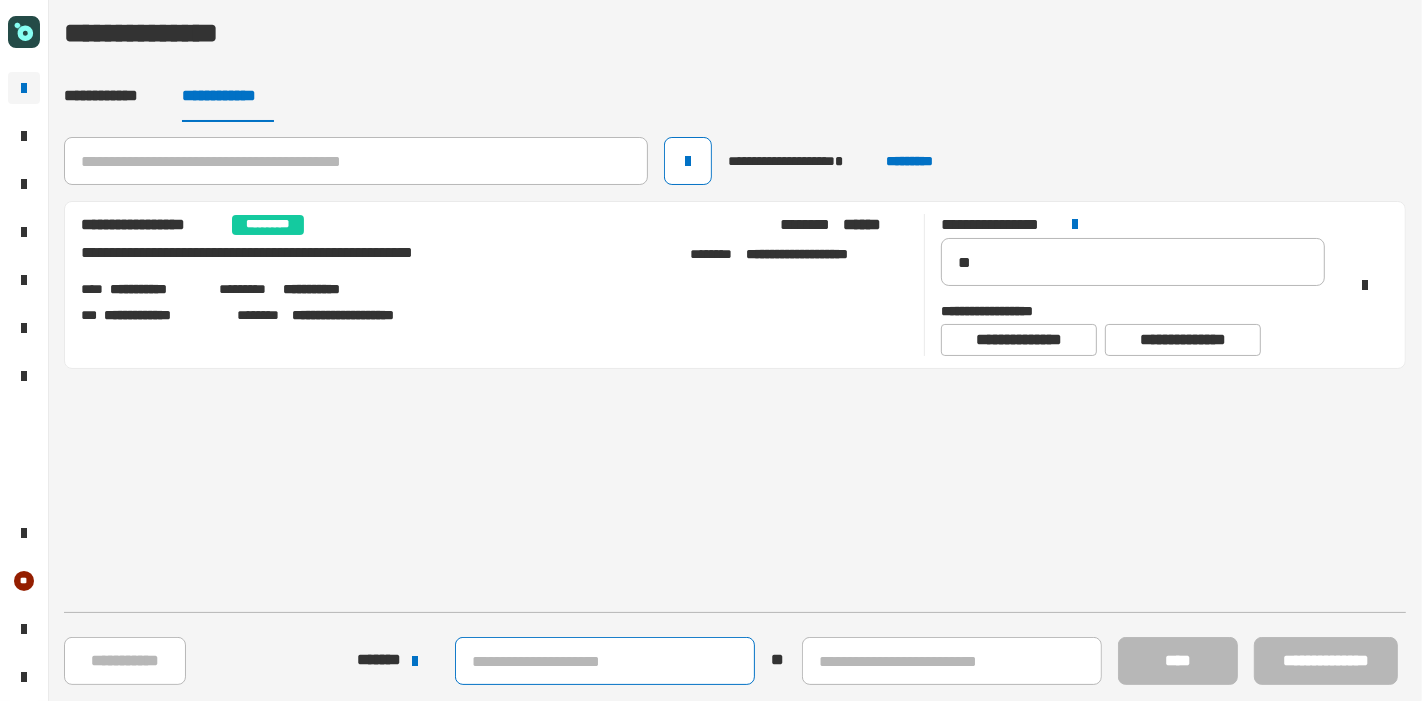 click 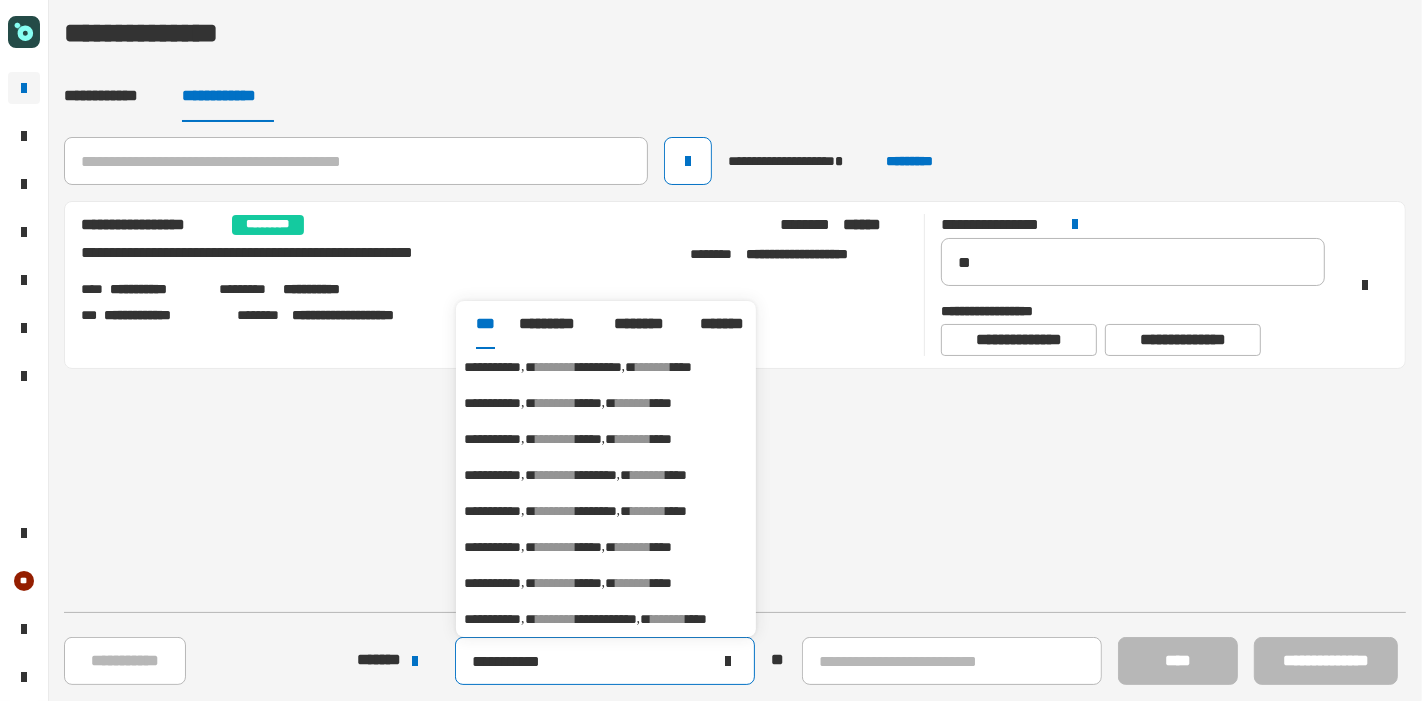 type on "**********" 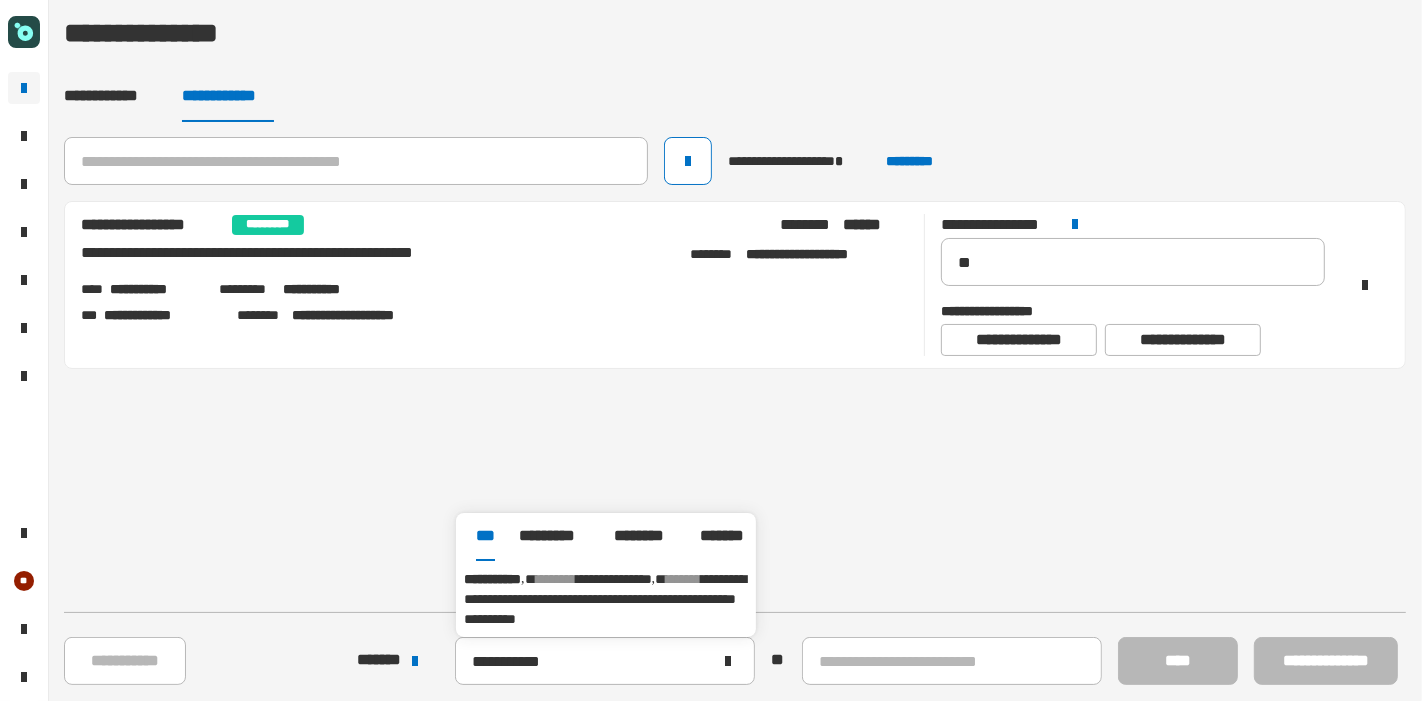 click on "**********" at bounding box center [605, 599] 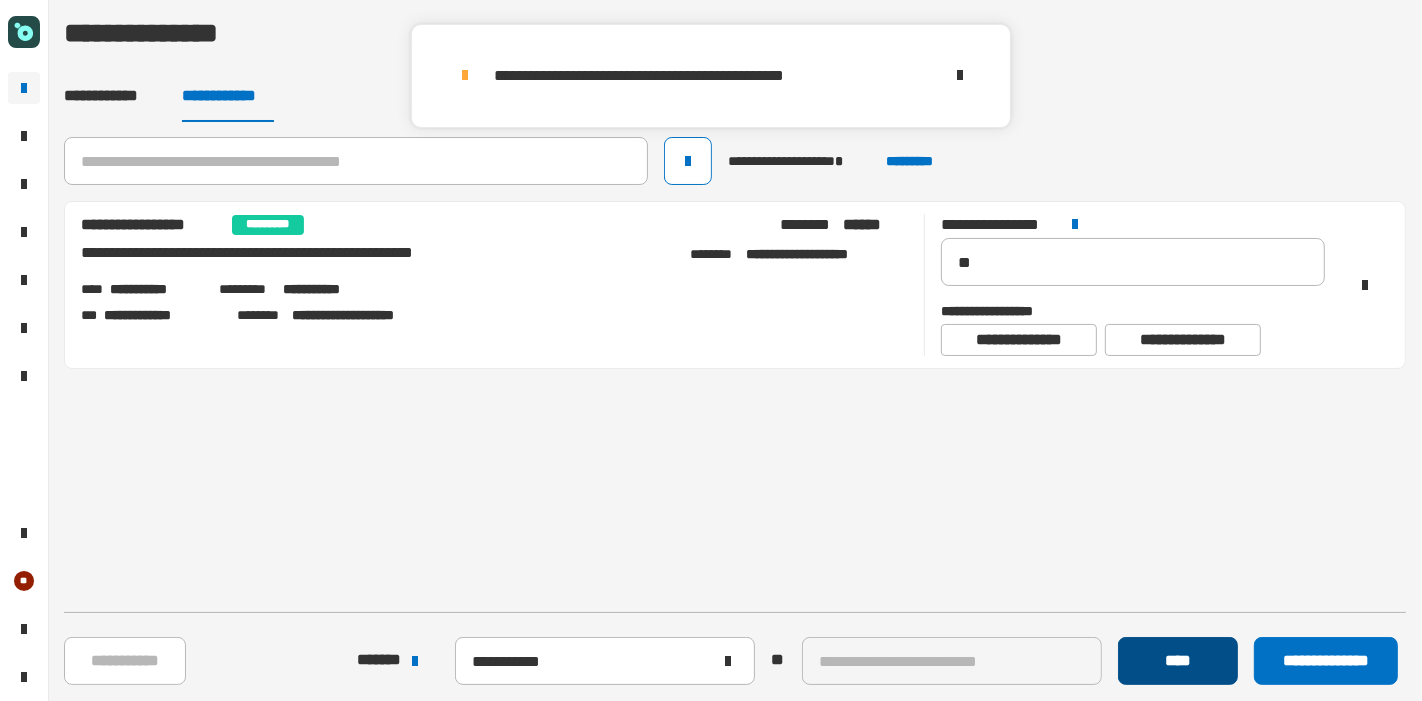 click on "****" 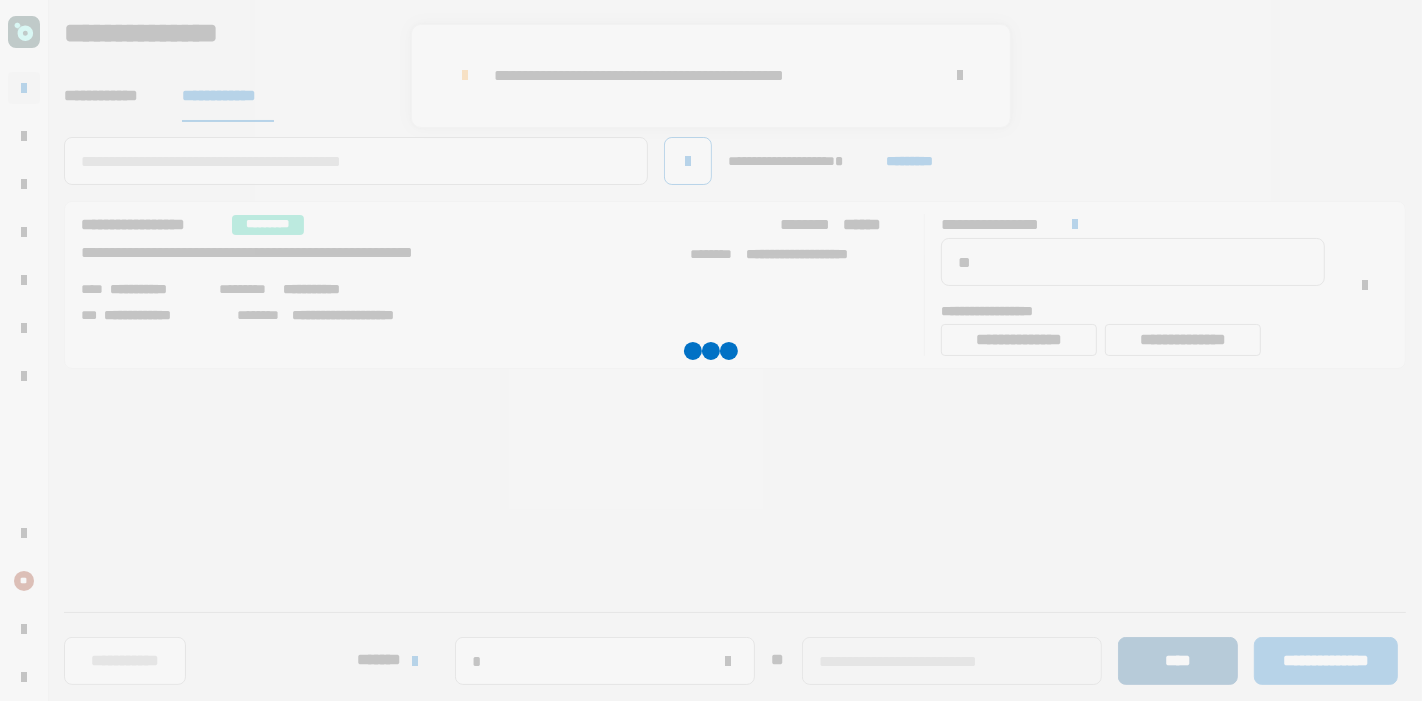 type 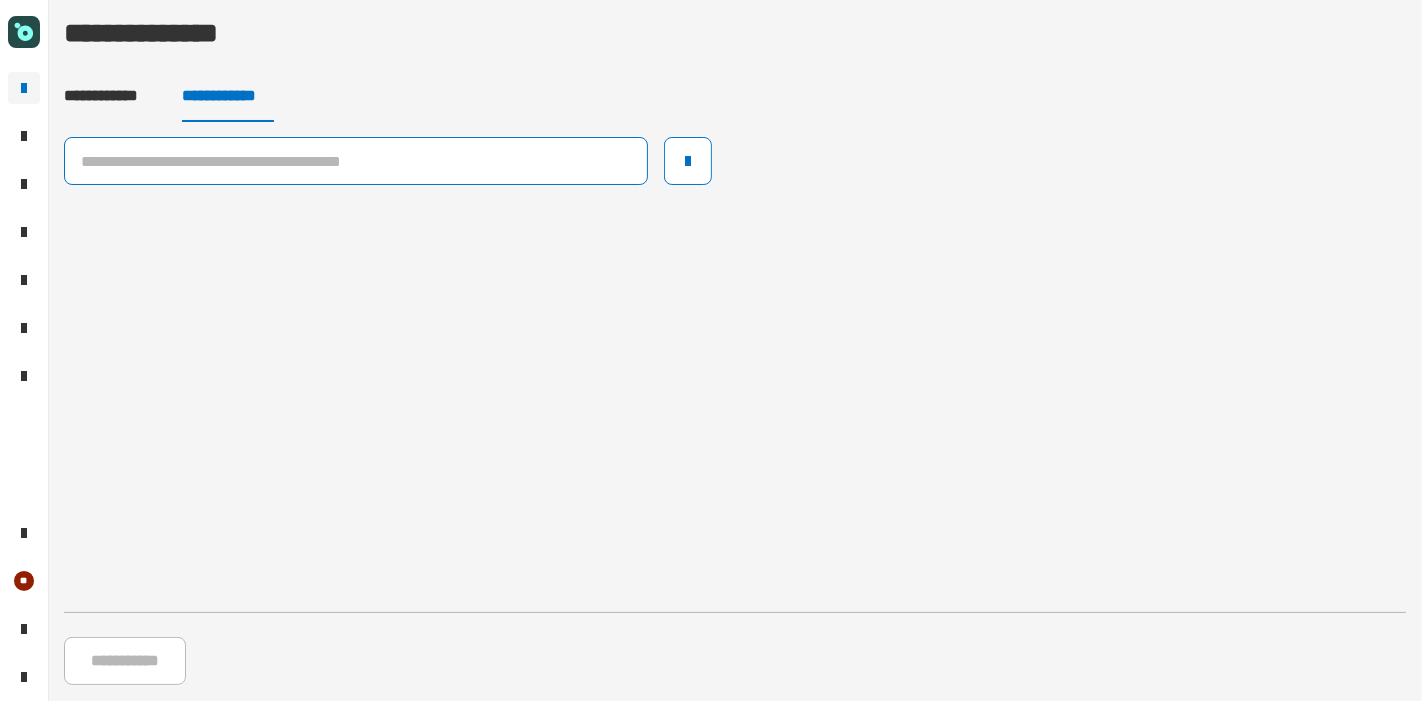 click 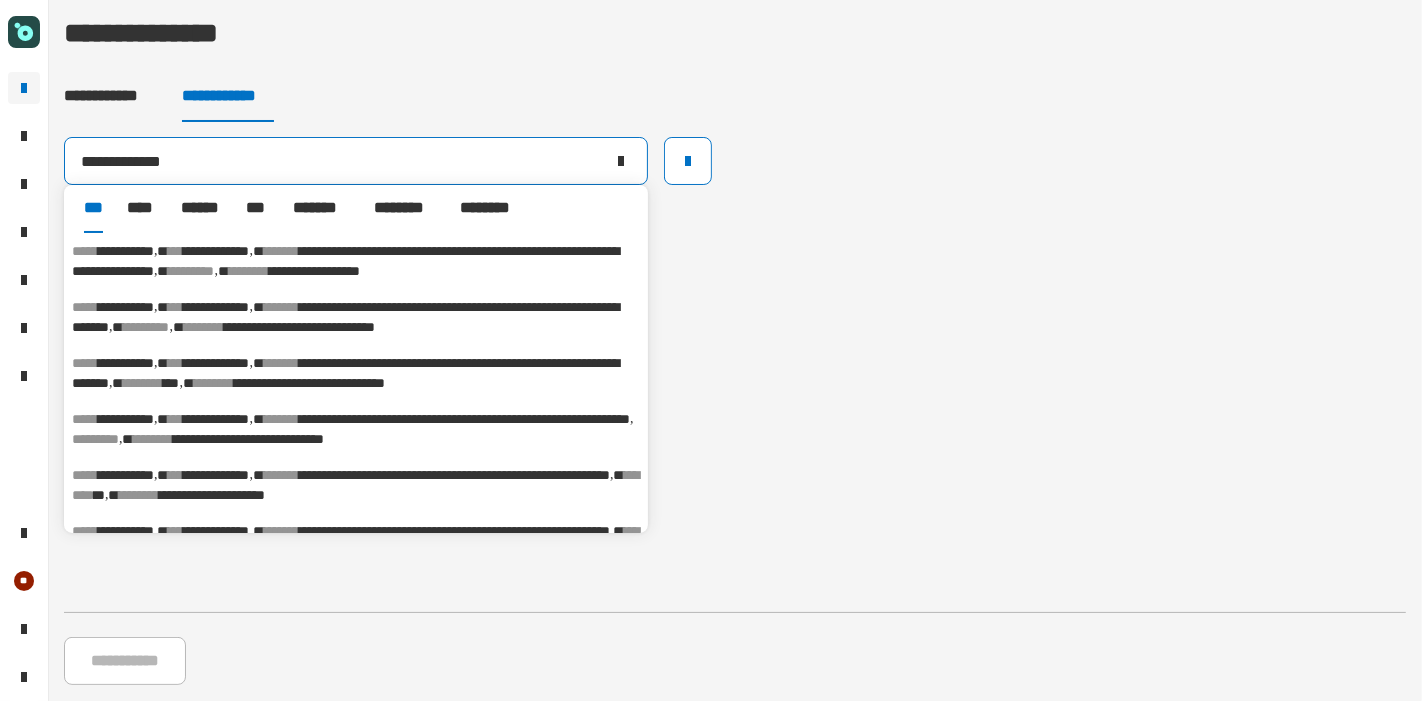 type on "**********" 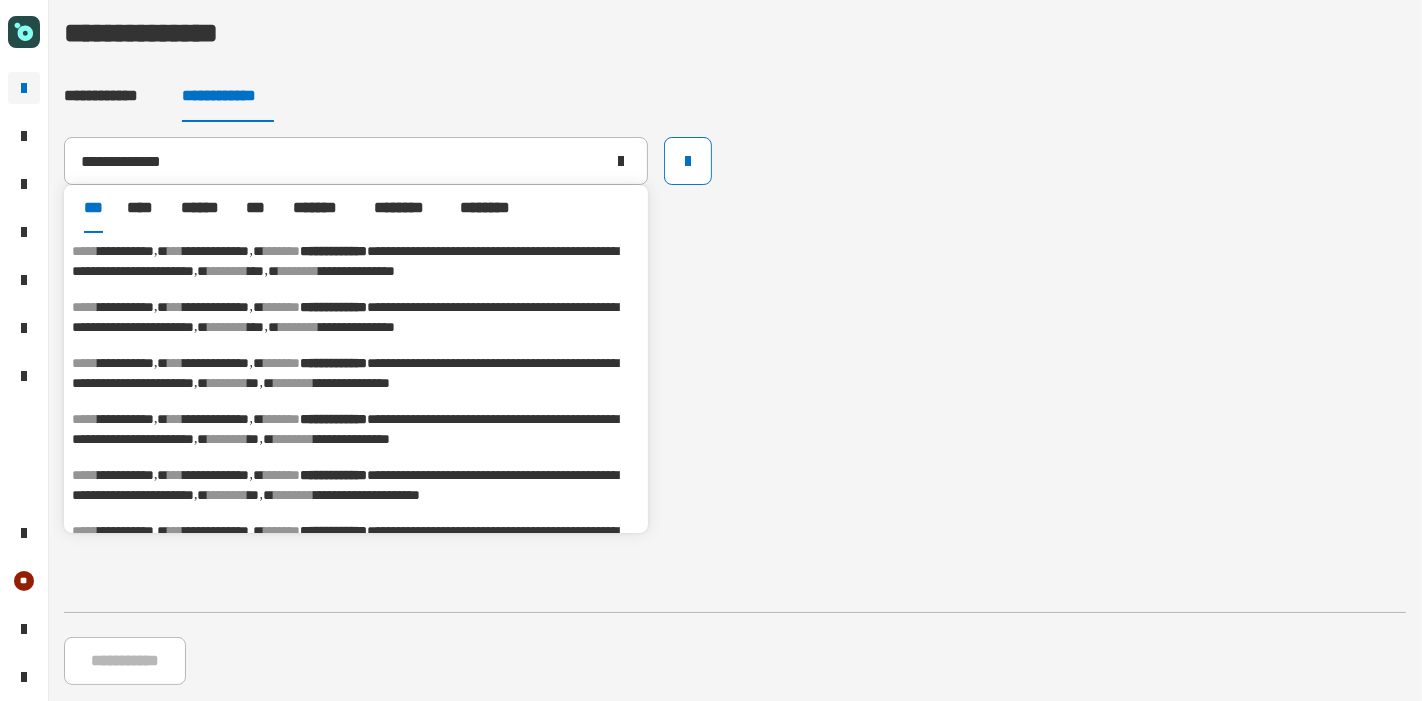 click on "**********" at bounding box center (356, 261) 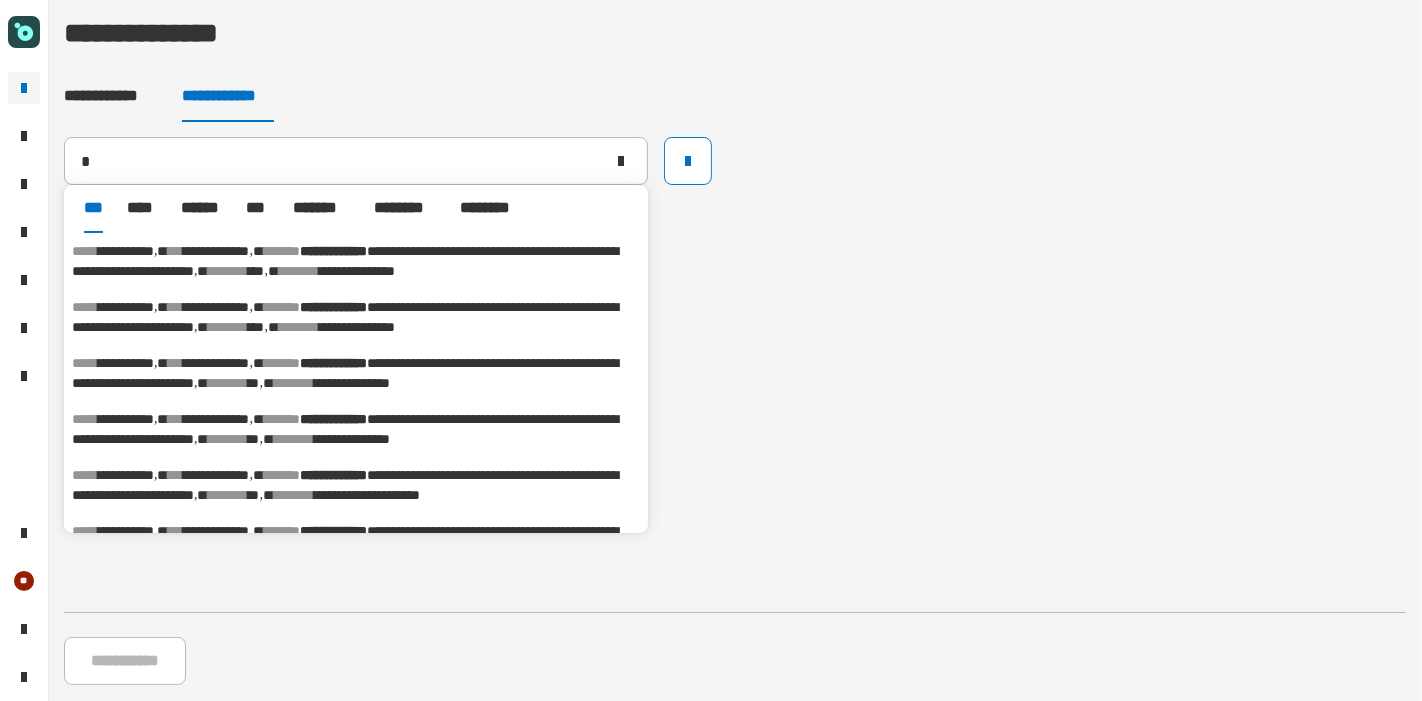 type 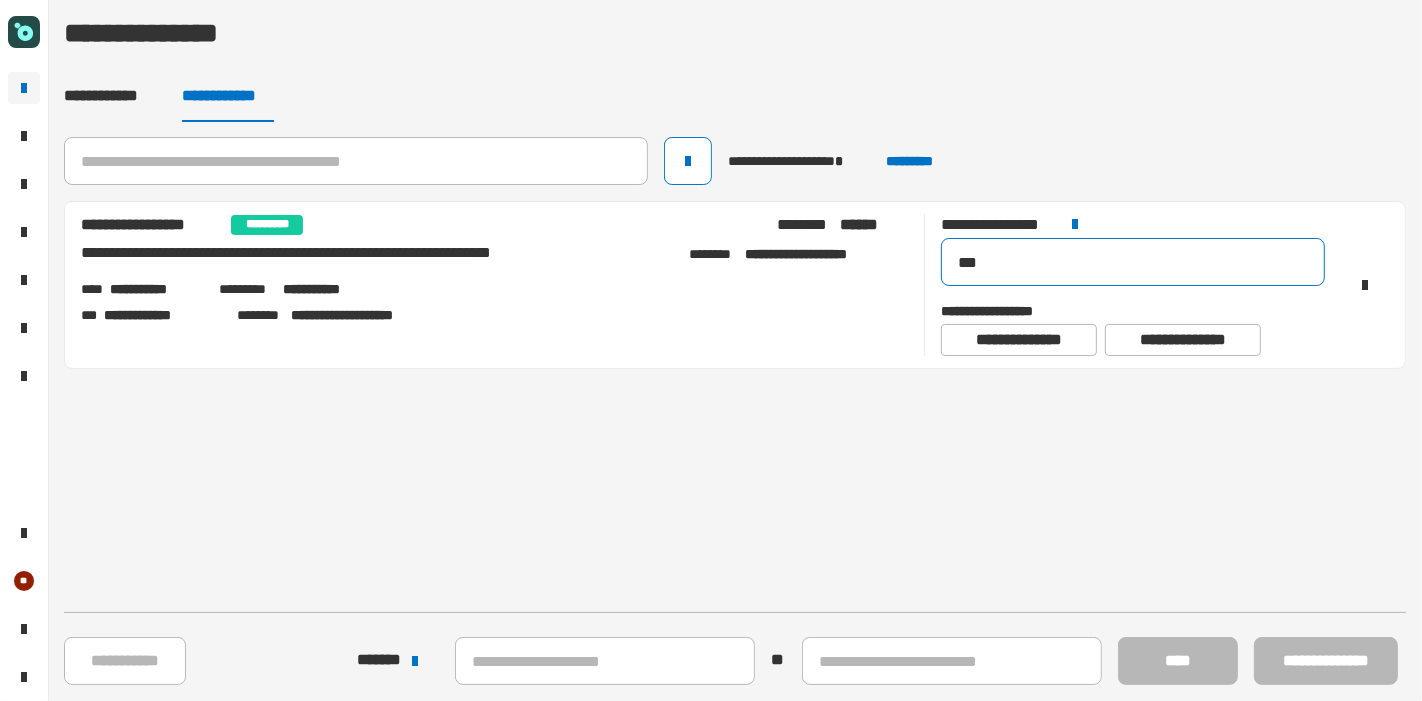 click on "***" 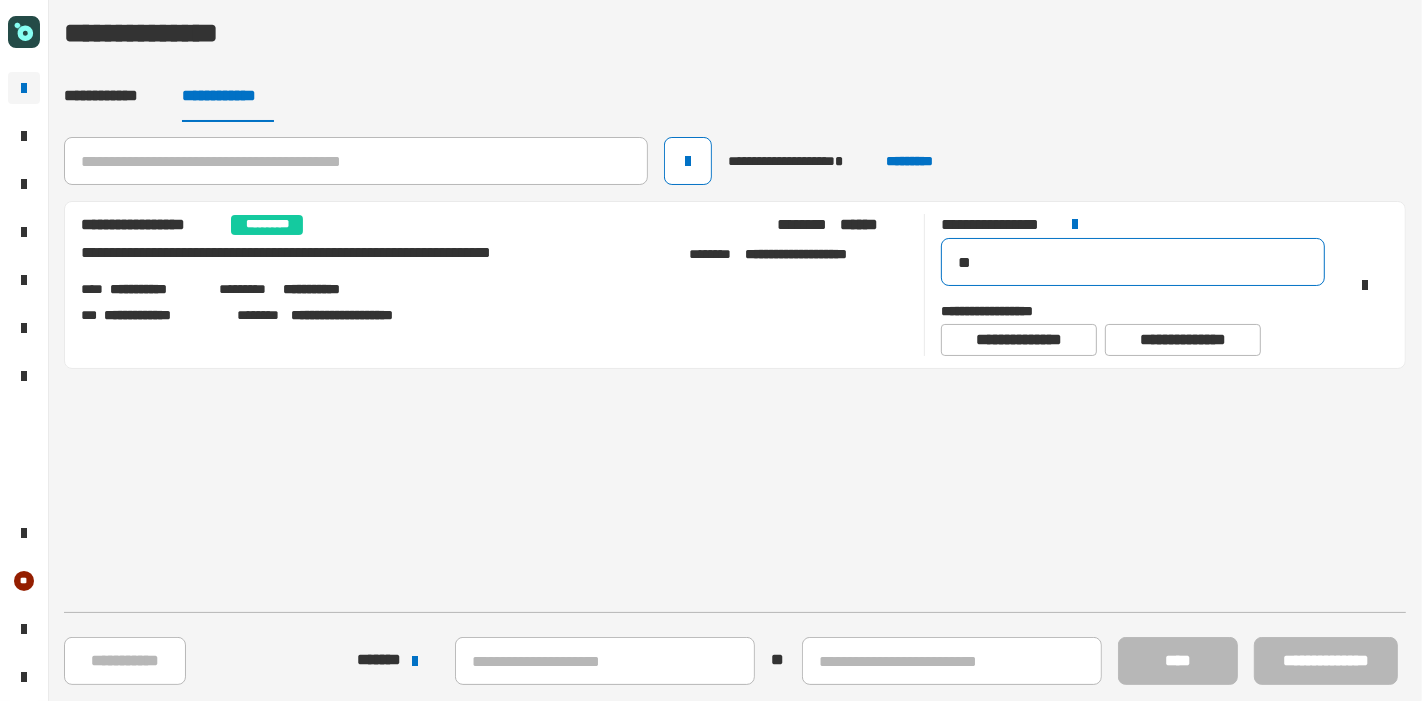 type on "*" 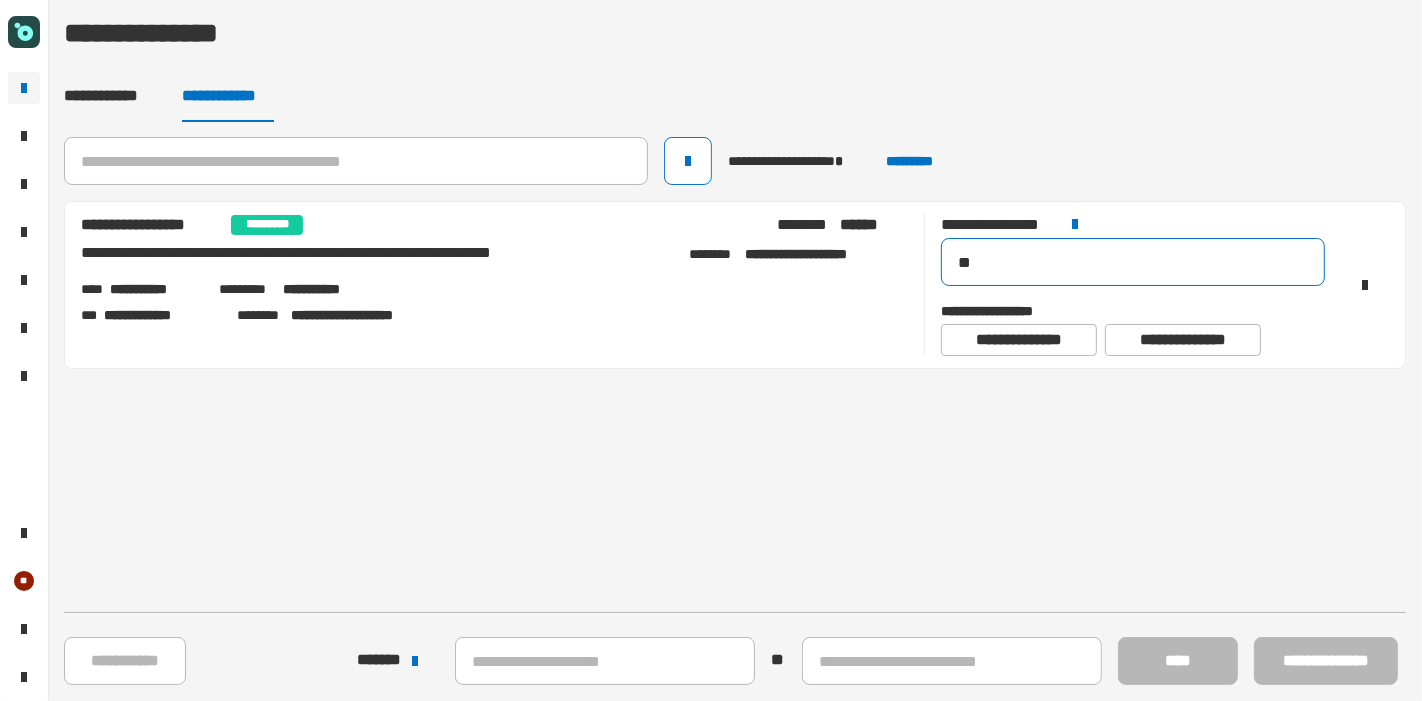 type on "***" 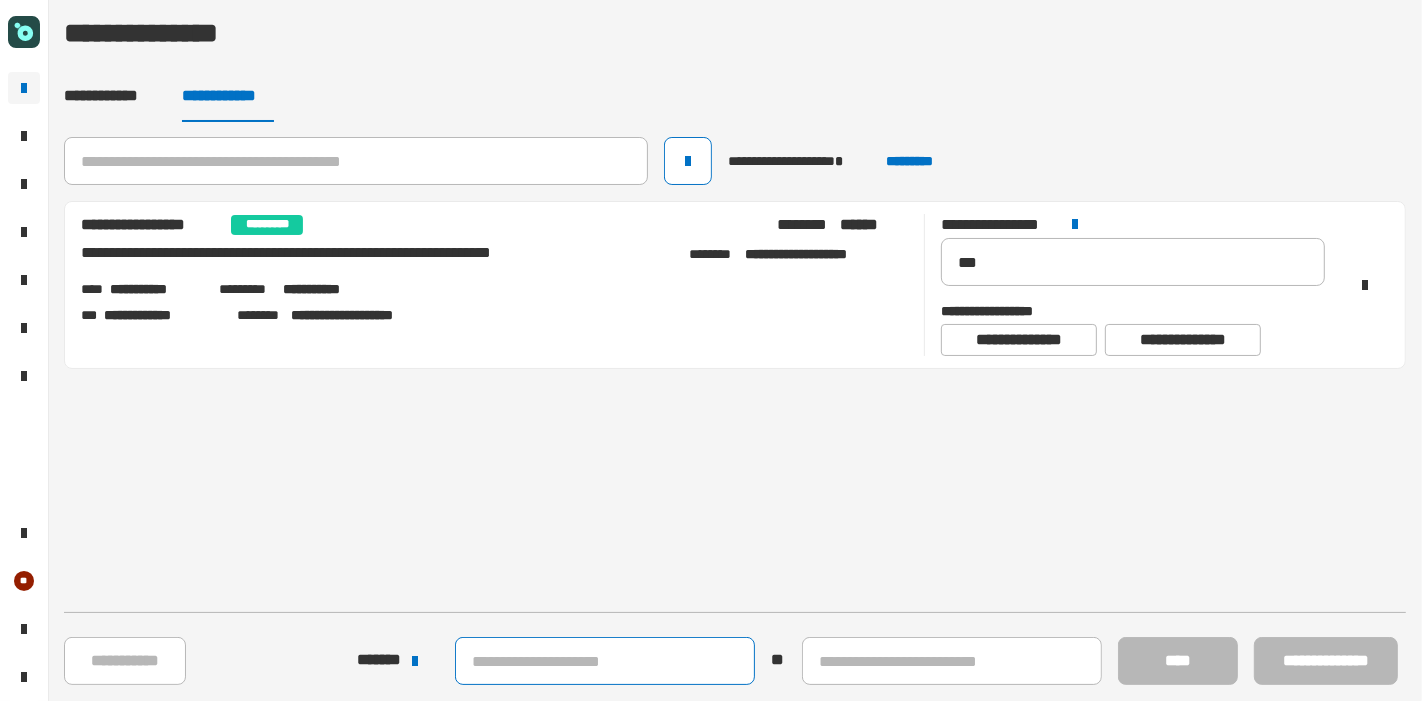 click 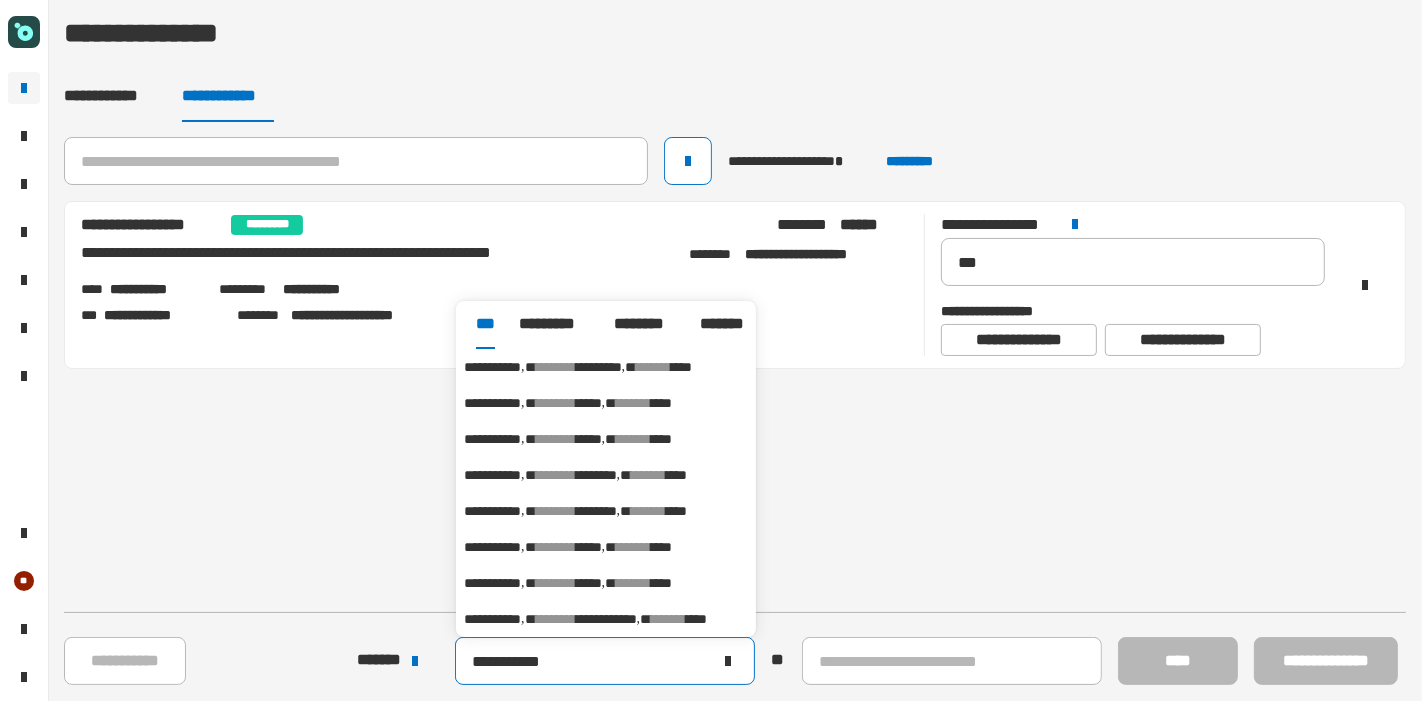 type on "**********" 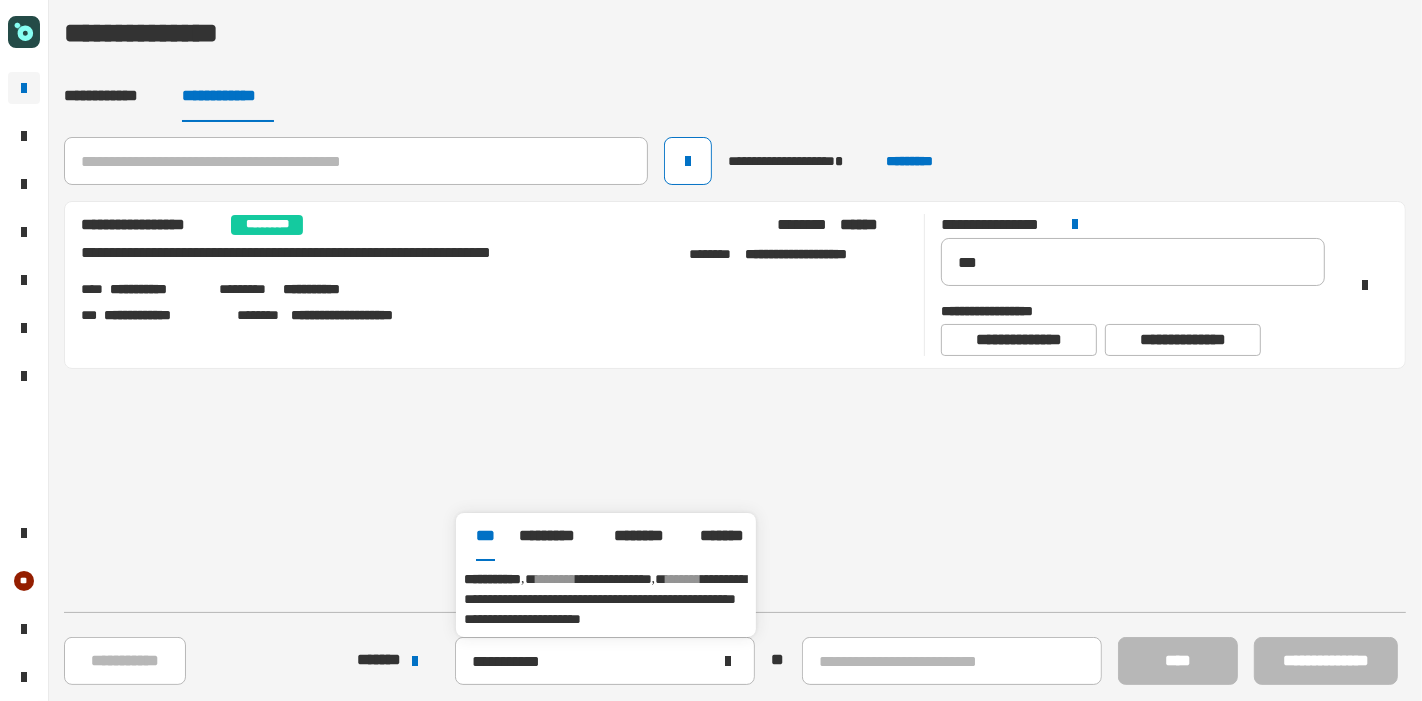 click on "**********" at bounding box center (605, 599) 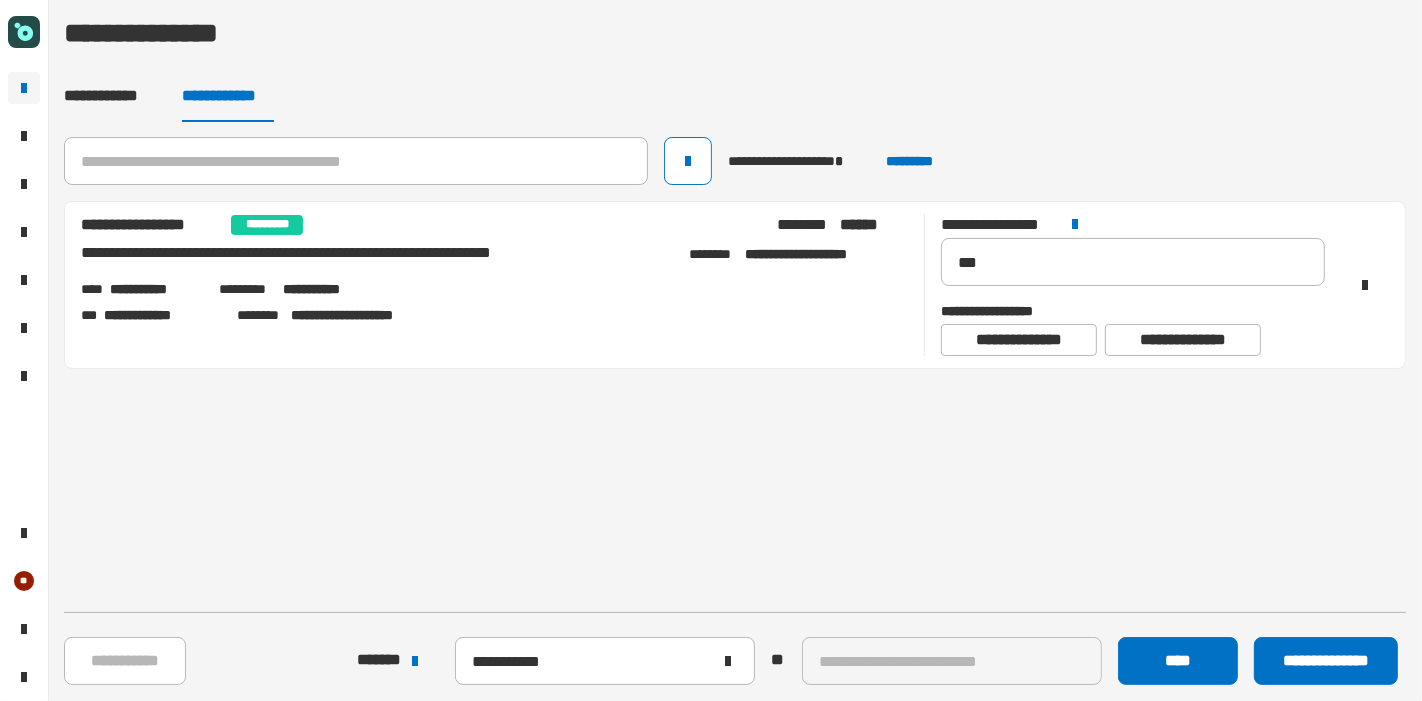 drag, startPoint x: 808, startPoint y: 618, endPoint x: 972, endPoint y: 753, distance: 212.41704 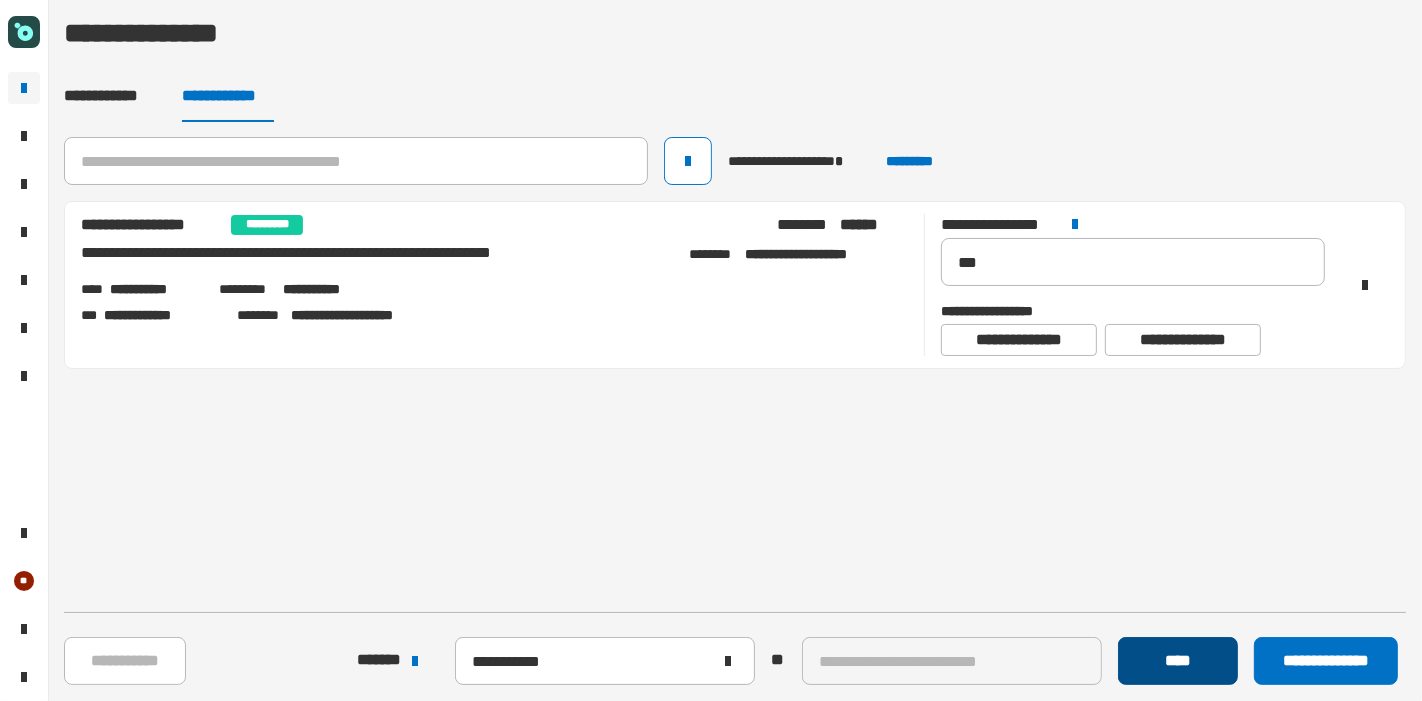 click on "****" 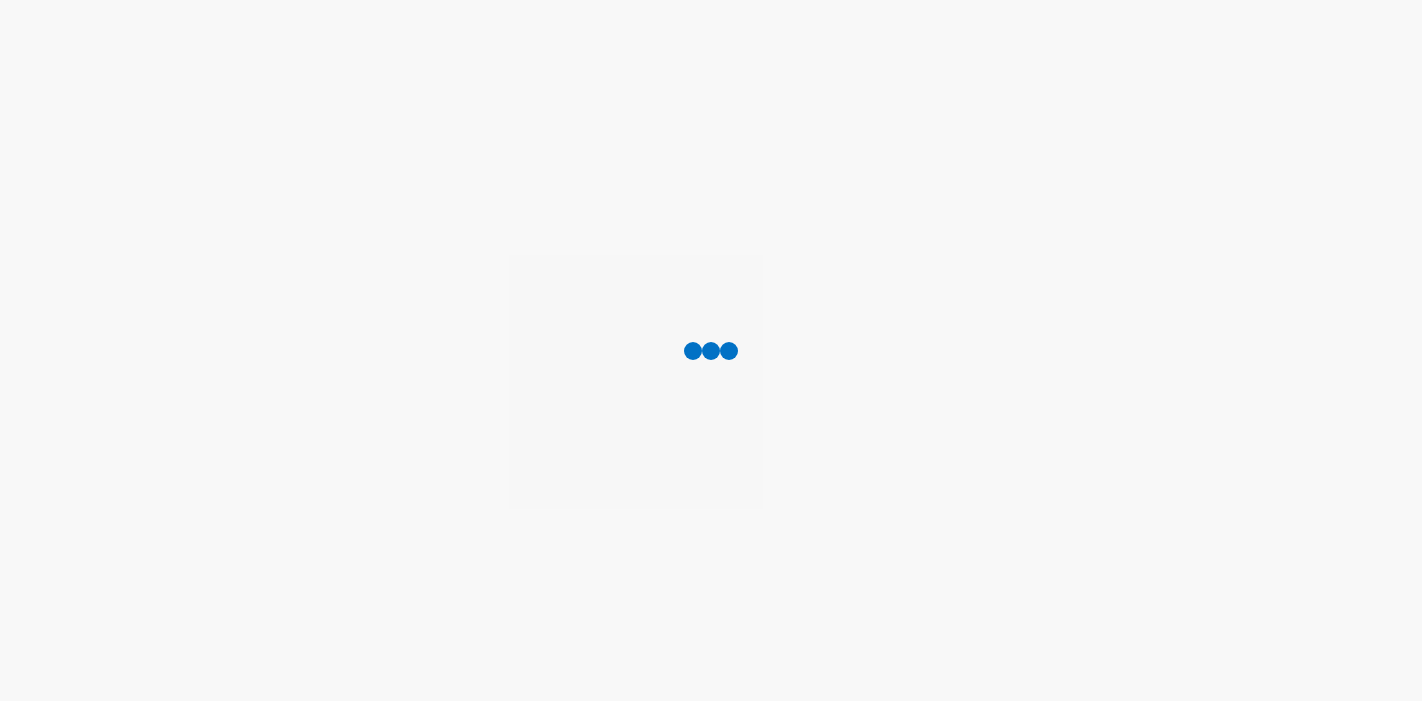 scroll, scrollTop: 0, scrollLeft: 0, axis: both 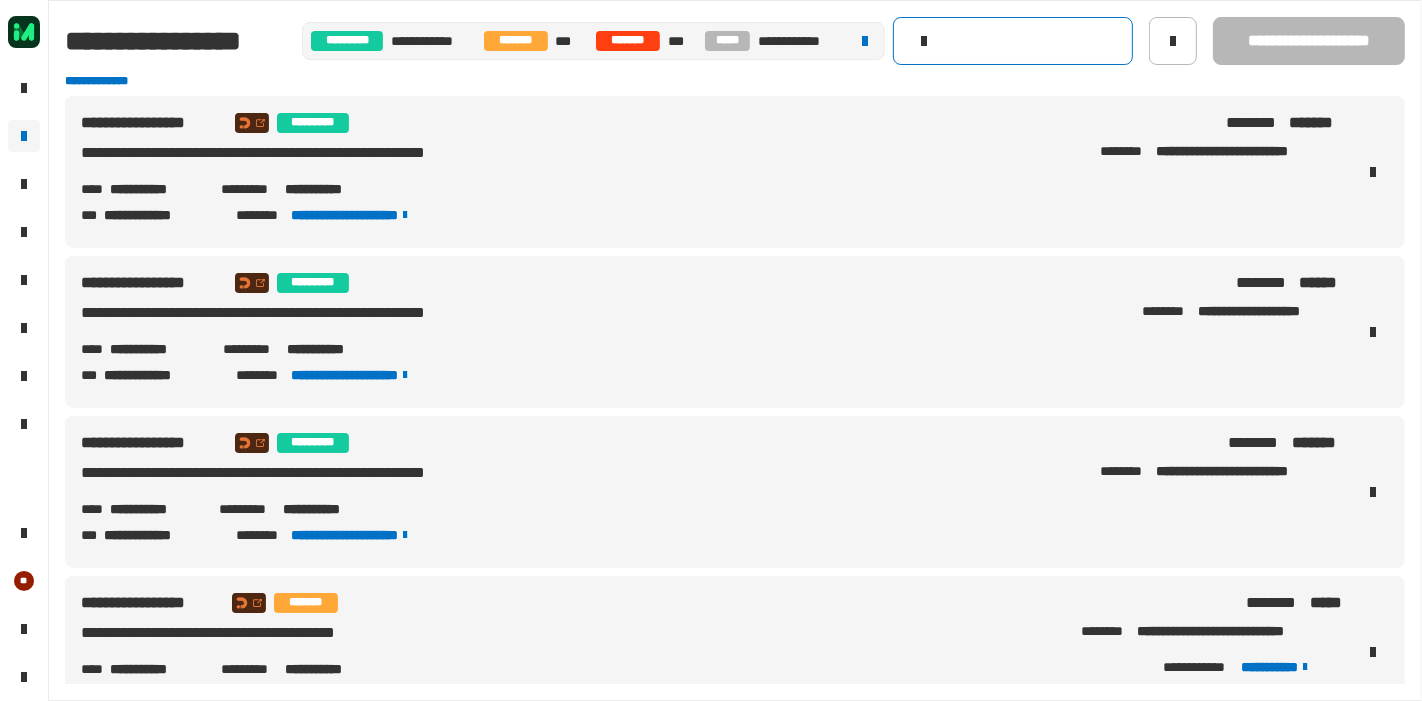 click 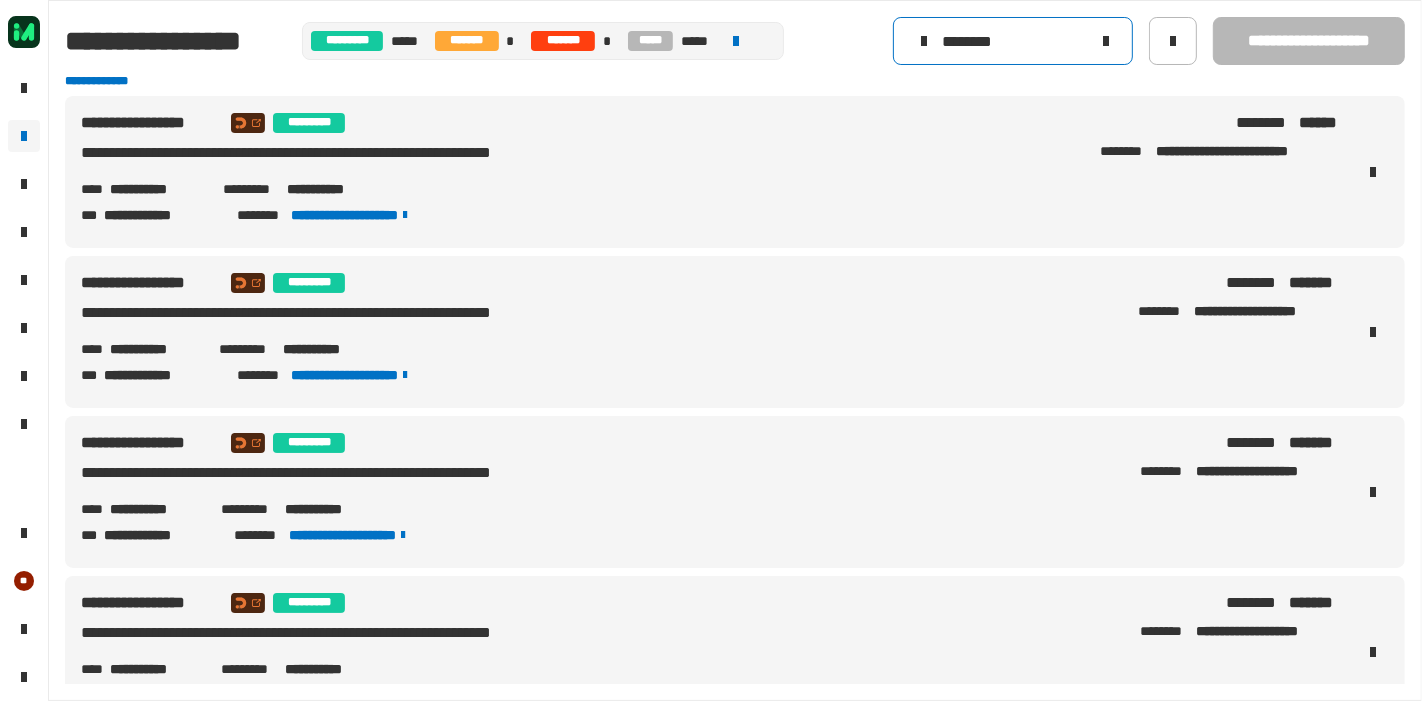type on "********" 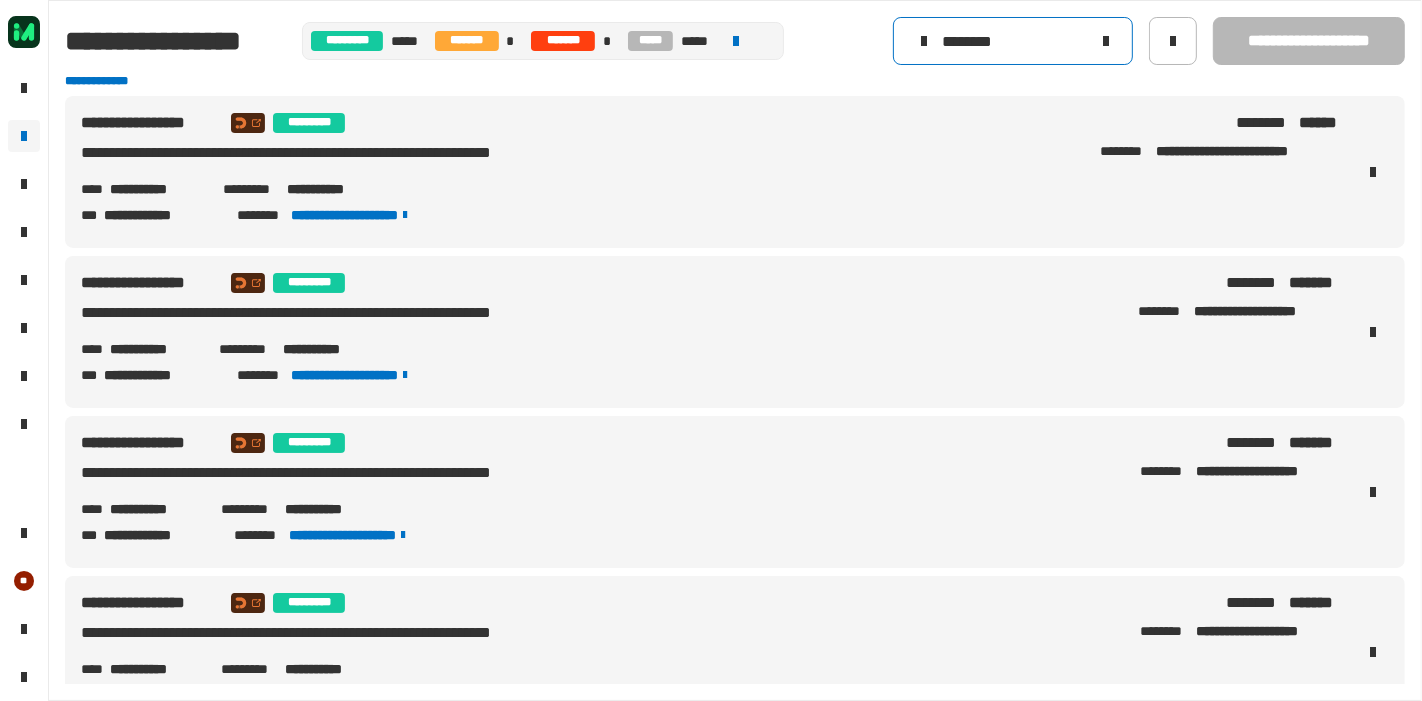 click 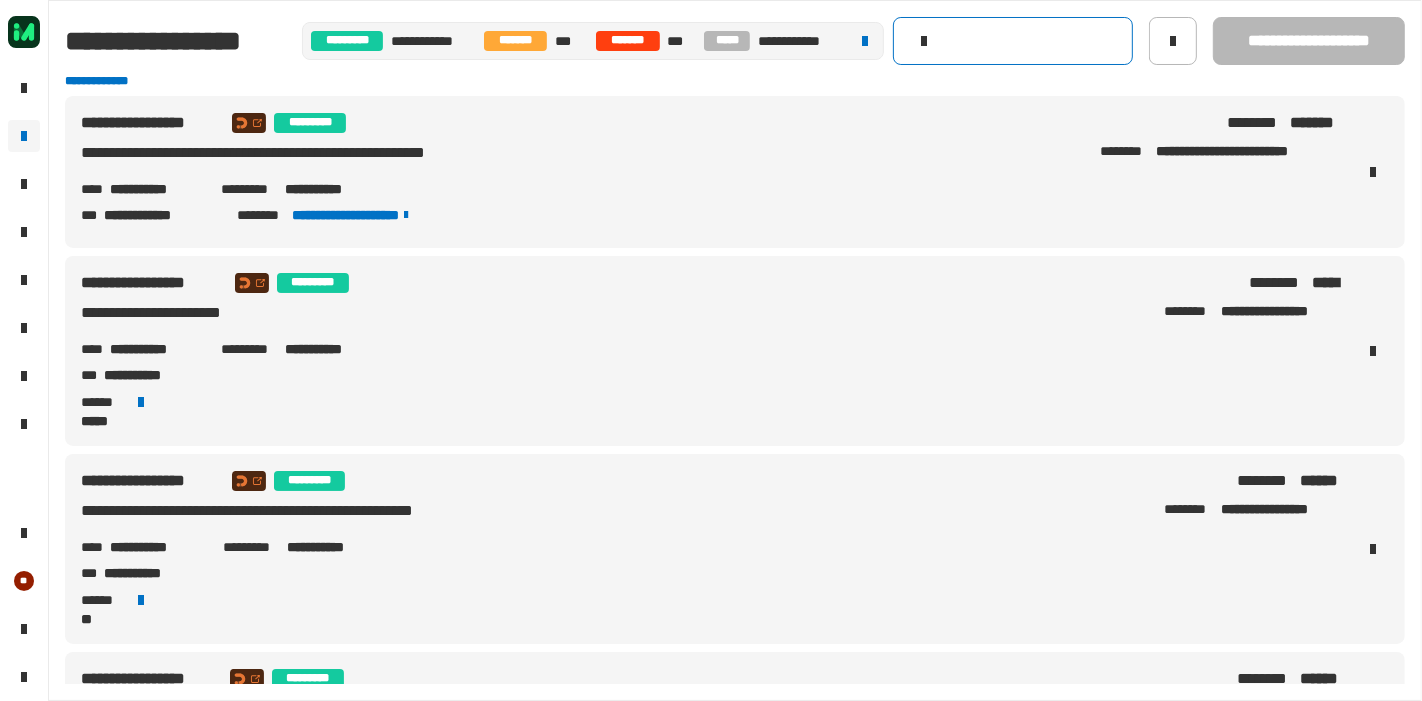 click on "**********" 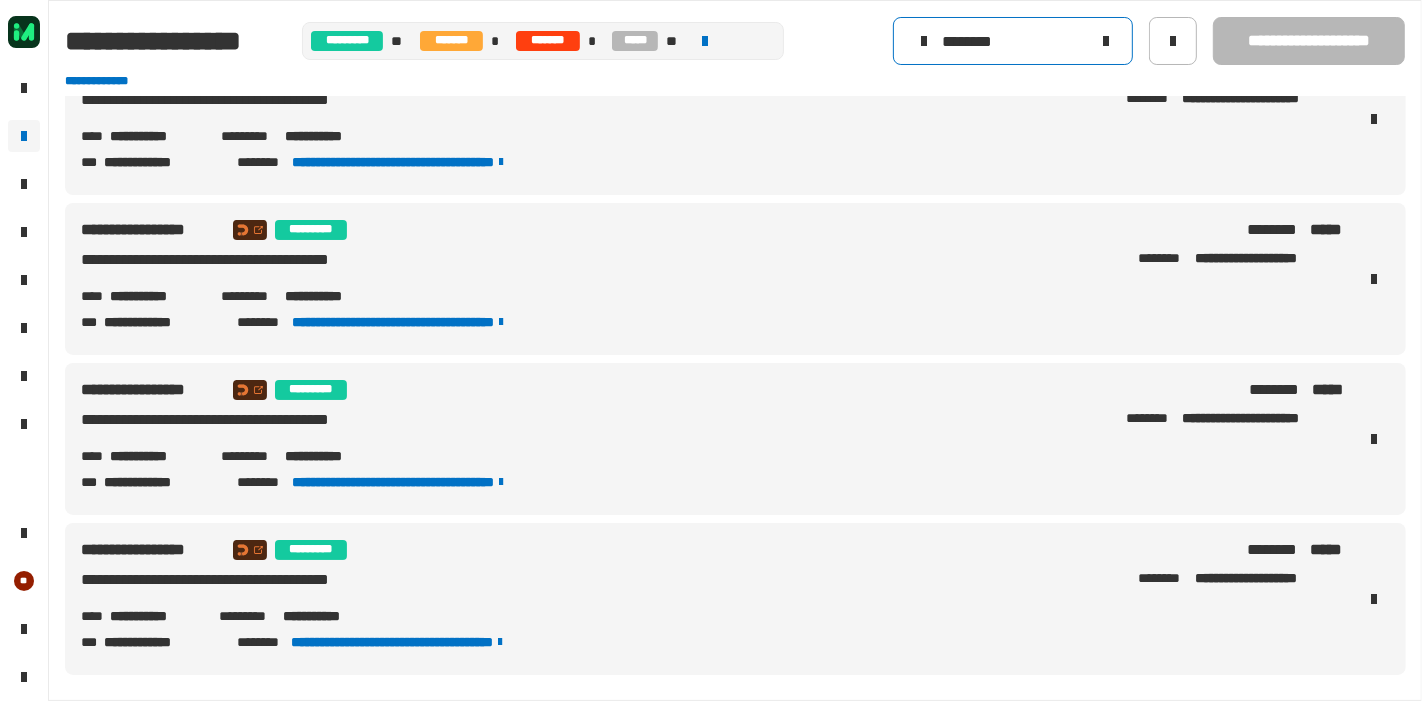 scroll, scrollTop: 0, scrollLeft: 0, axis: both 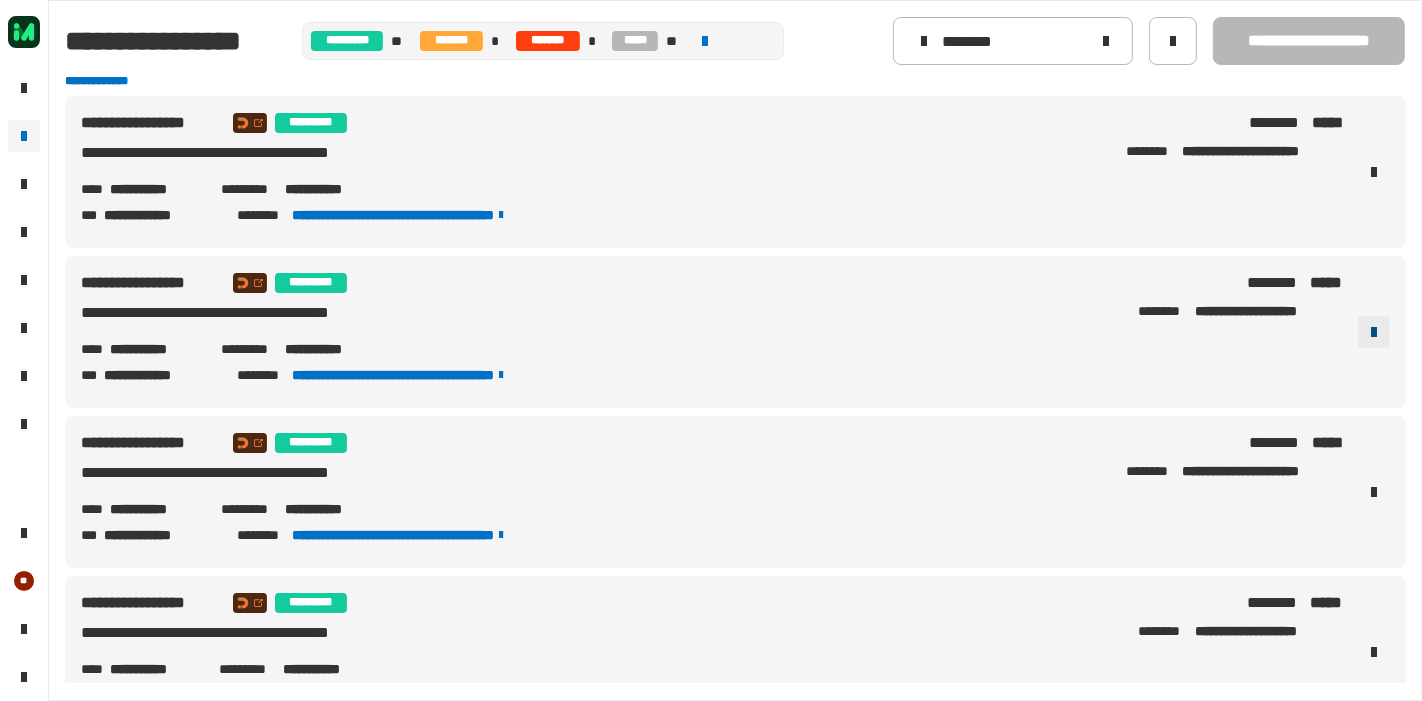 click at bounding box center [1374, 332] 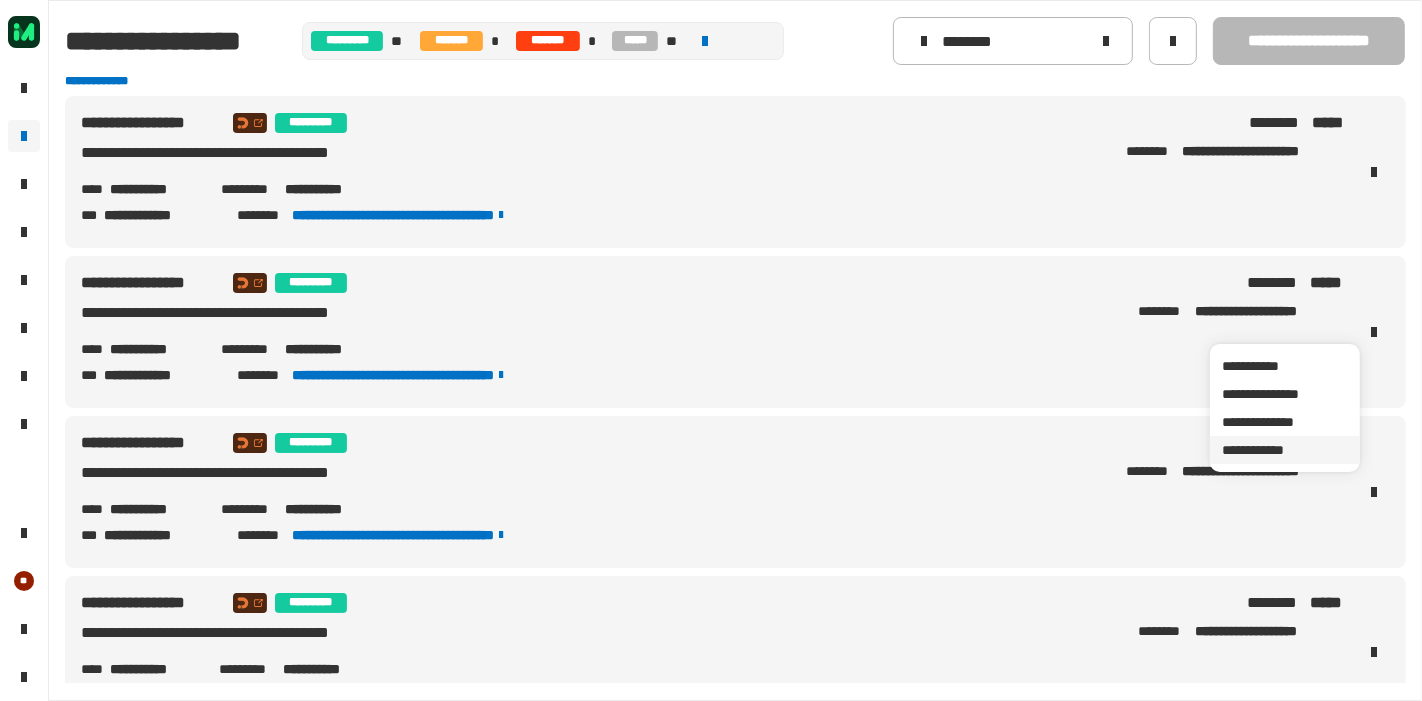 click on "**********" at bounding box center (1285, 450) 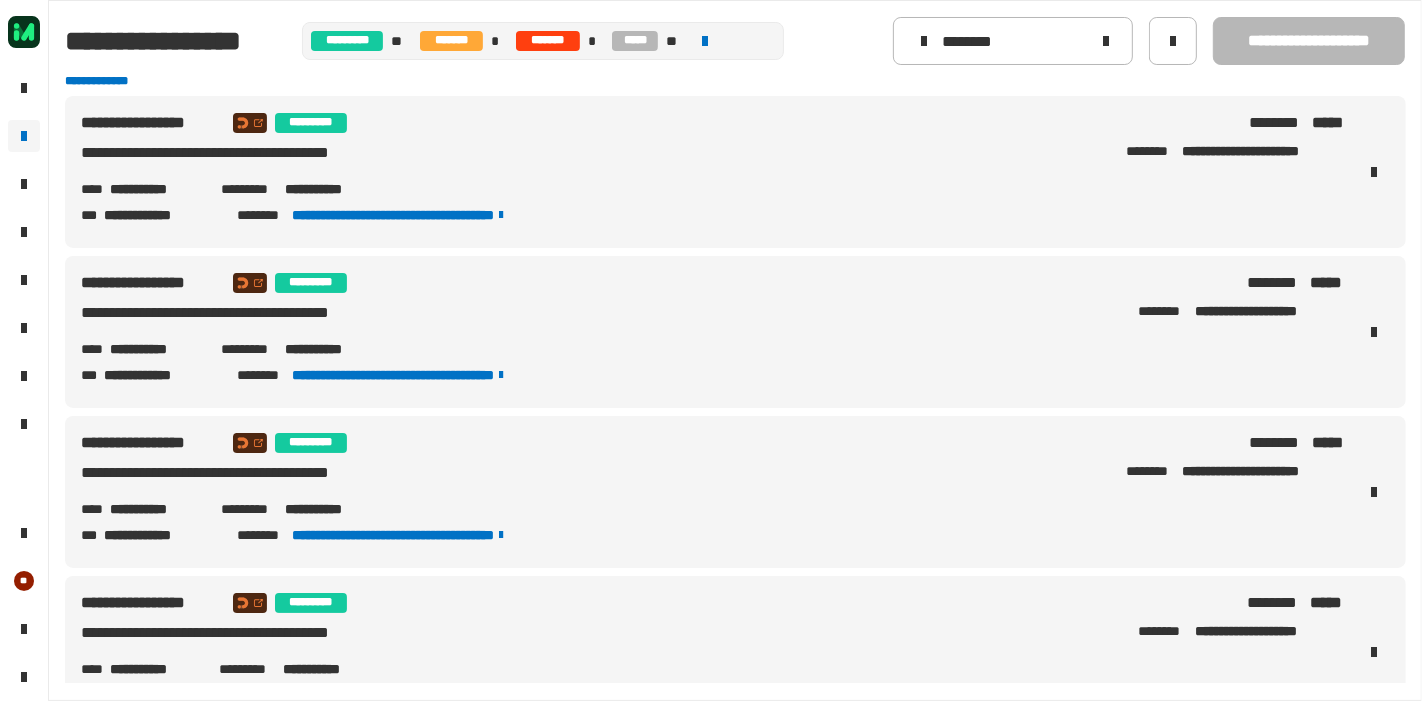 scroll, scrollTop: 53, scrollLeft: 0, axis: vertical 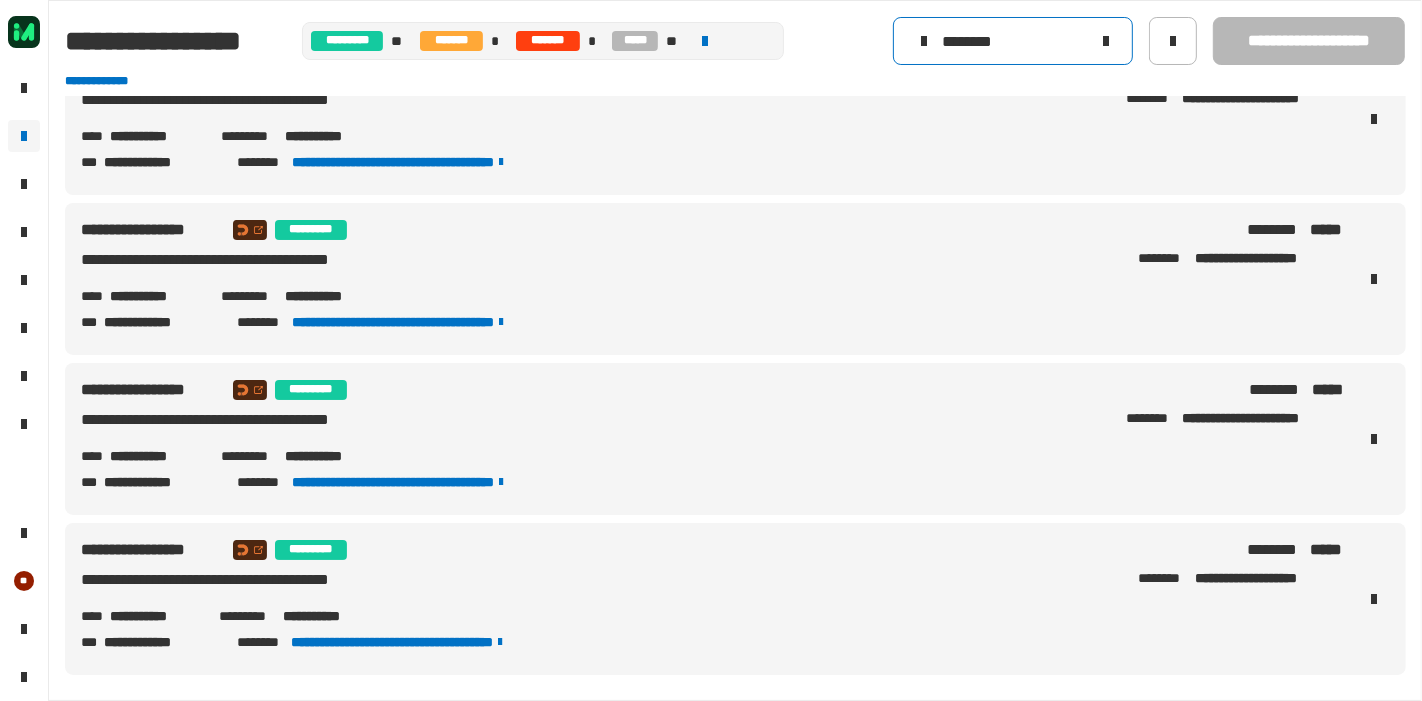 click on "********" 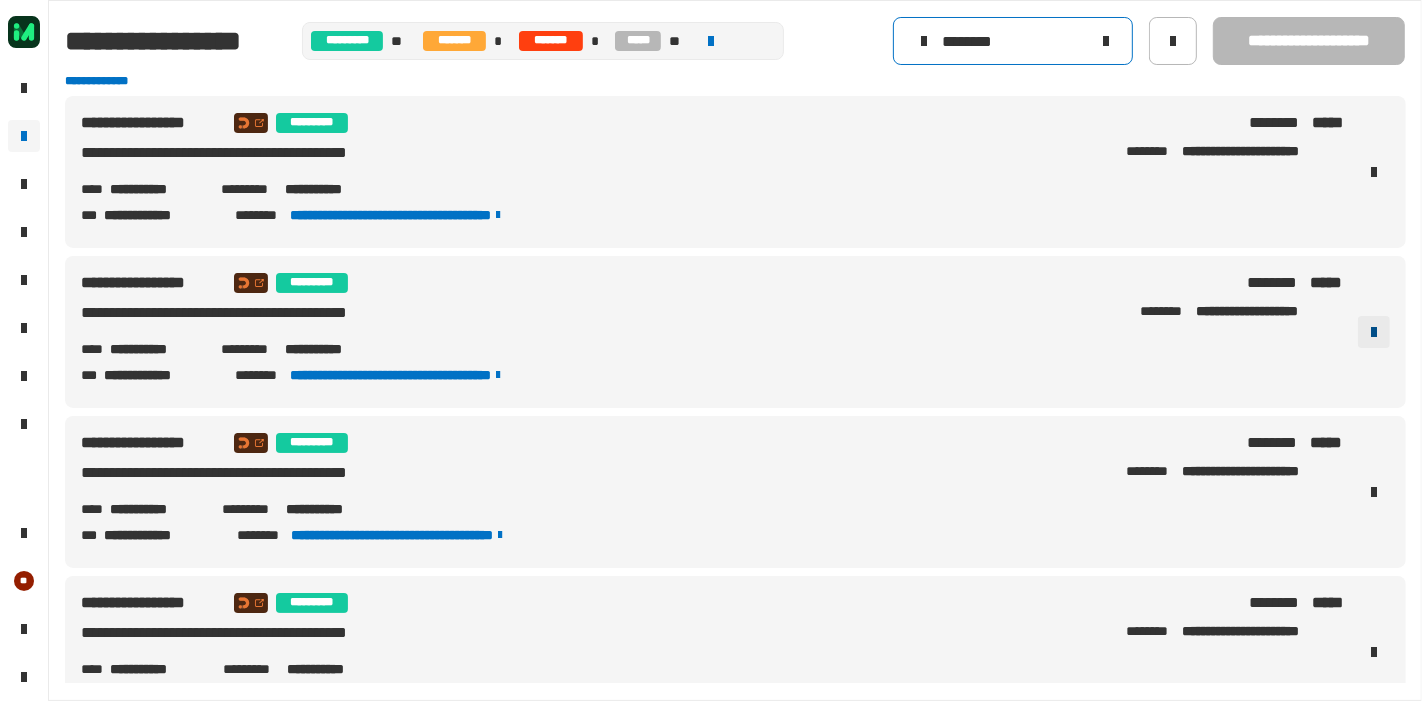 type on "********" 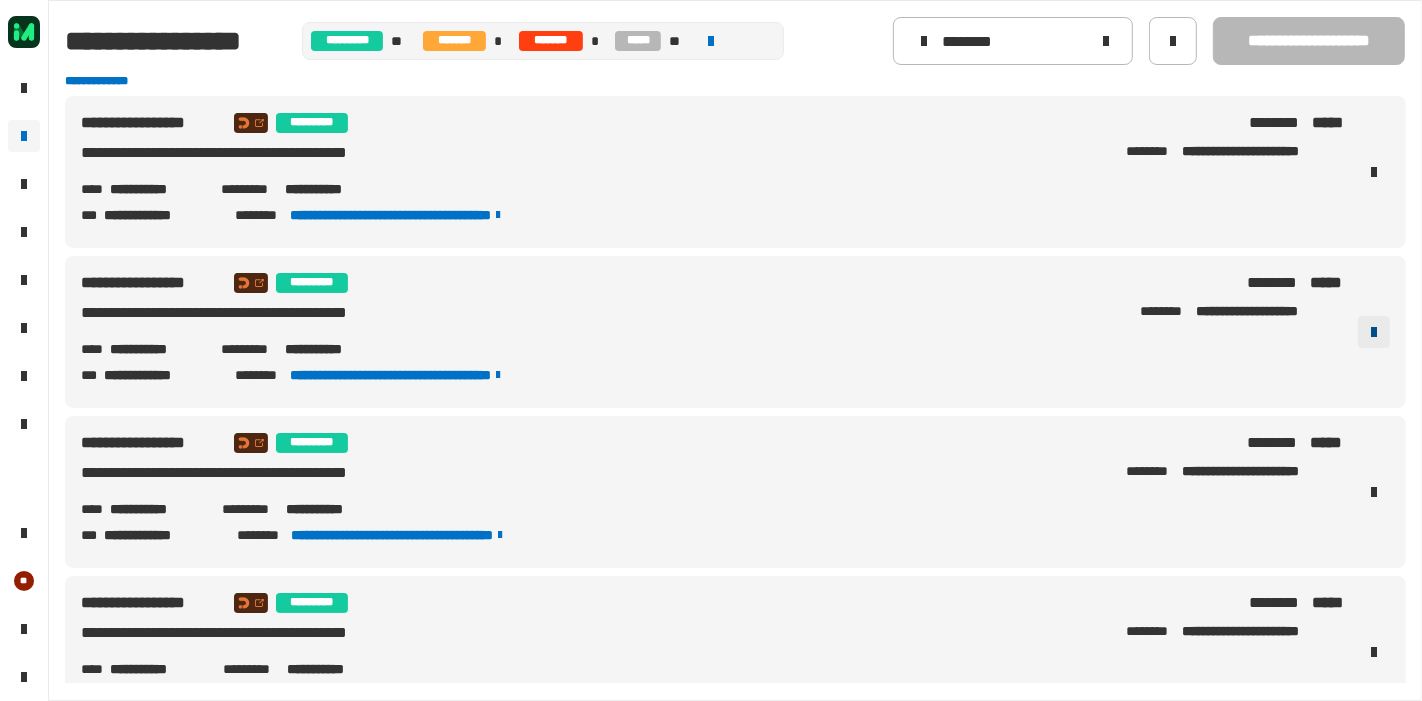 click at bounding box center (1374, 332) 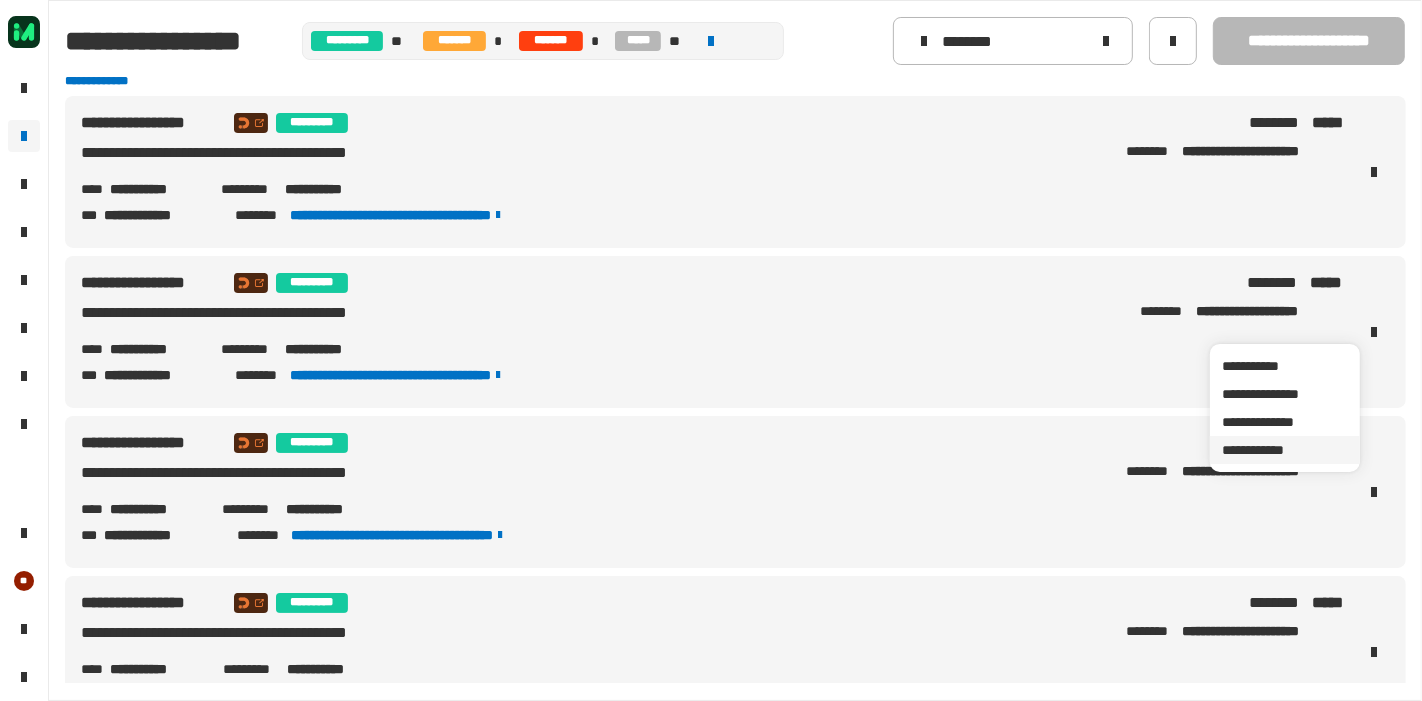 click on "**********" at bounding box center [1285, 450] 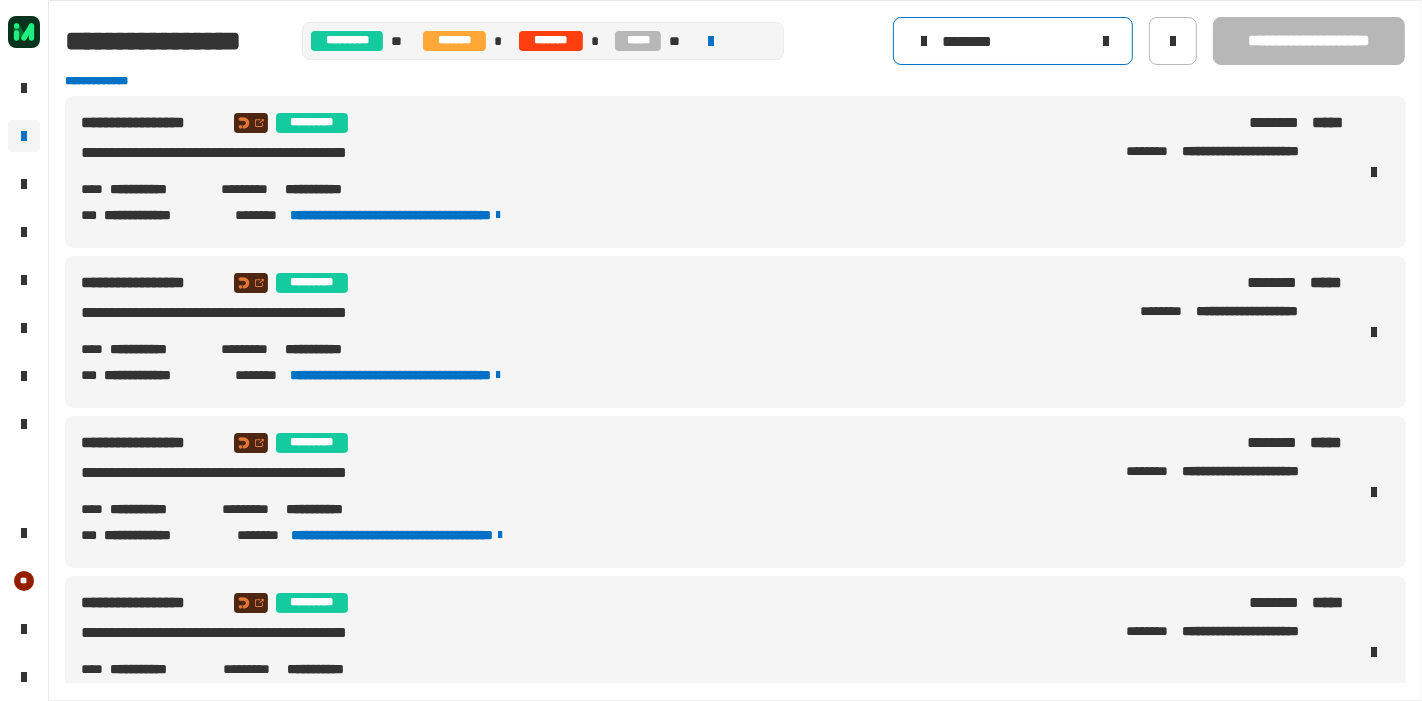 click on "********" 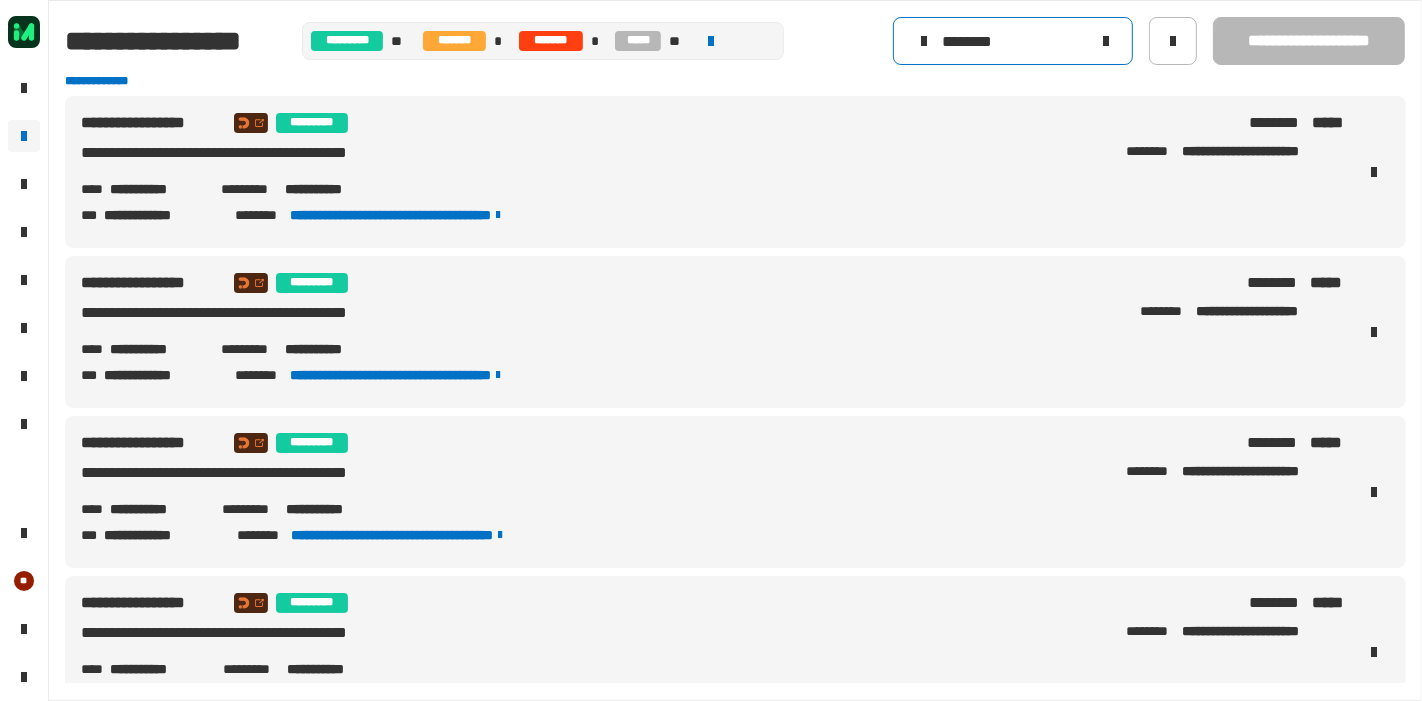 click 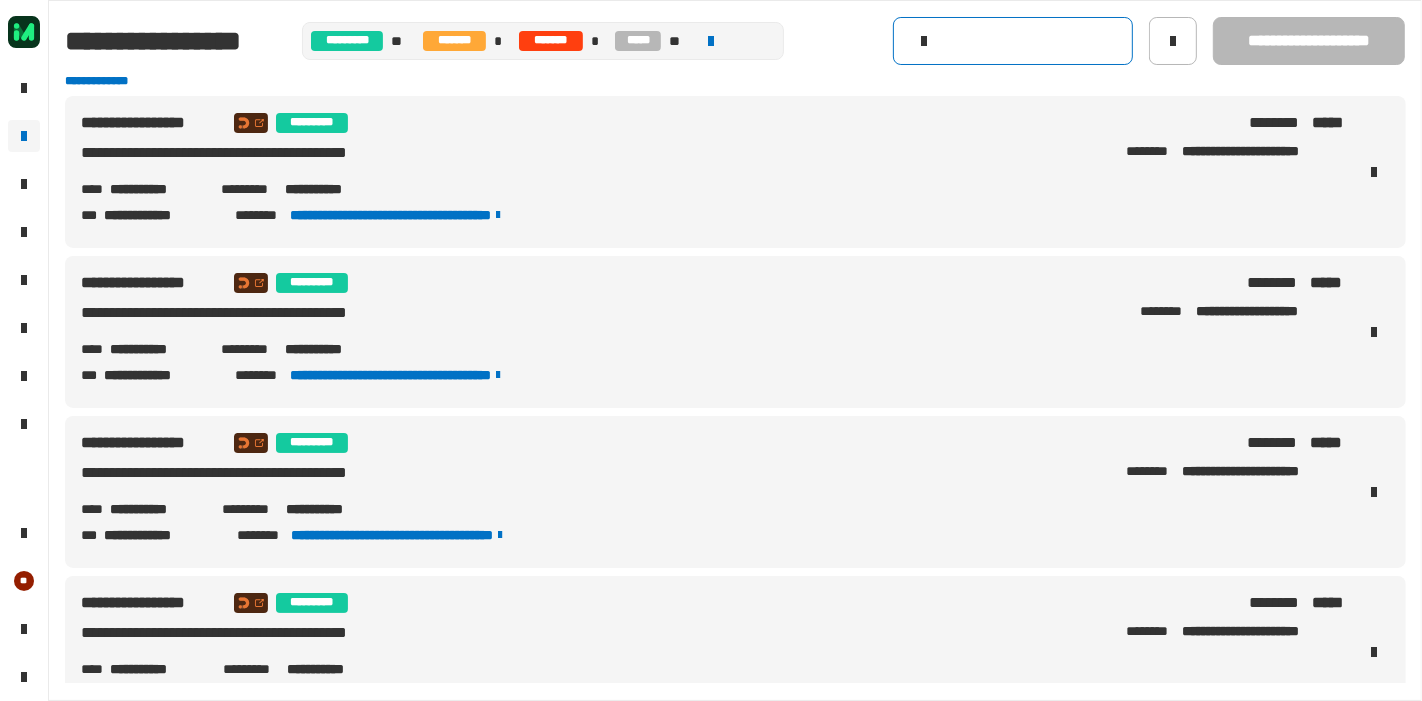 type 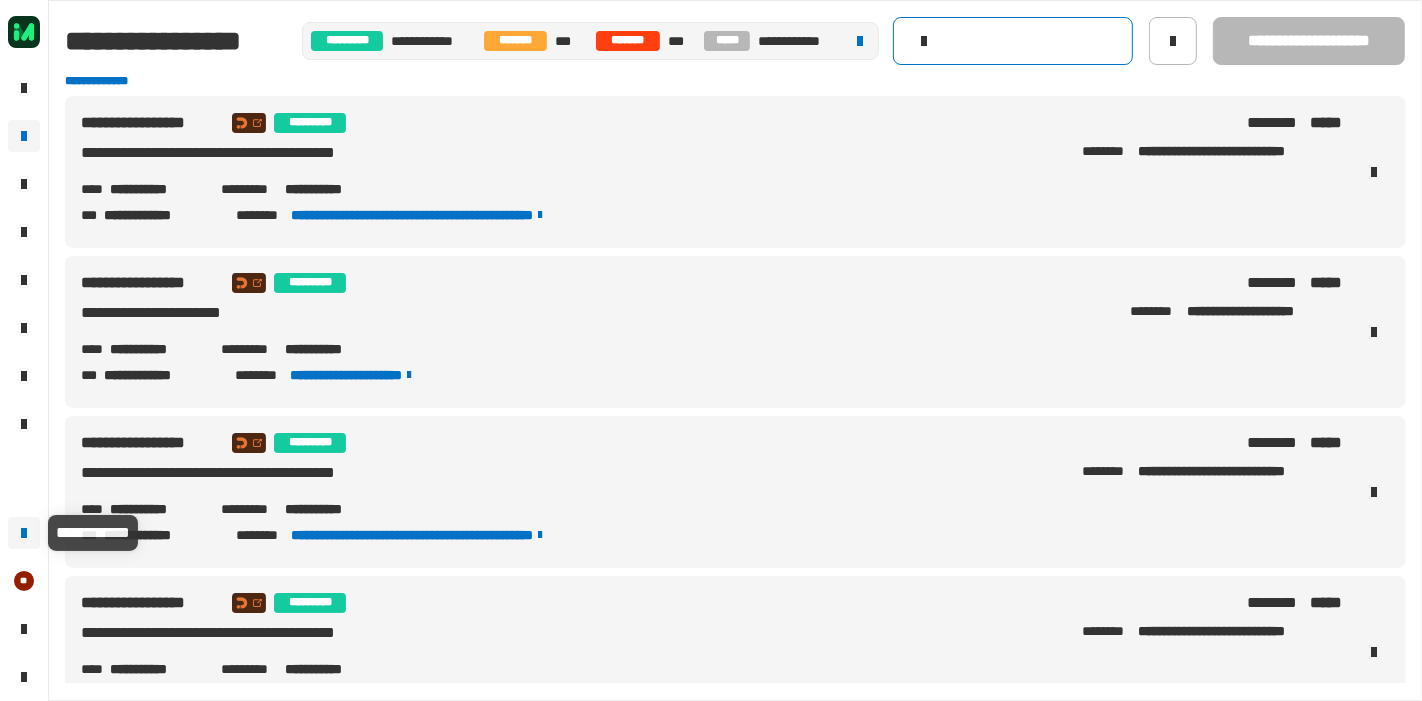 click 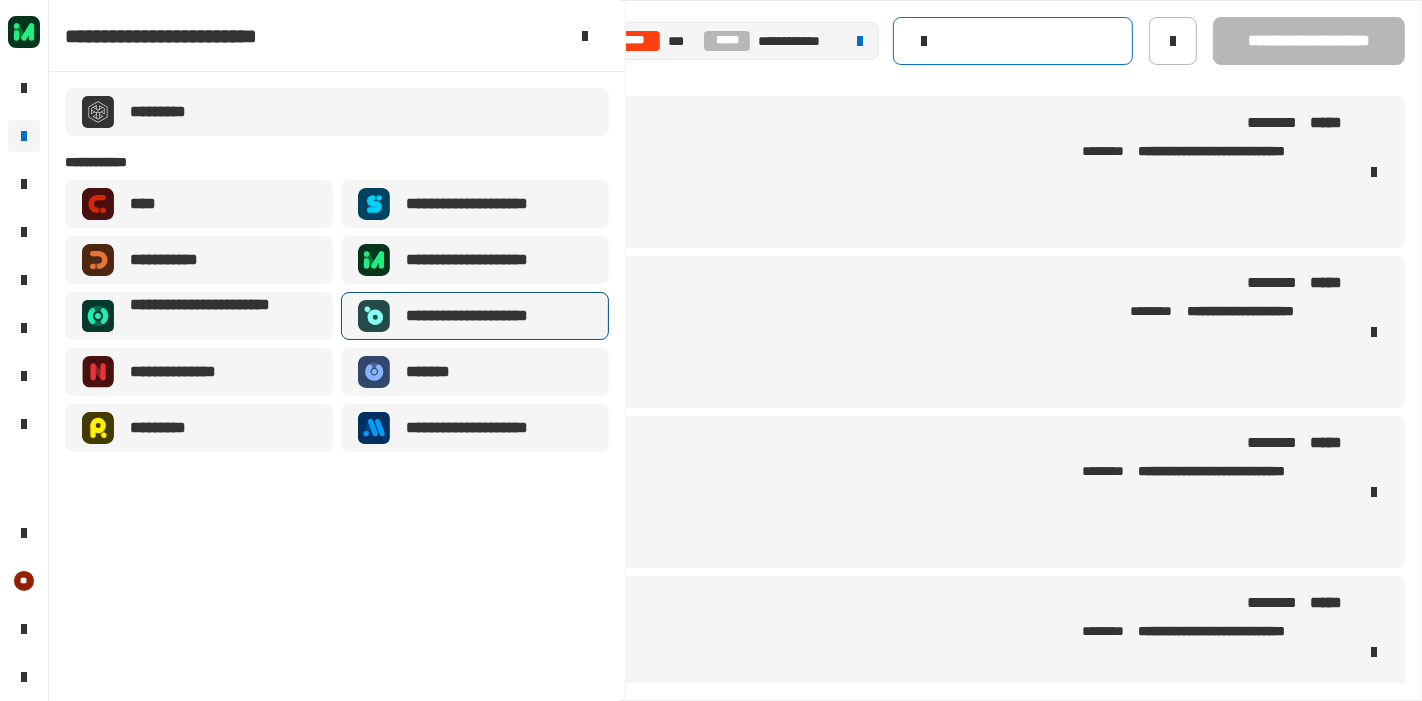 click on "**********" at bounding box center [475, 316] 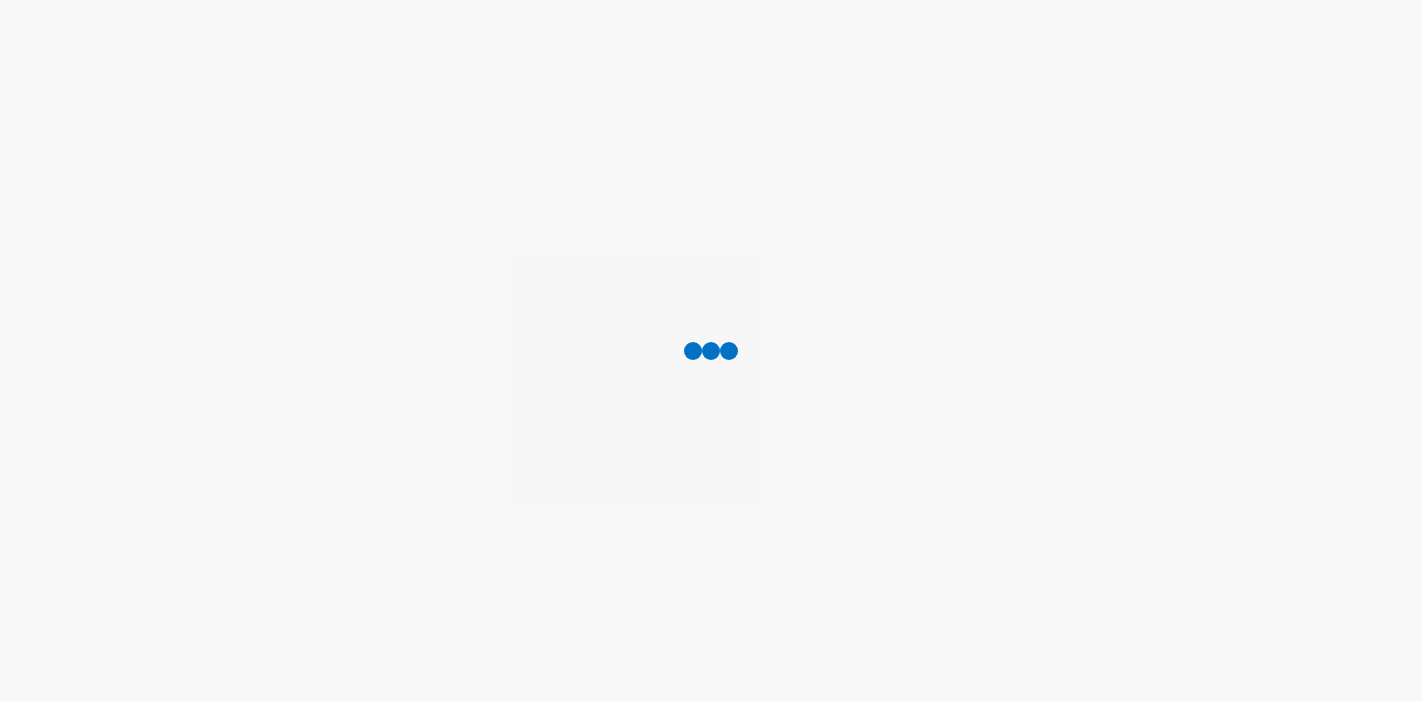 scroll, scrollTop: 0, scrollLeft: 0, axis: both 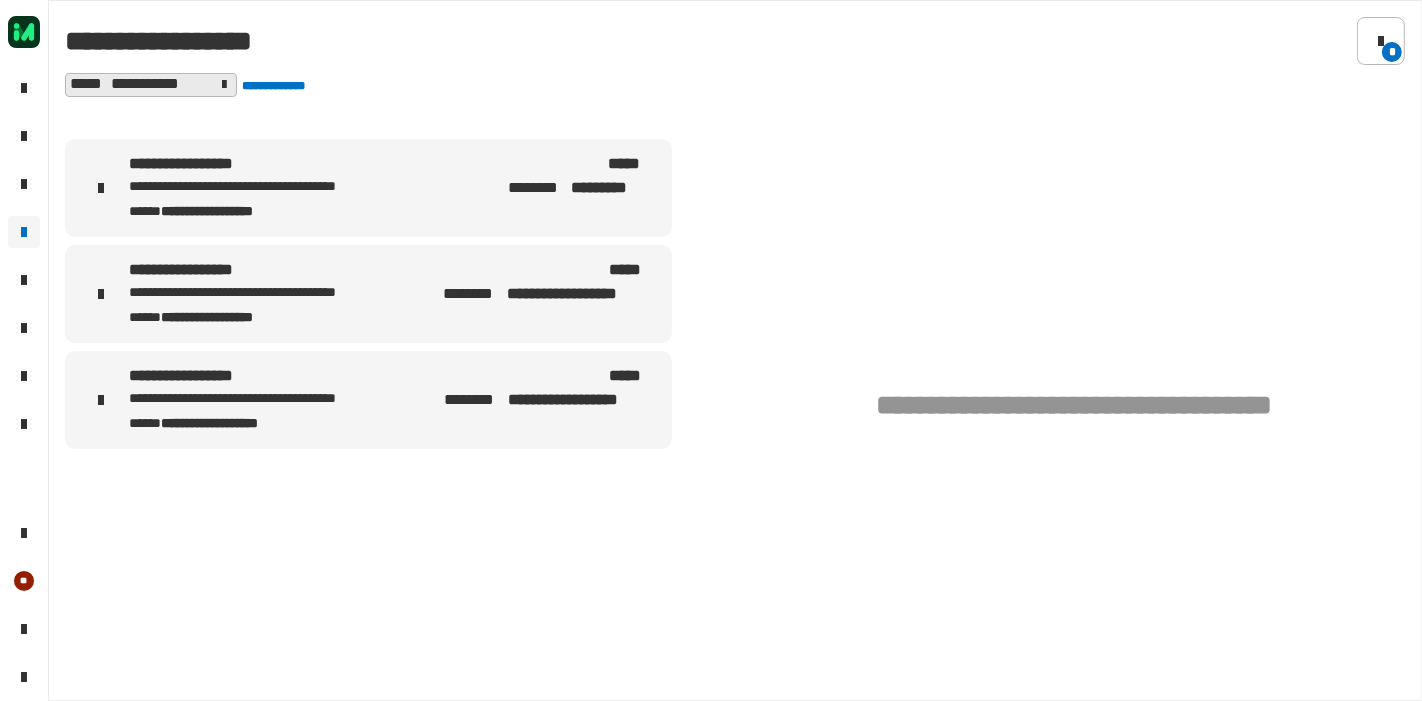 click 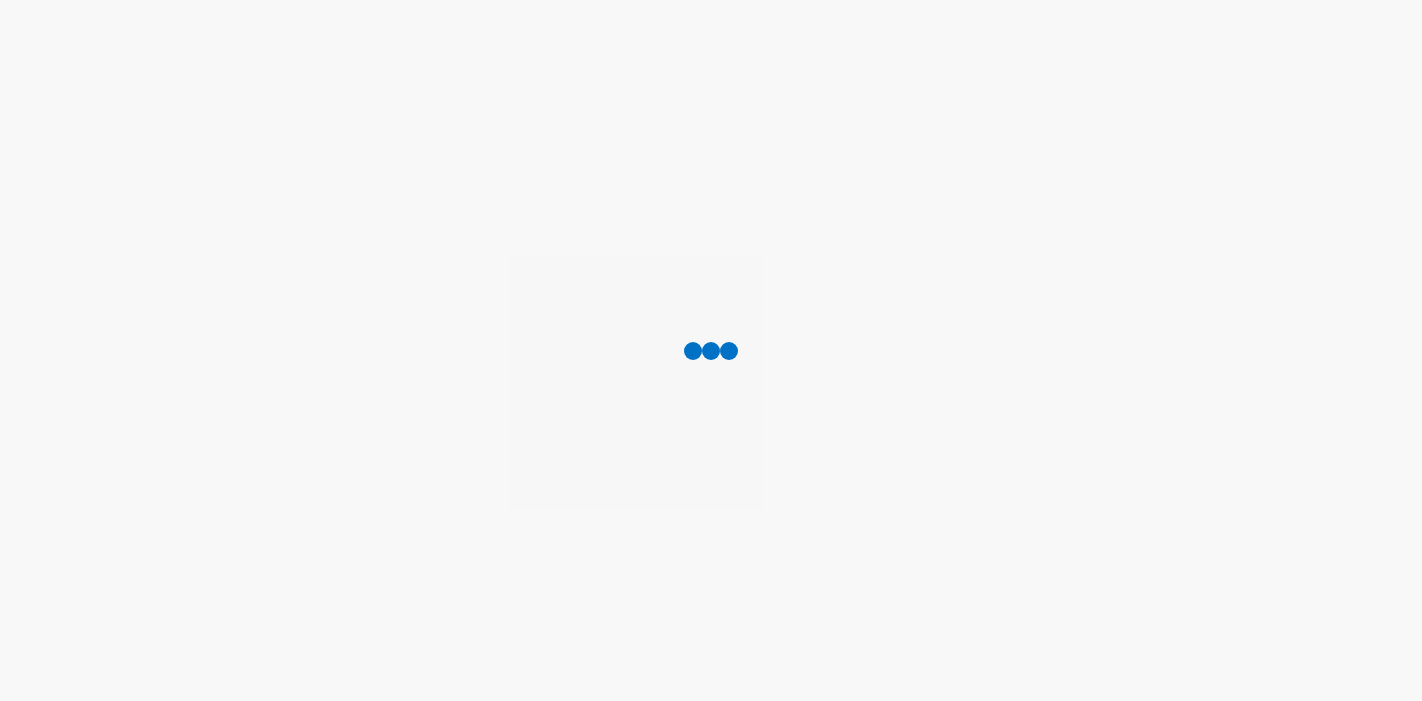 scroll, scrollTop: 0, scrollLeft: 0, axis: both 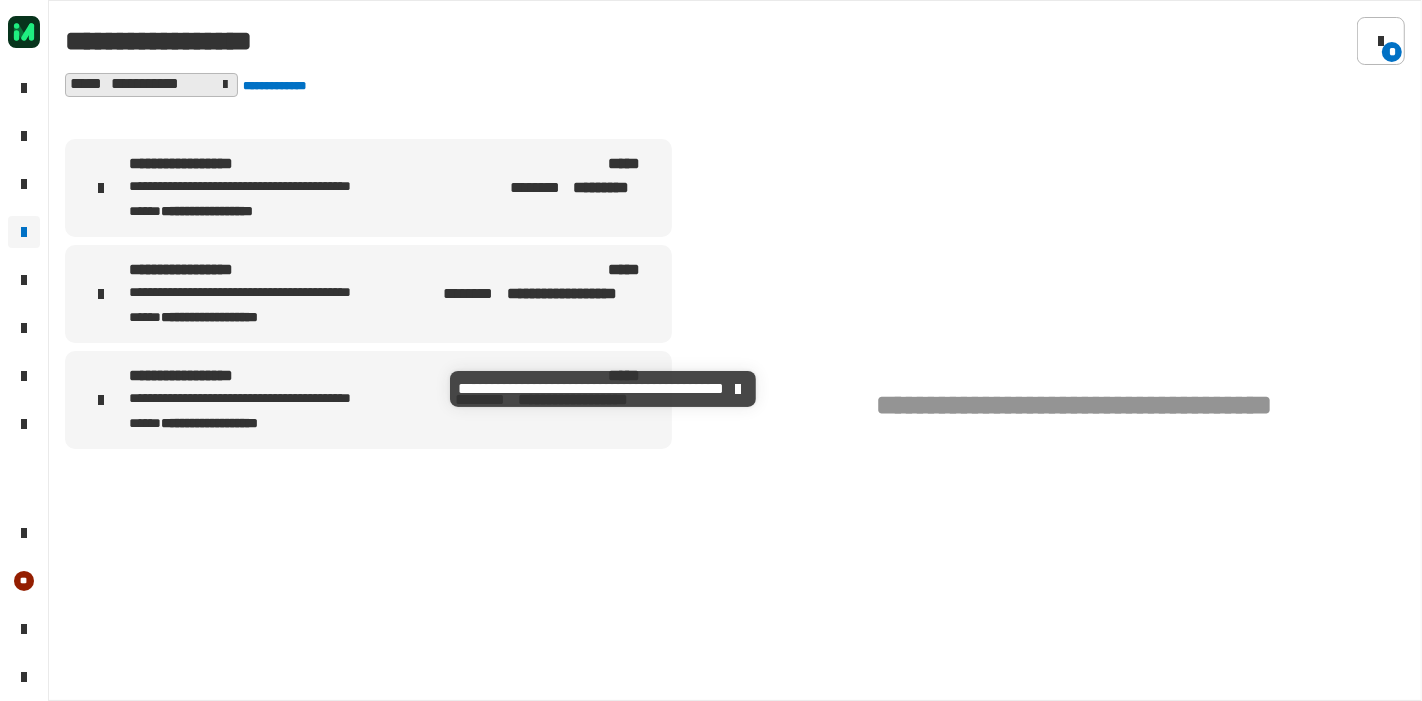 click on "**********" at bounding box center [290, 399] 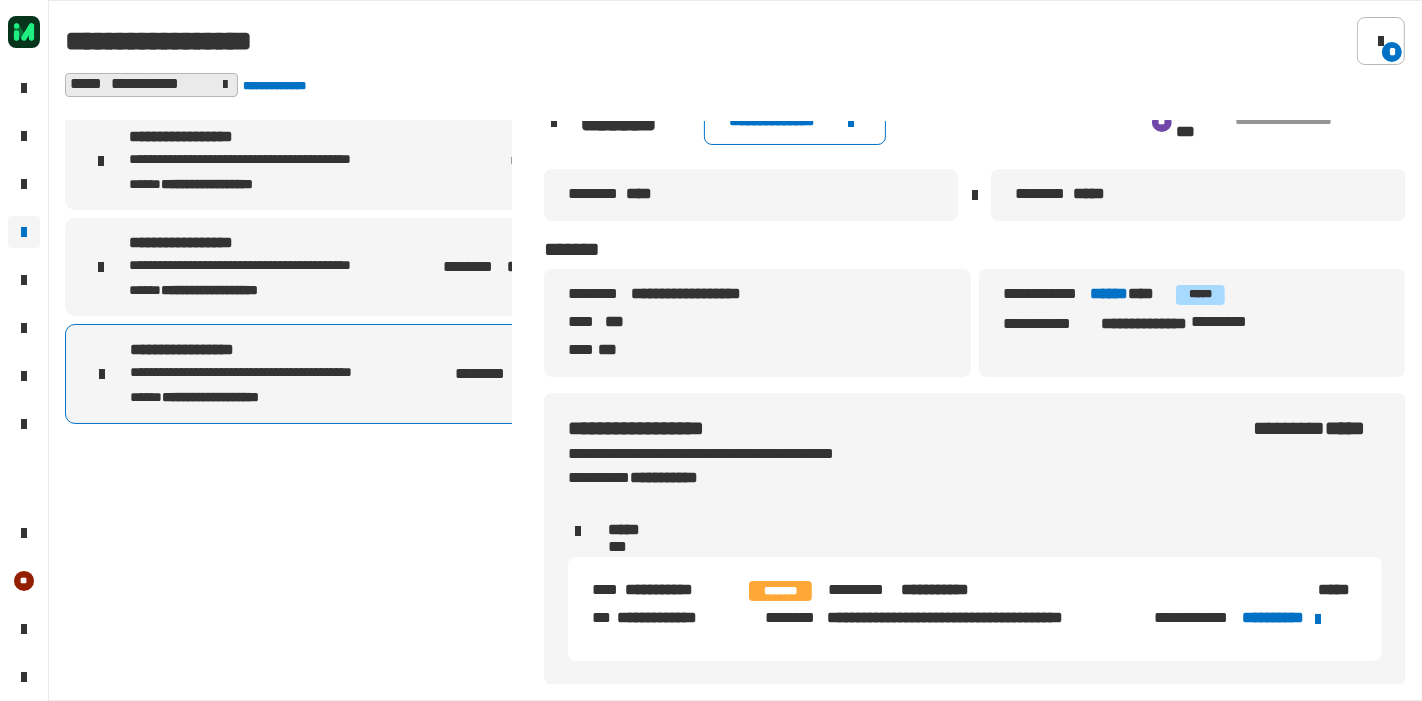 scroll, scrollTop: 0, scrollLeft: 0, axis: both 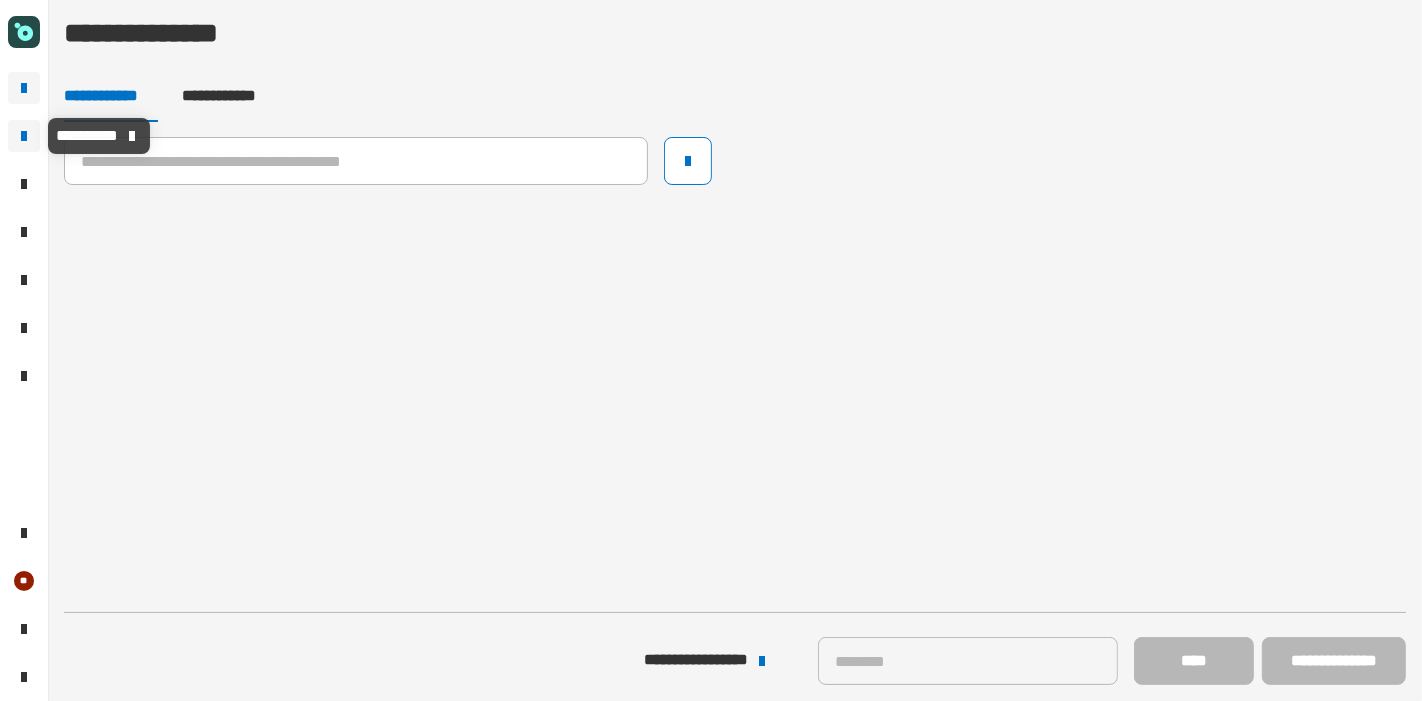 click 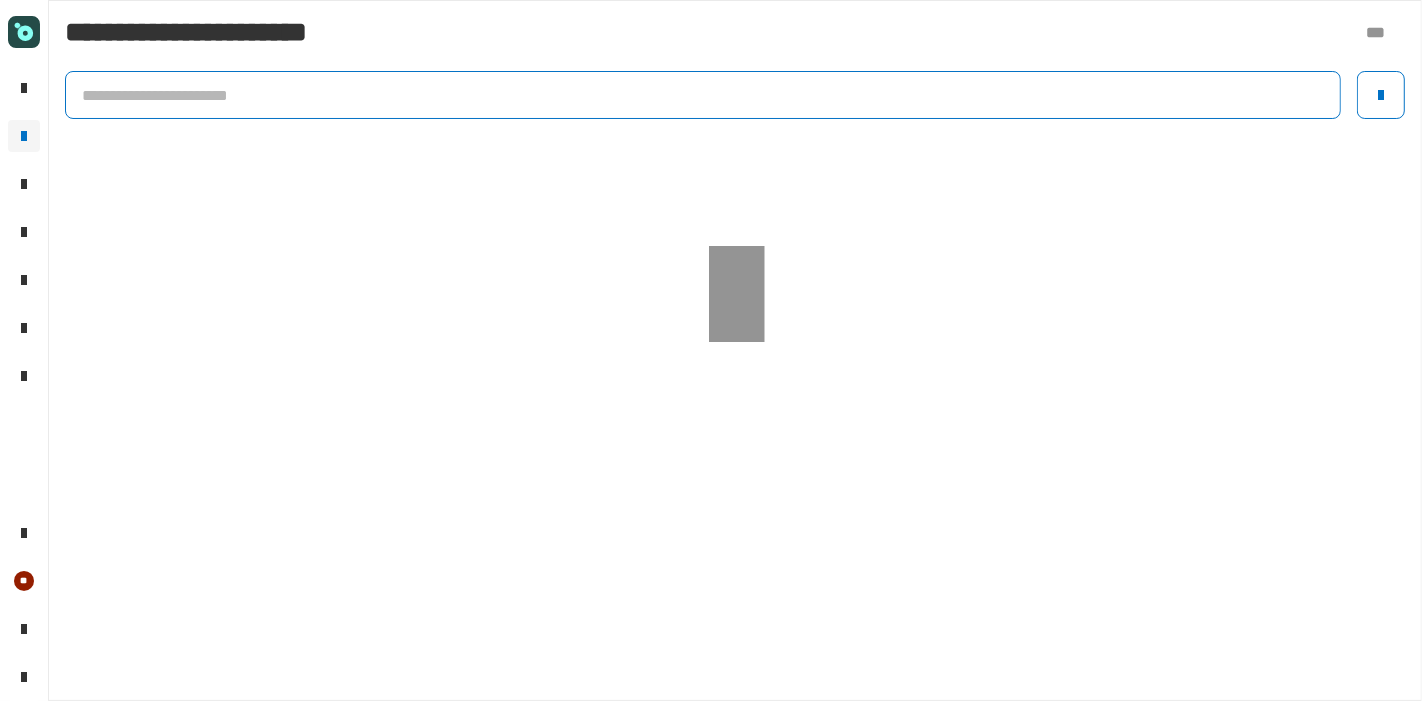 click 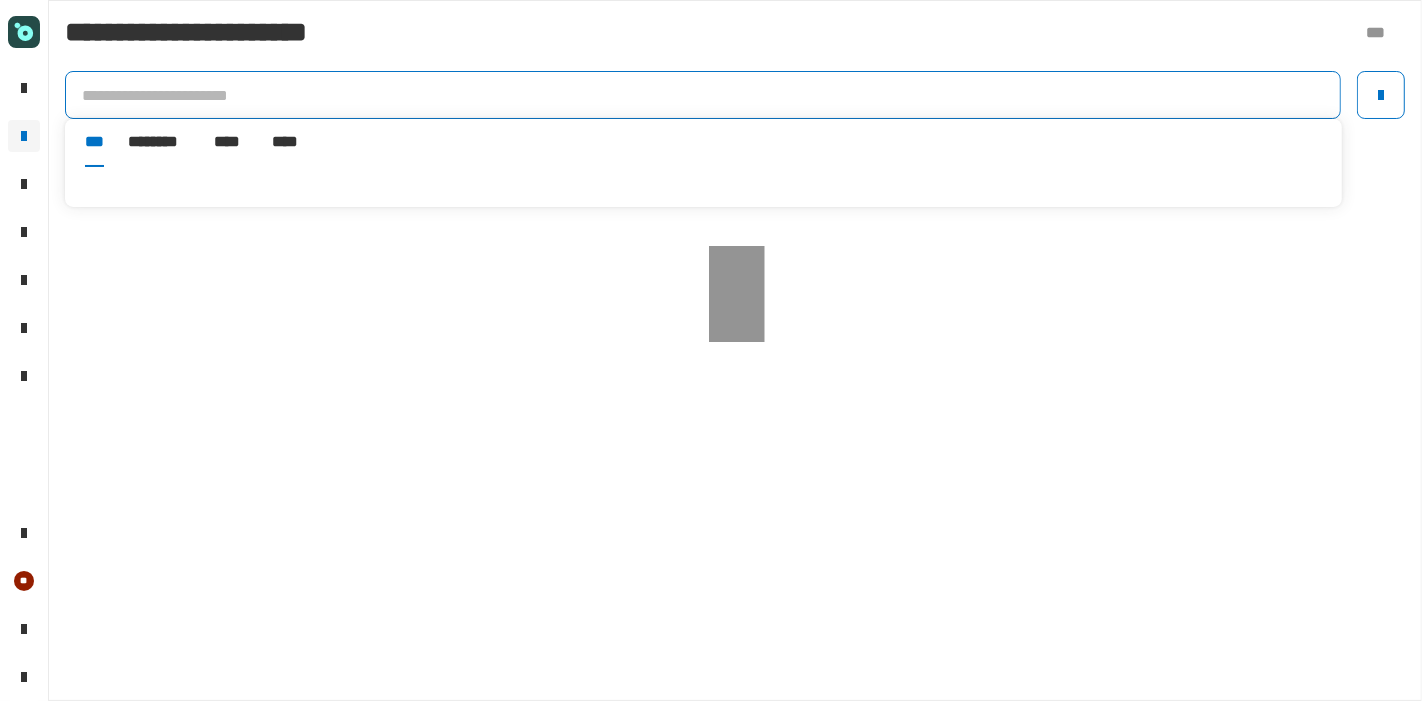 click 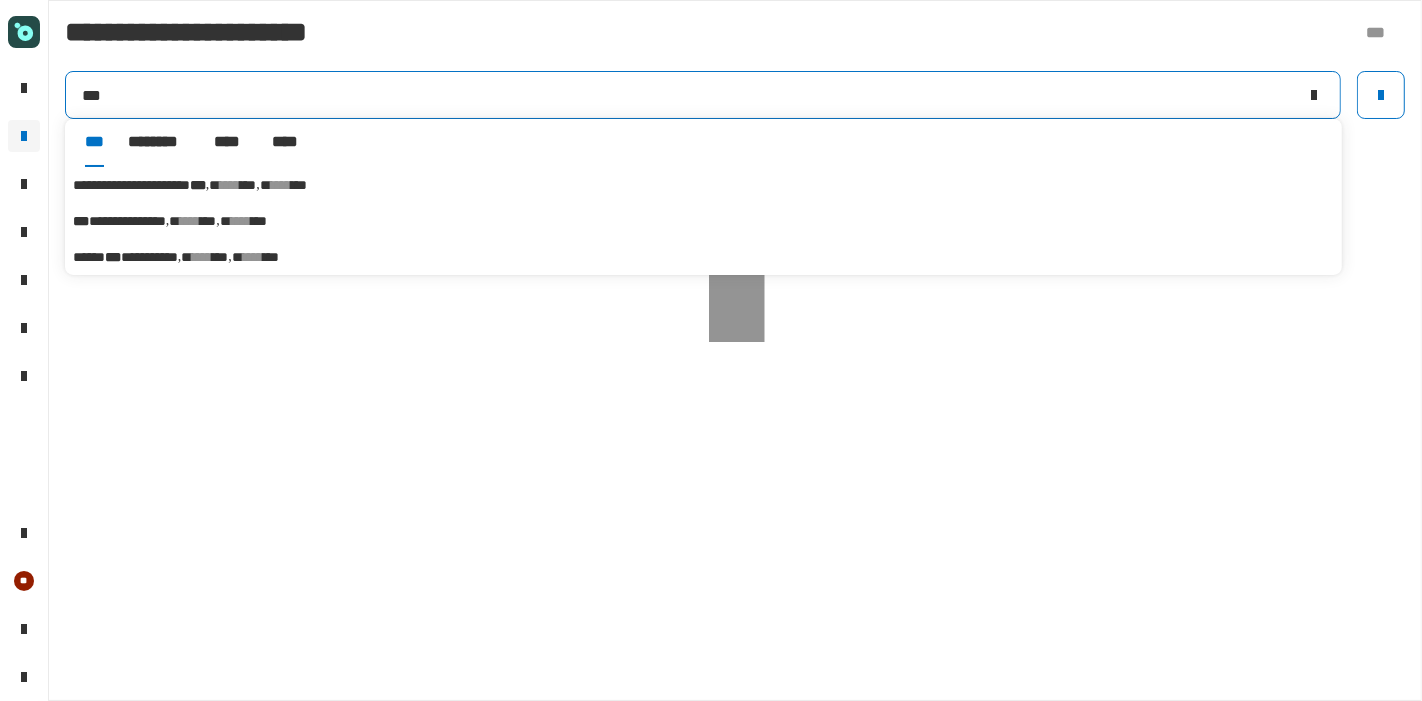 type on "***" 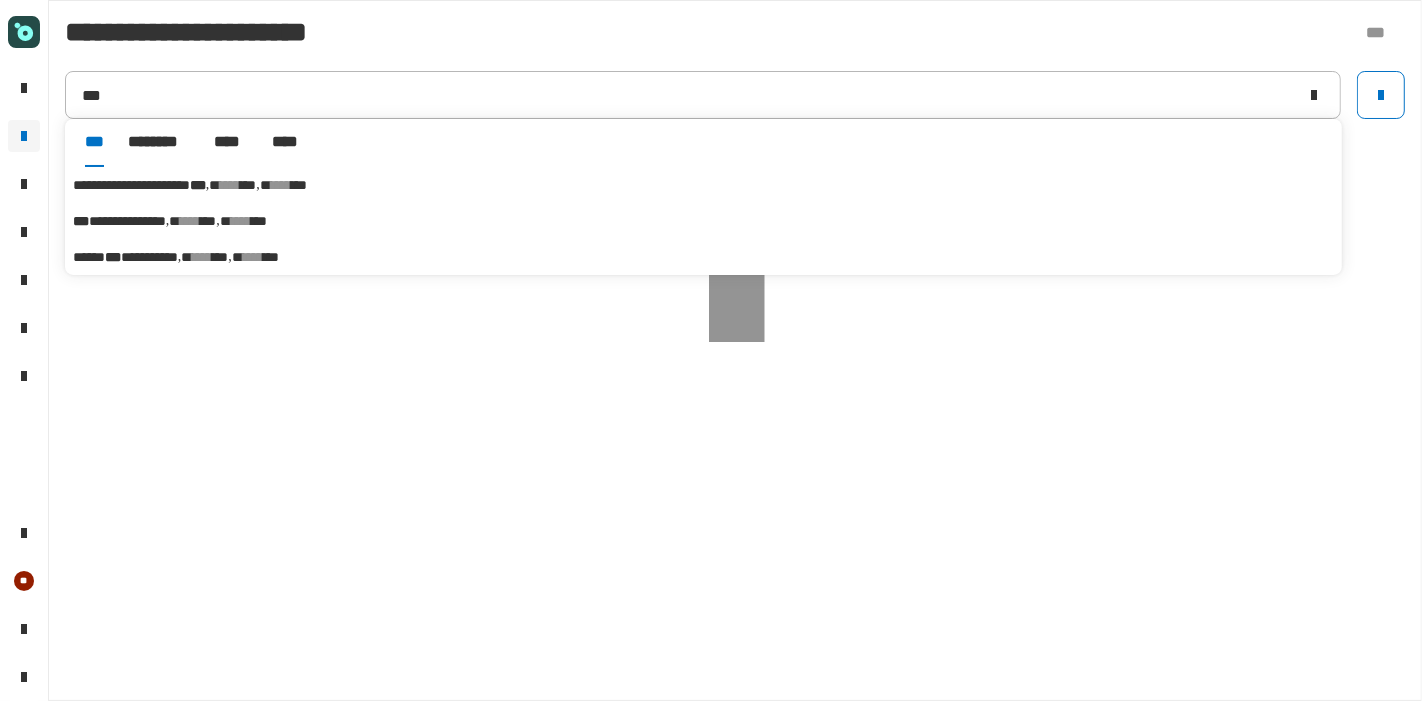 click on "****" at bounding box center [190, 221] 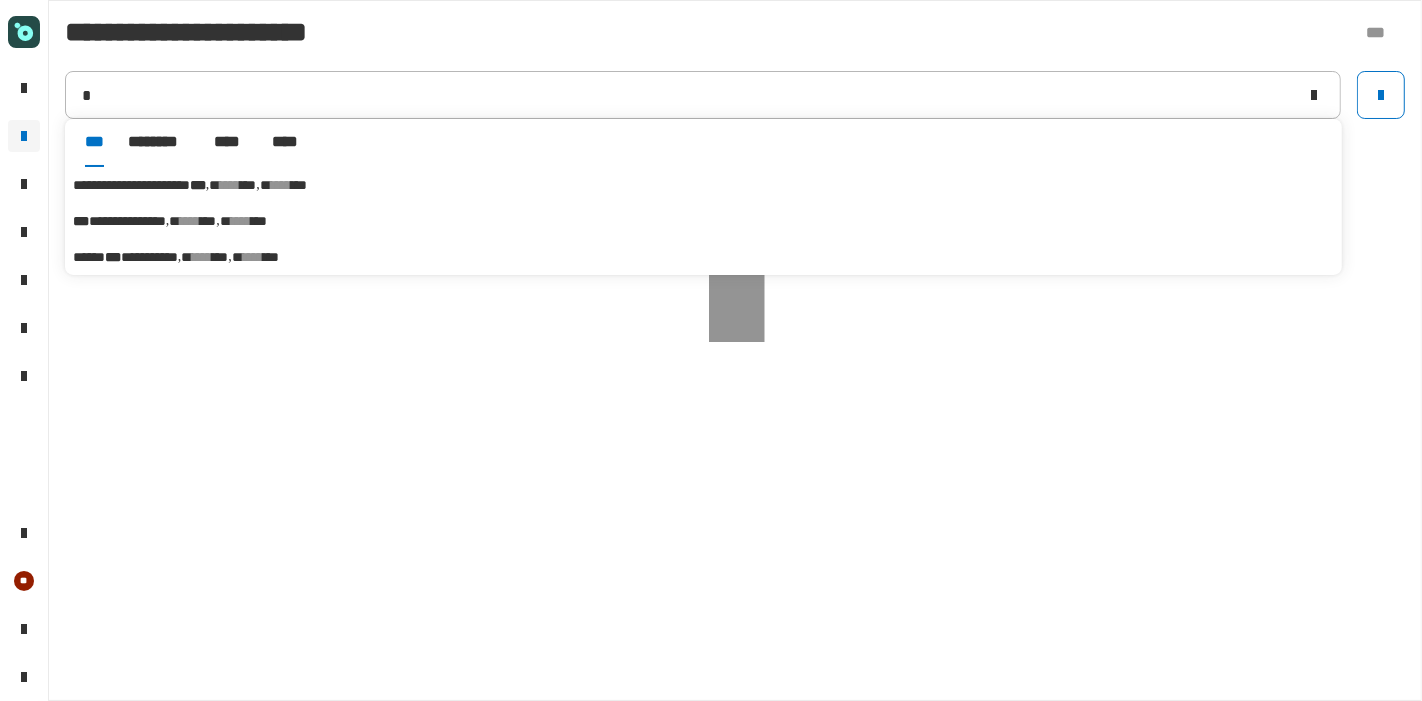 type on "**********" 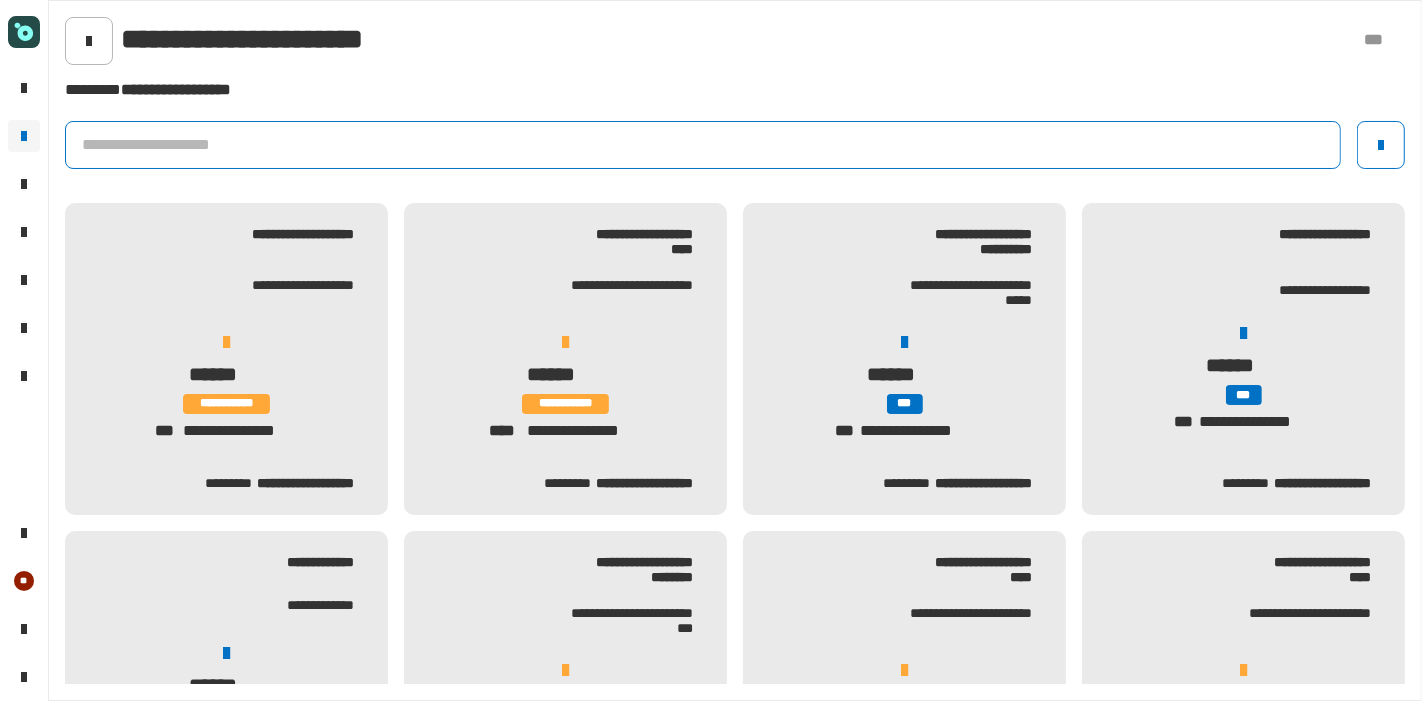 click 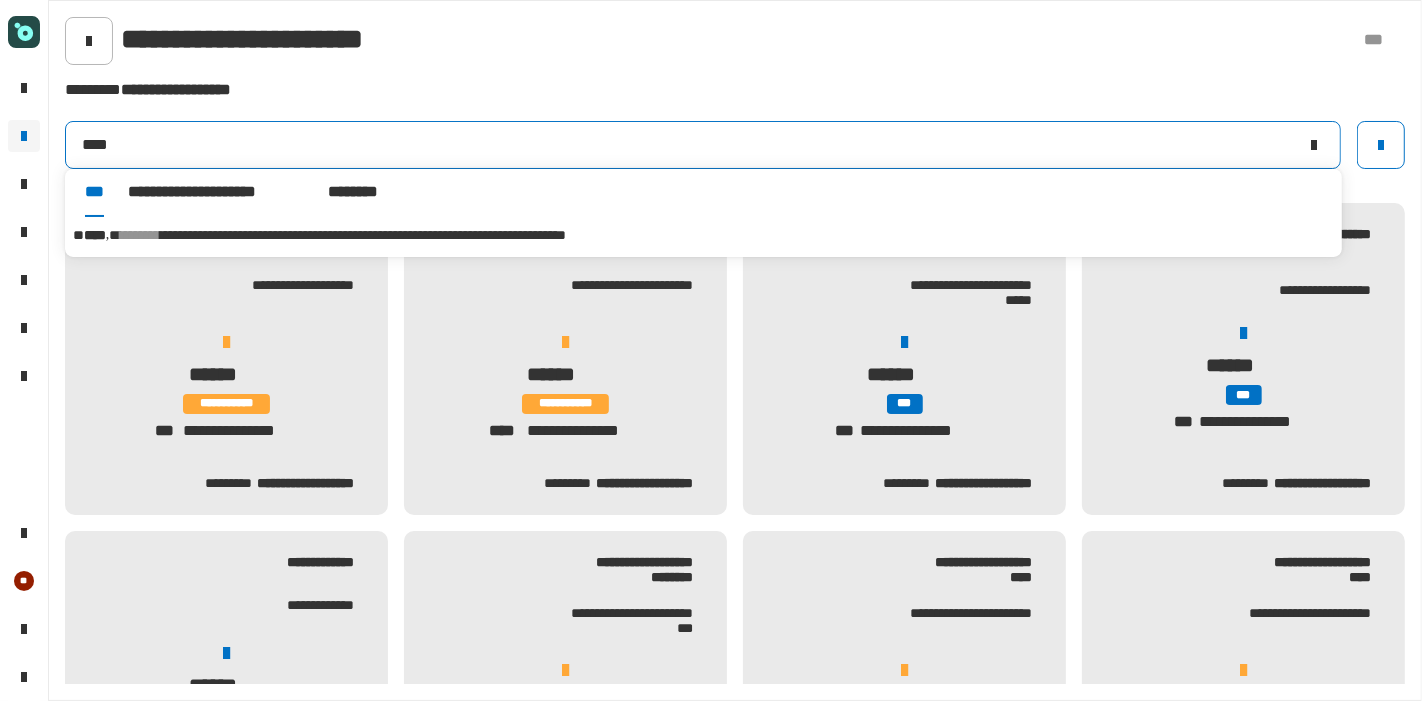 type on "****" 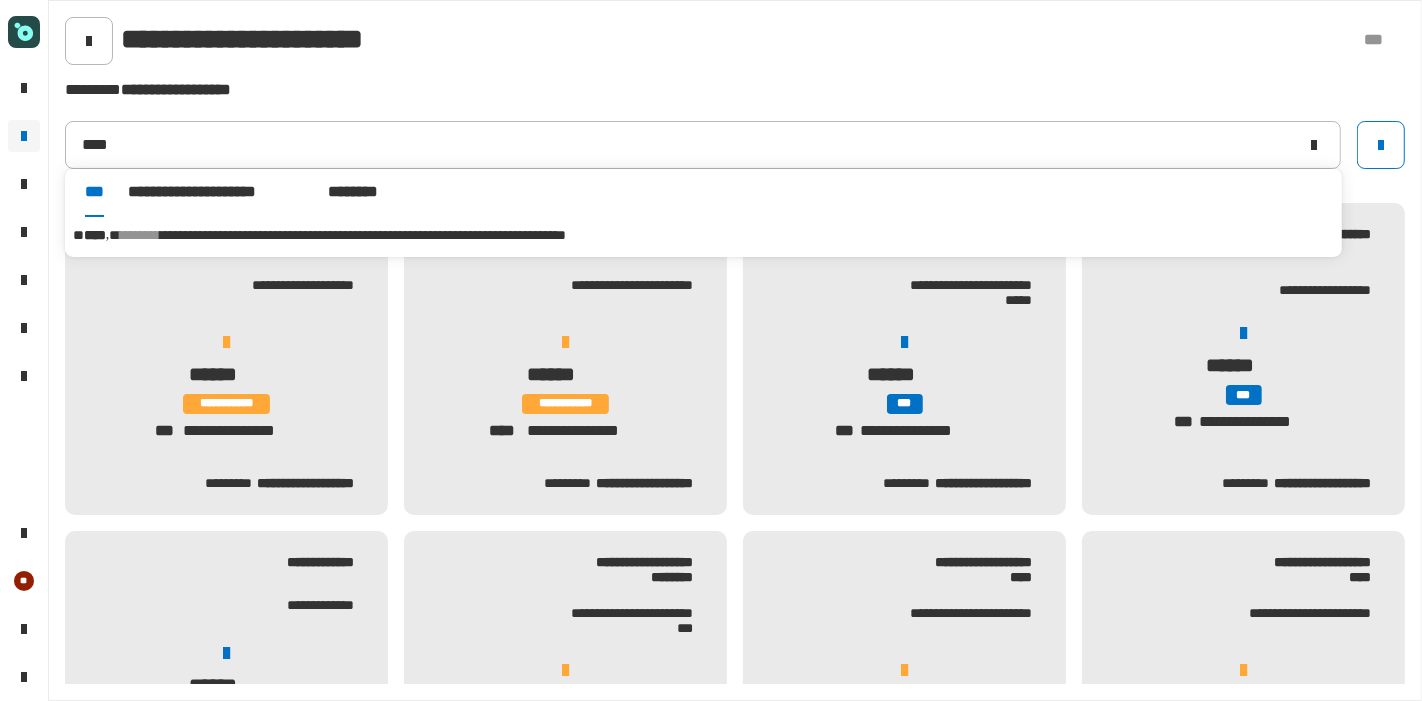 click on "**********" at bounding box center (363, 235) 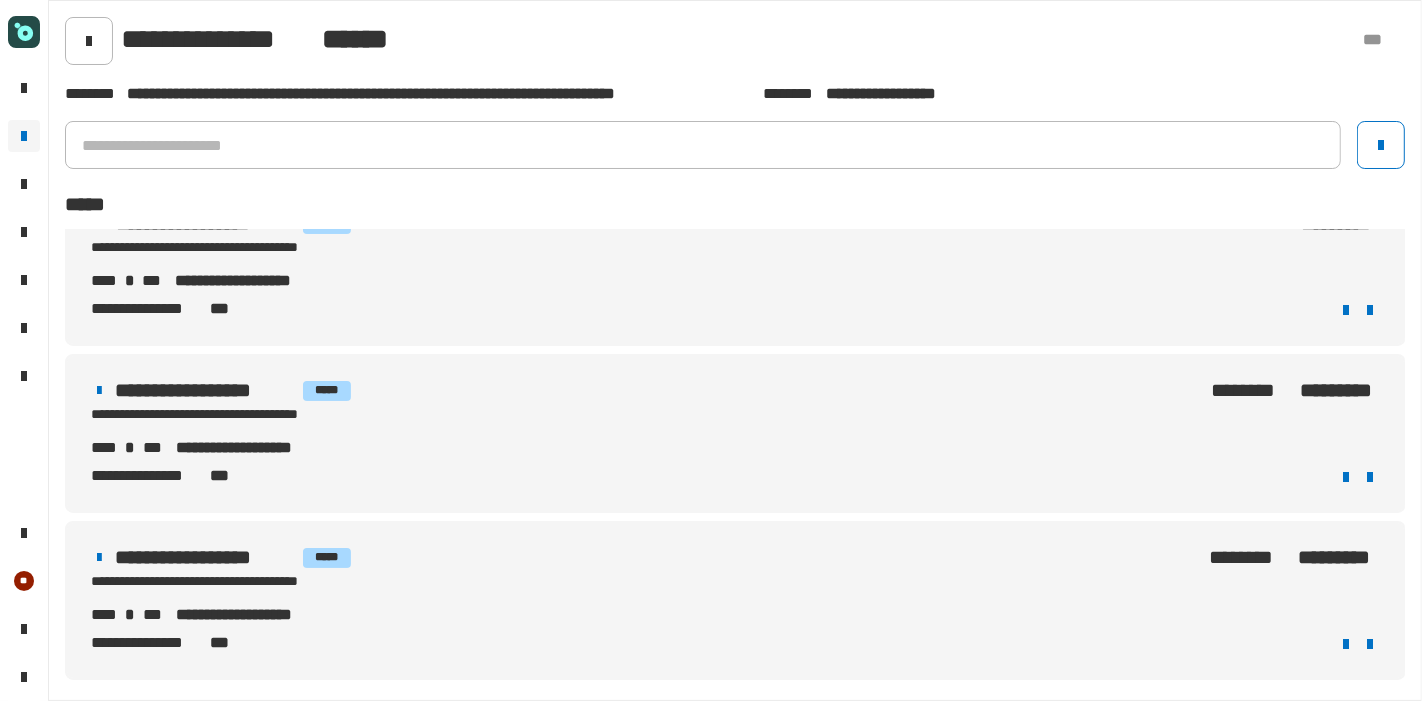 scroll, scrollTop: 0, scrollLeft: 0, axis: both 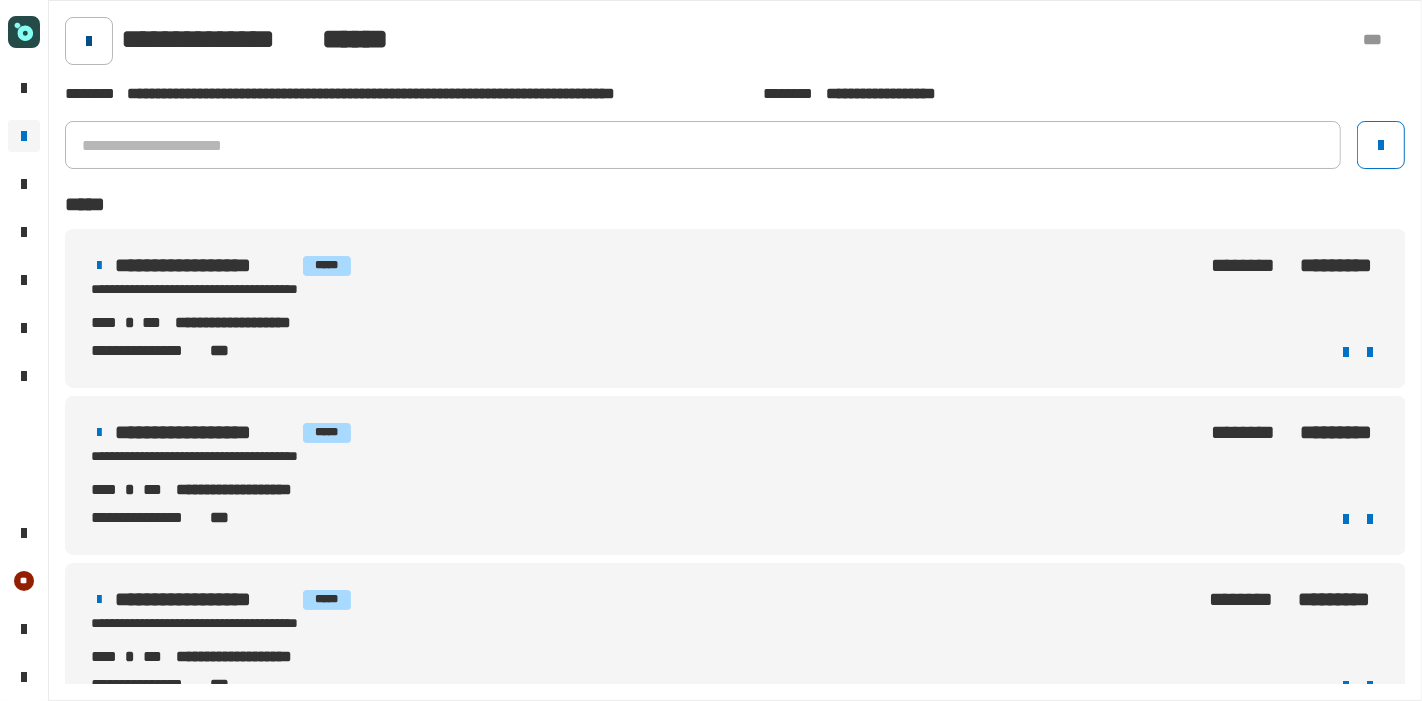 click 